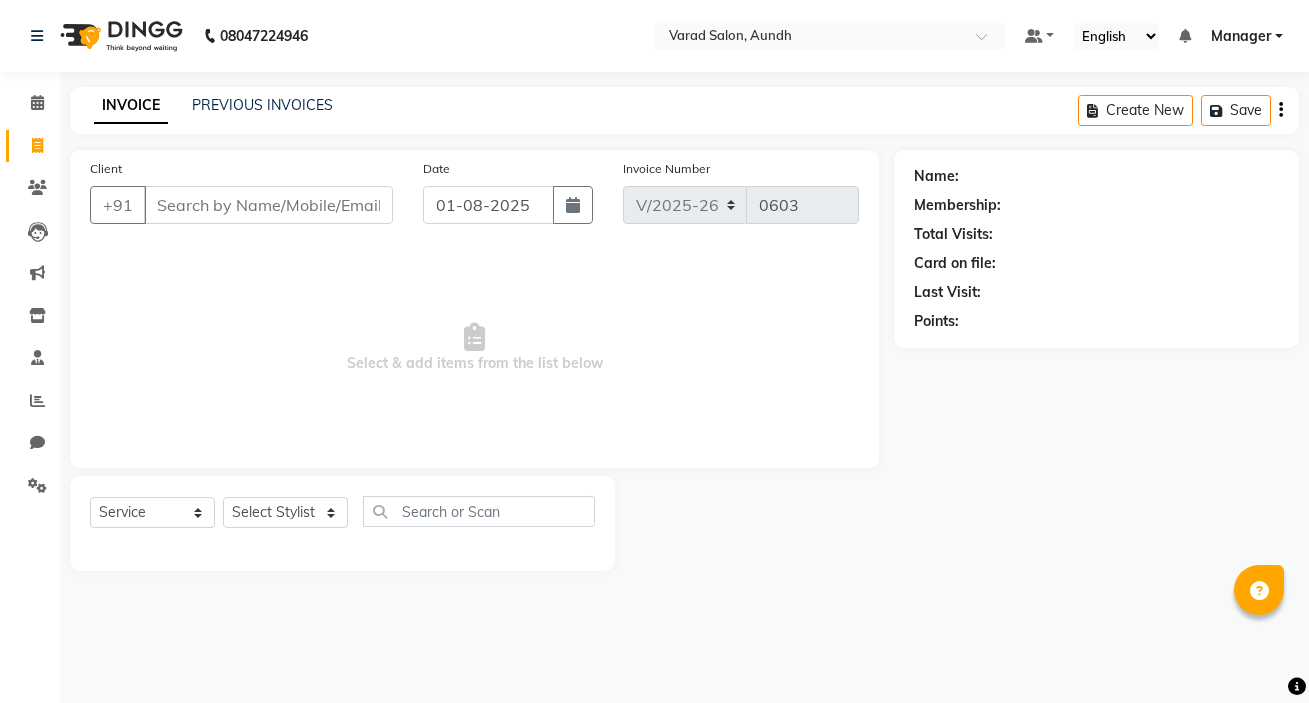 select on "7550" 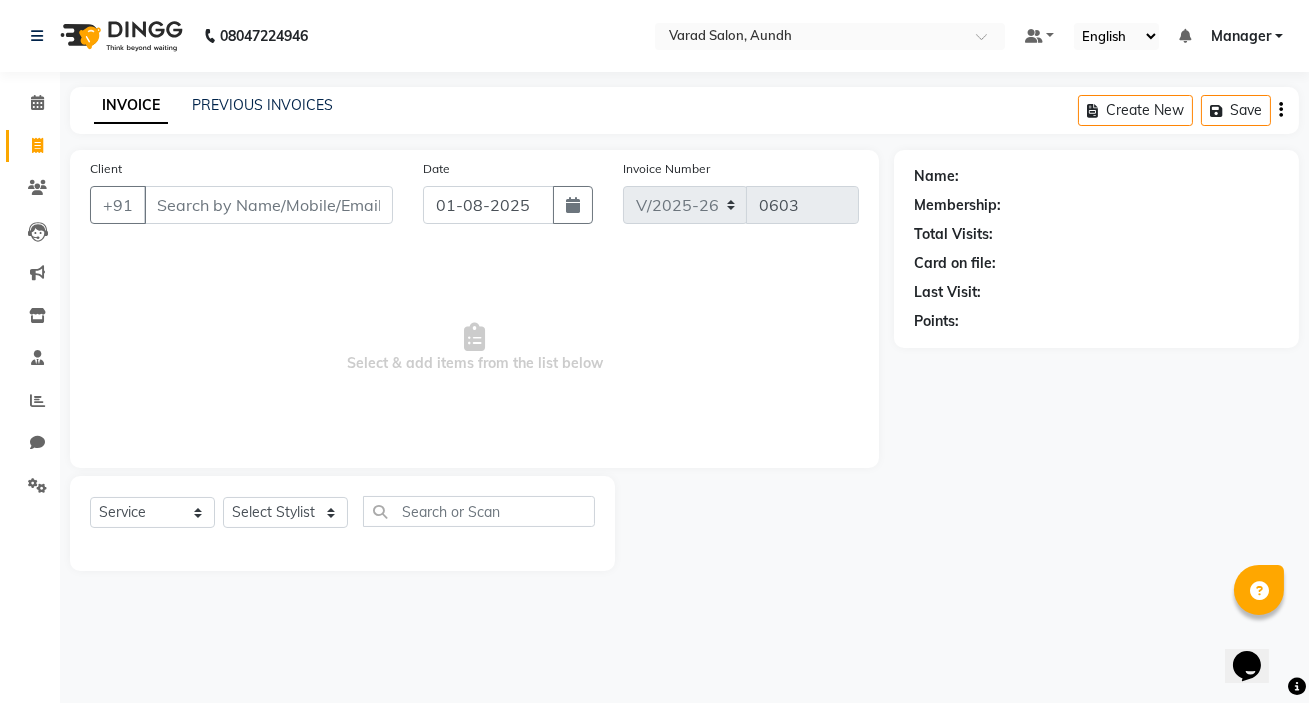 scroll, scrollTop: 0, scrollLeft: 0, axis: both 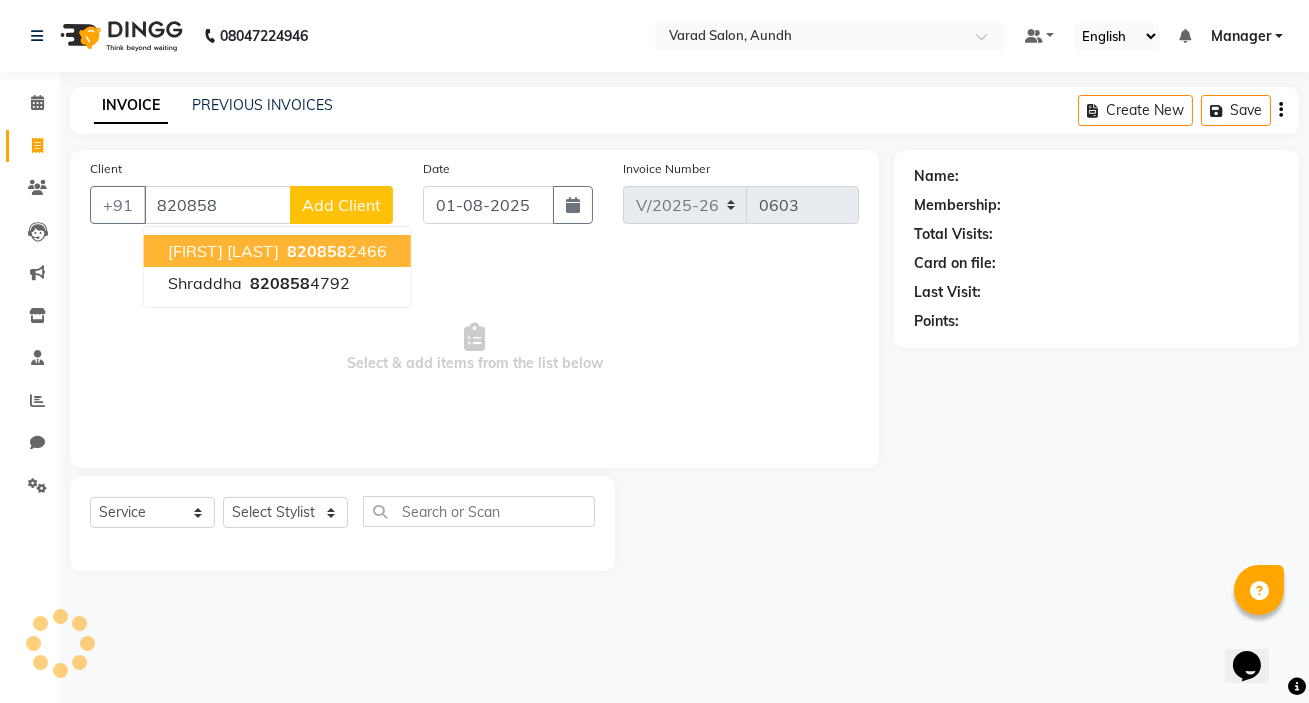 click on "Amit Choudhary" at bounding box center (223, 251) 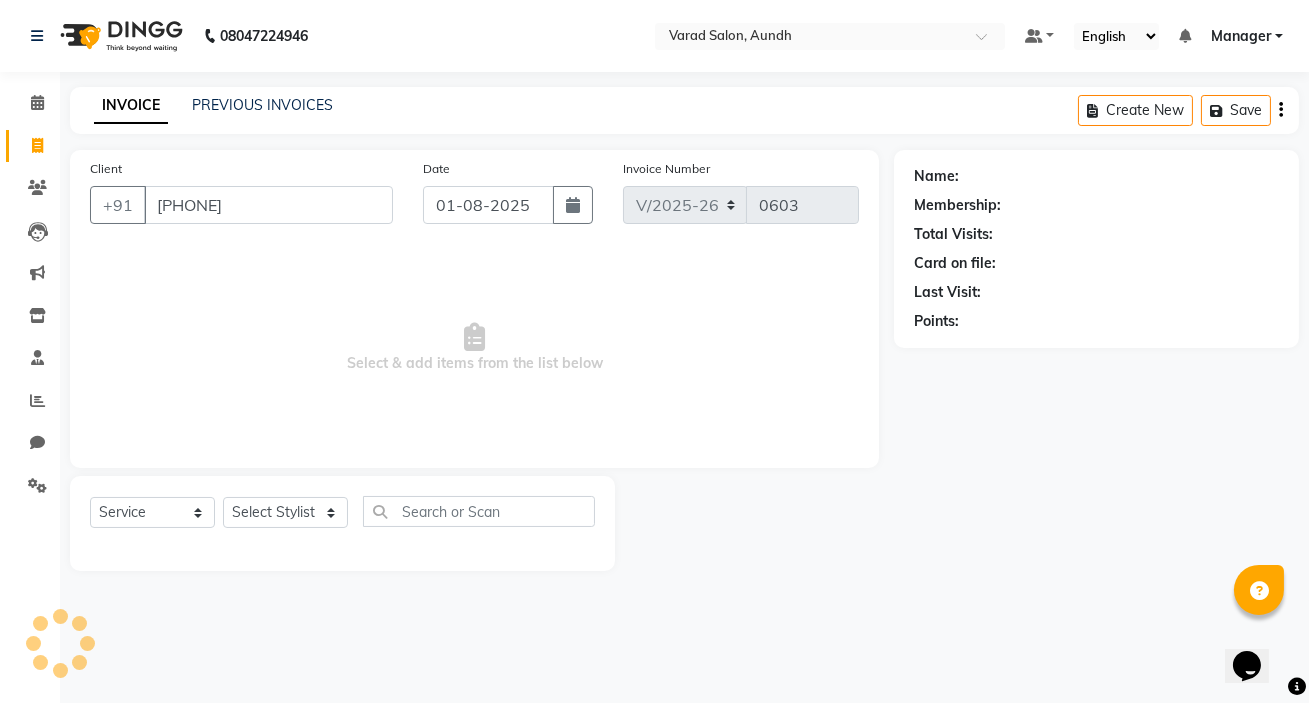 type on "8208582466" 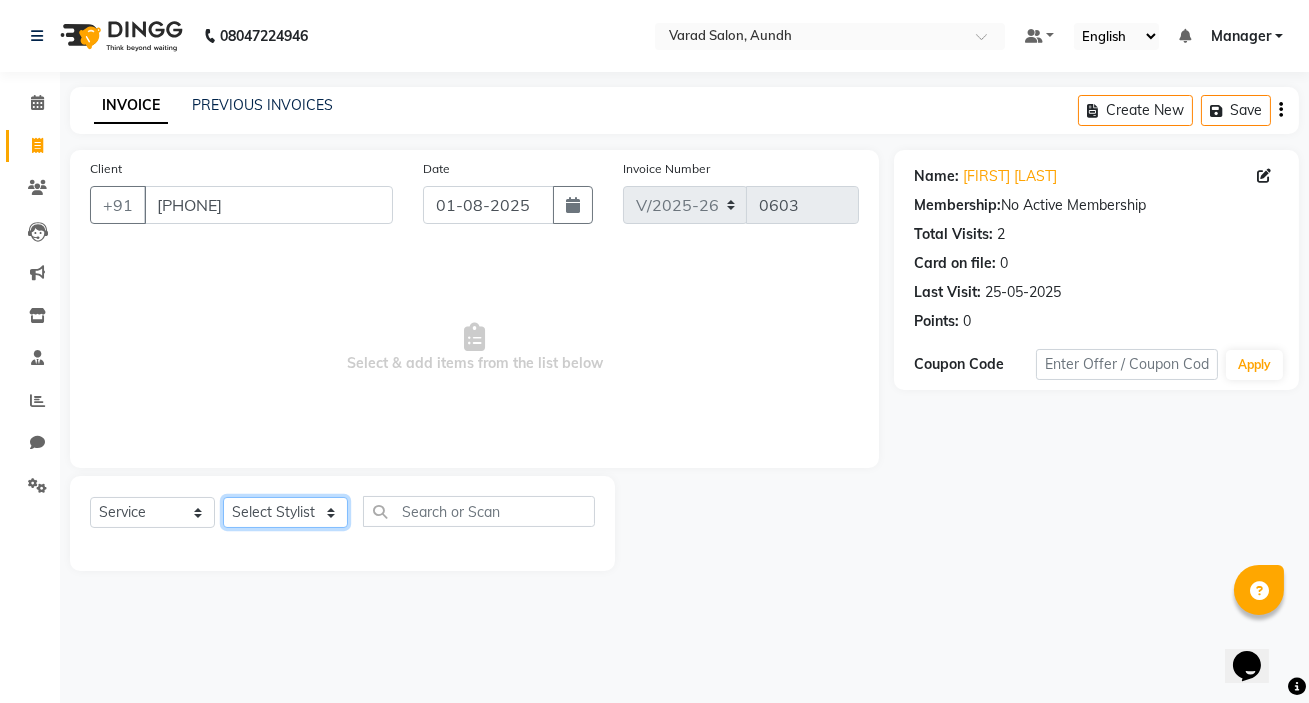 click on "Select Stylist karan raut kiran karagir Manager Manjeet kaur  nagesh sonawane Pooja Poonam Pakire Raju Bahadur  rohit" 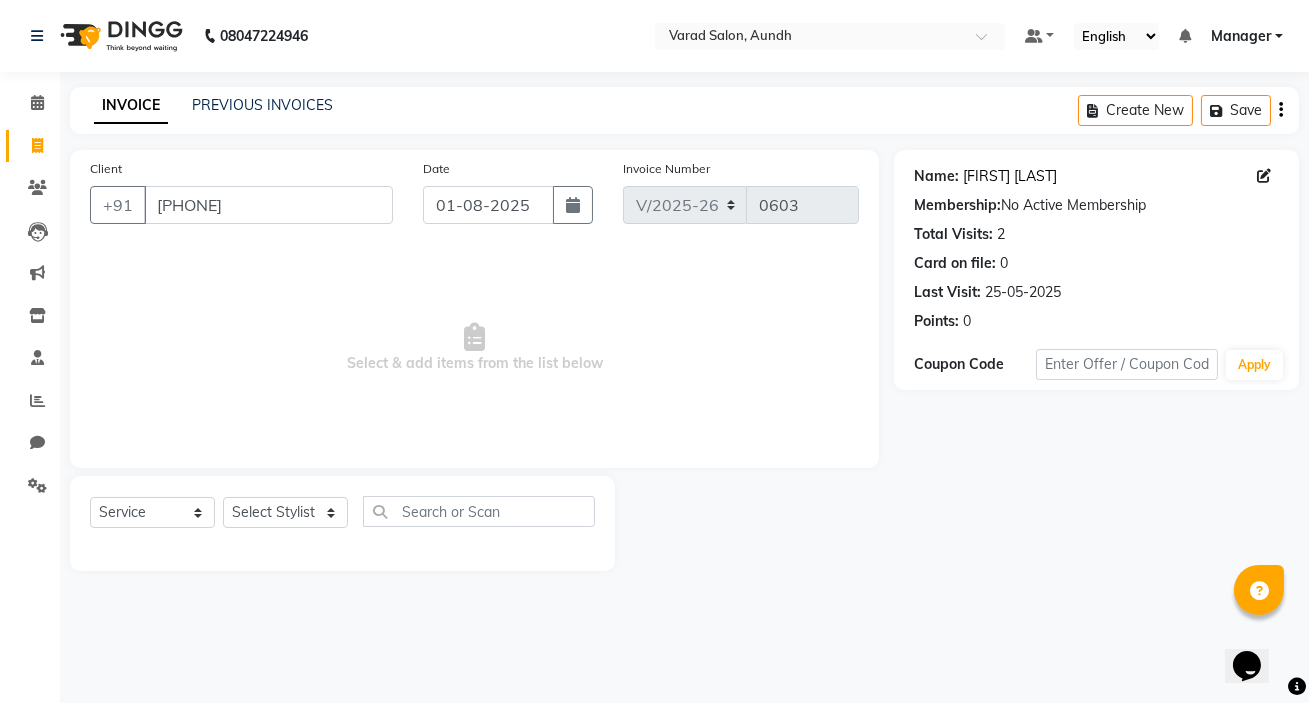 click on "Amit Choudhary" 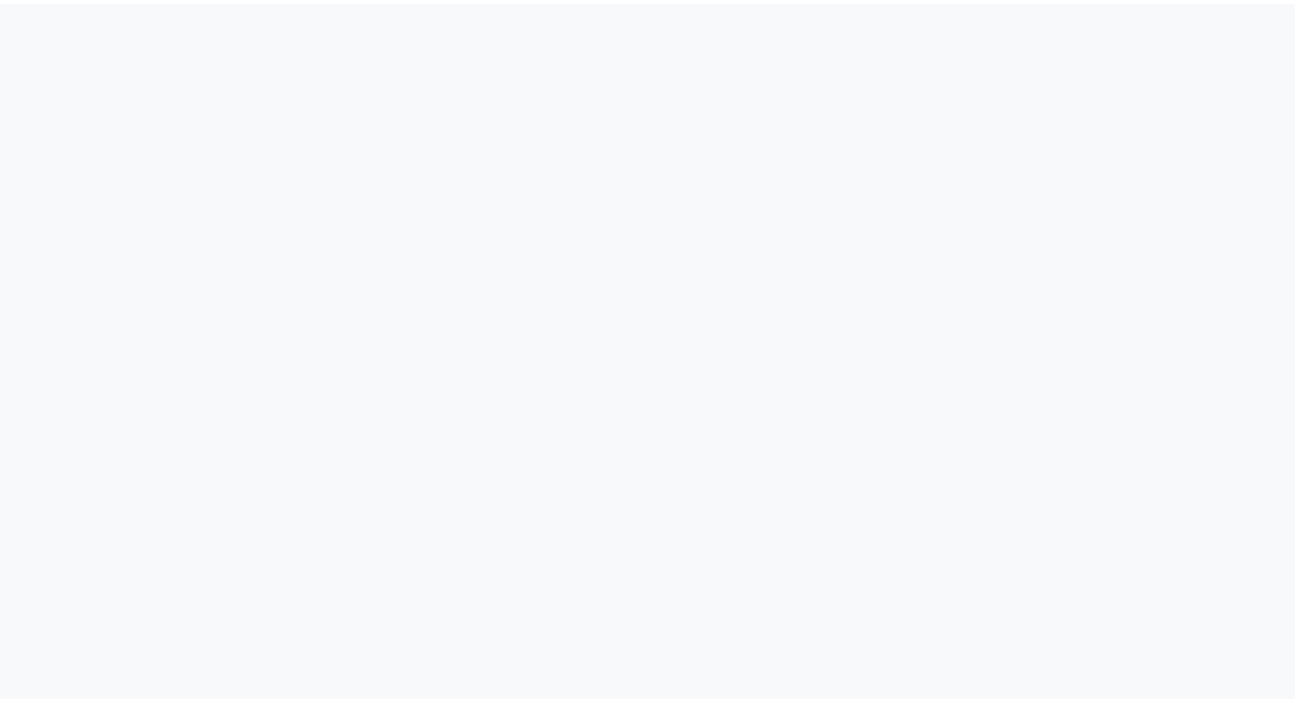 scroll, scrollTop: 0, scrollLeft: 0, axis: both 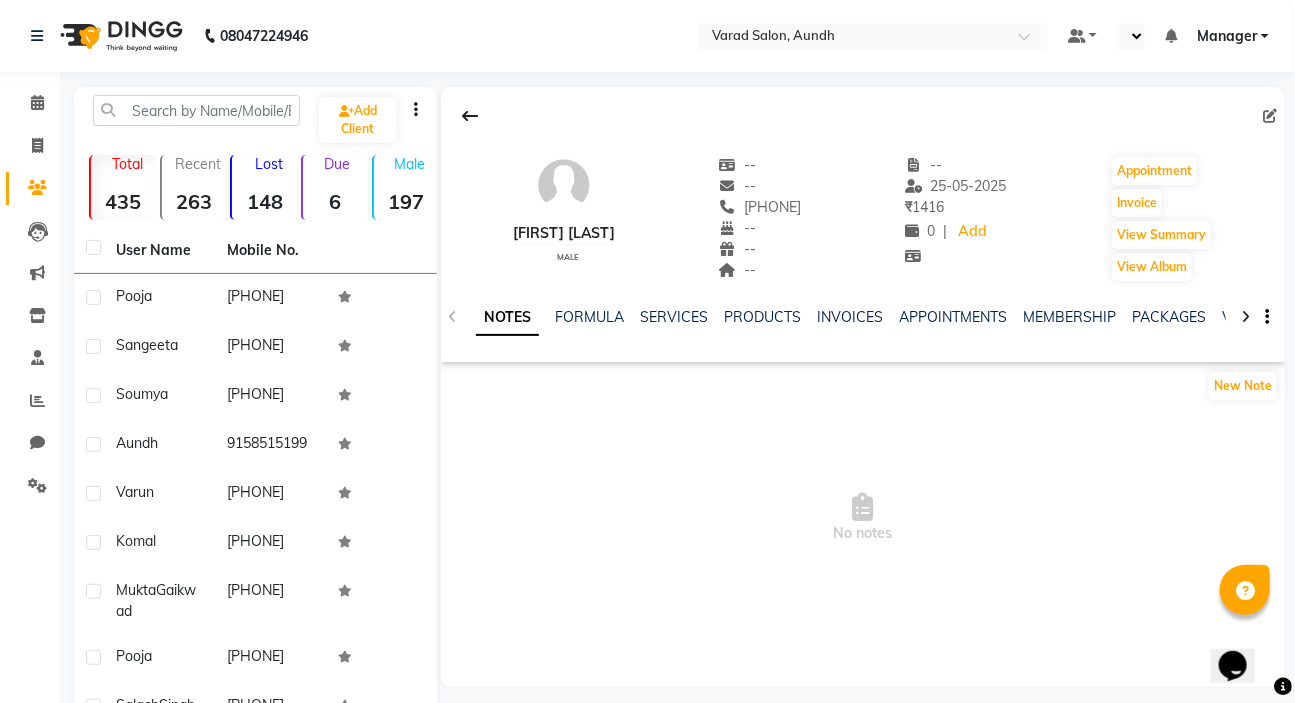 select on "en" 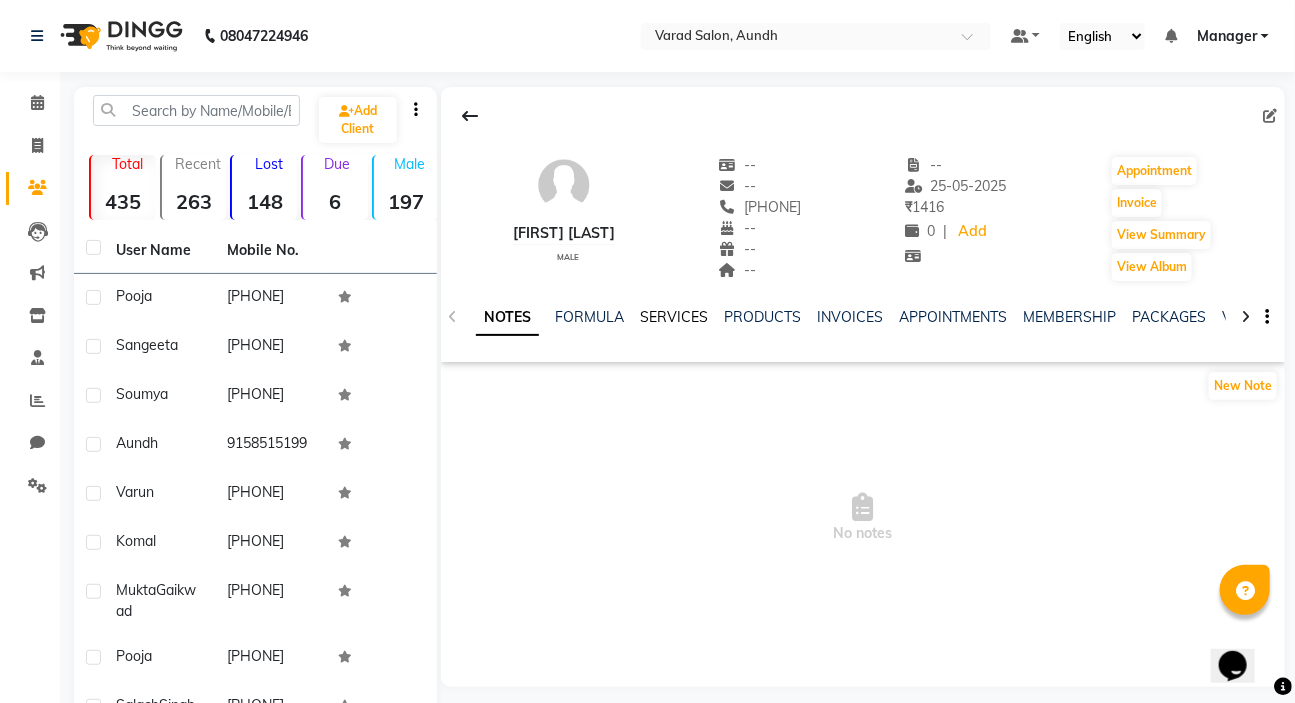click on "SERVICES" 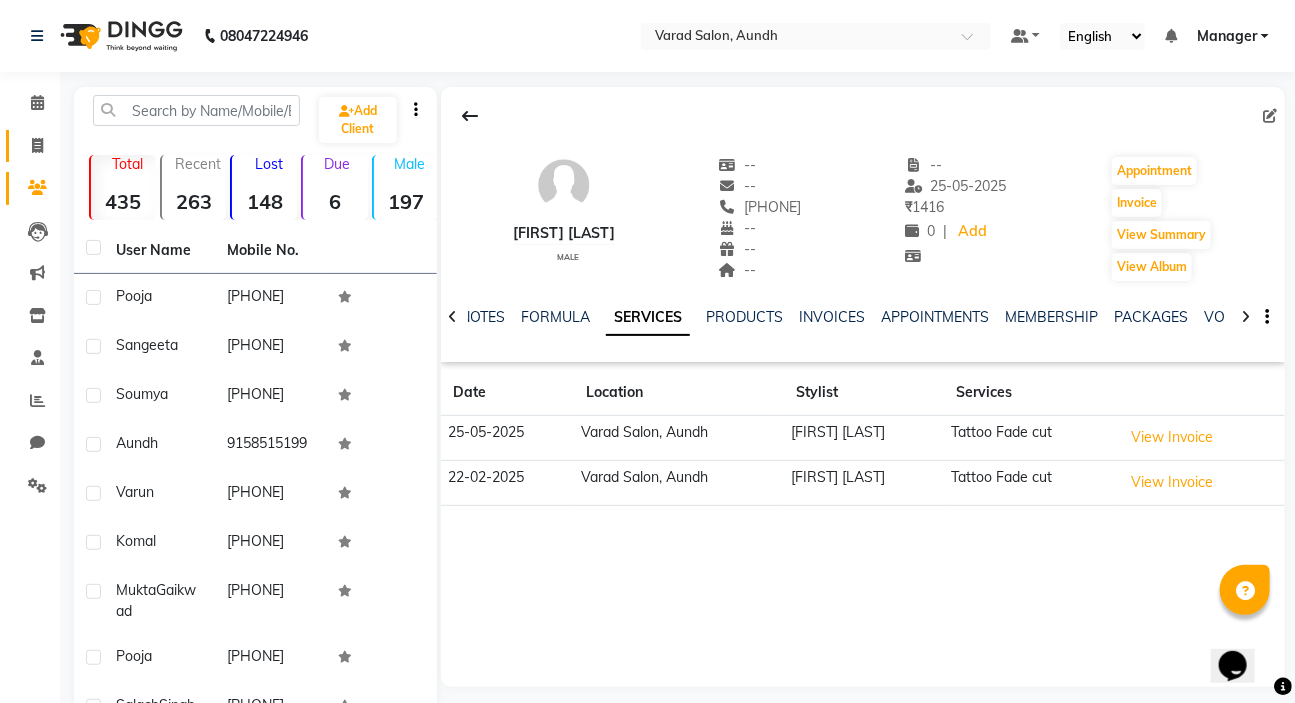 click 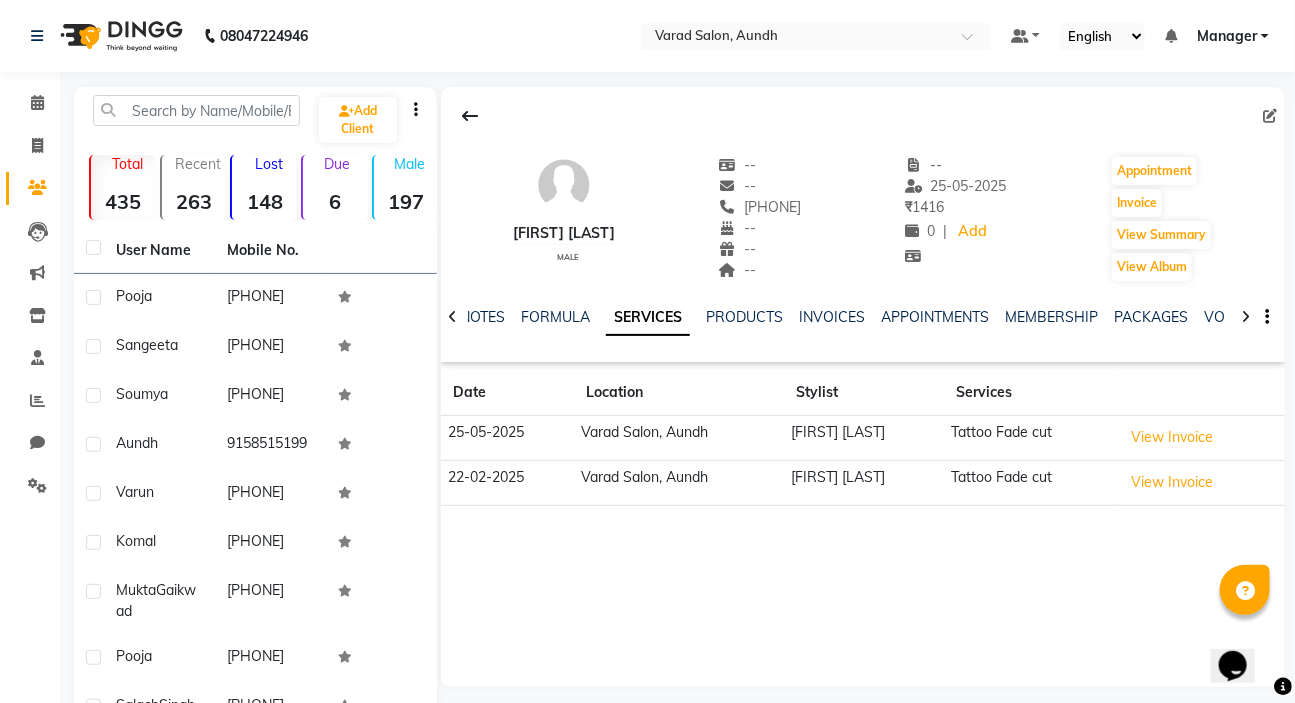 select on "service" 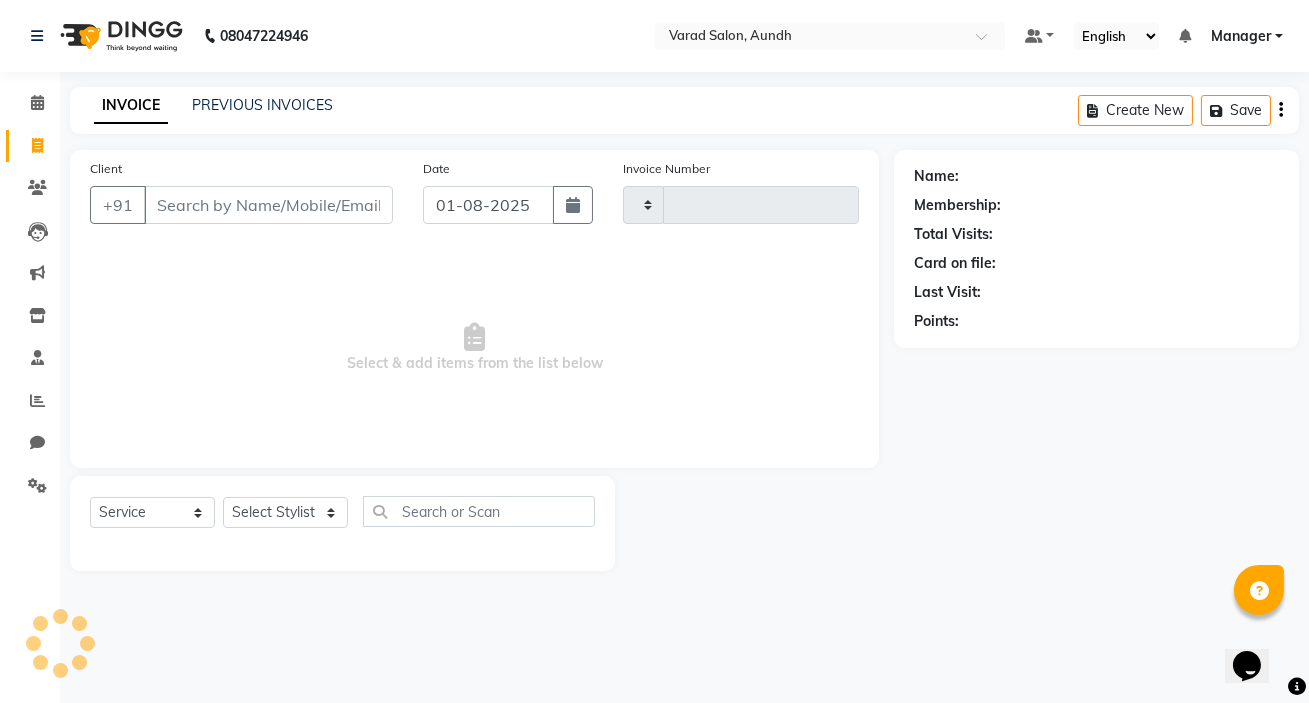 type on "0603" 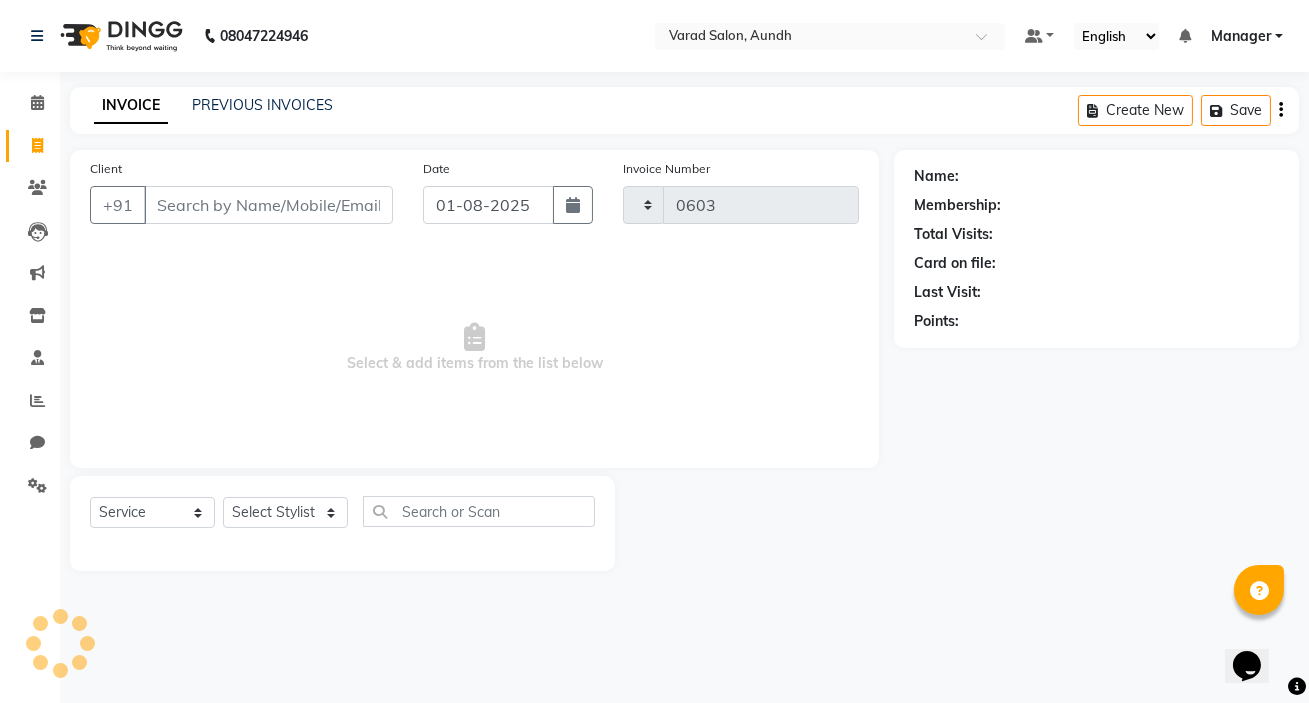select on "7550" 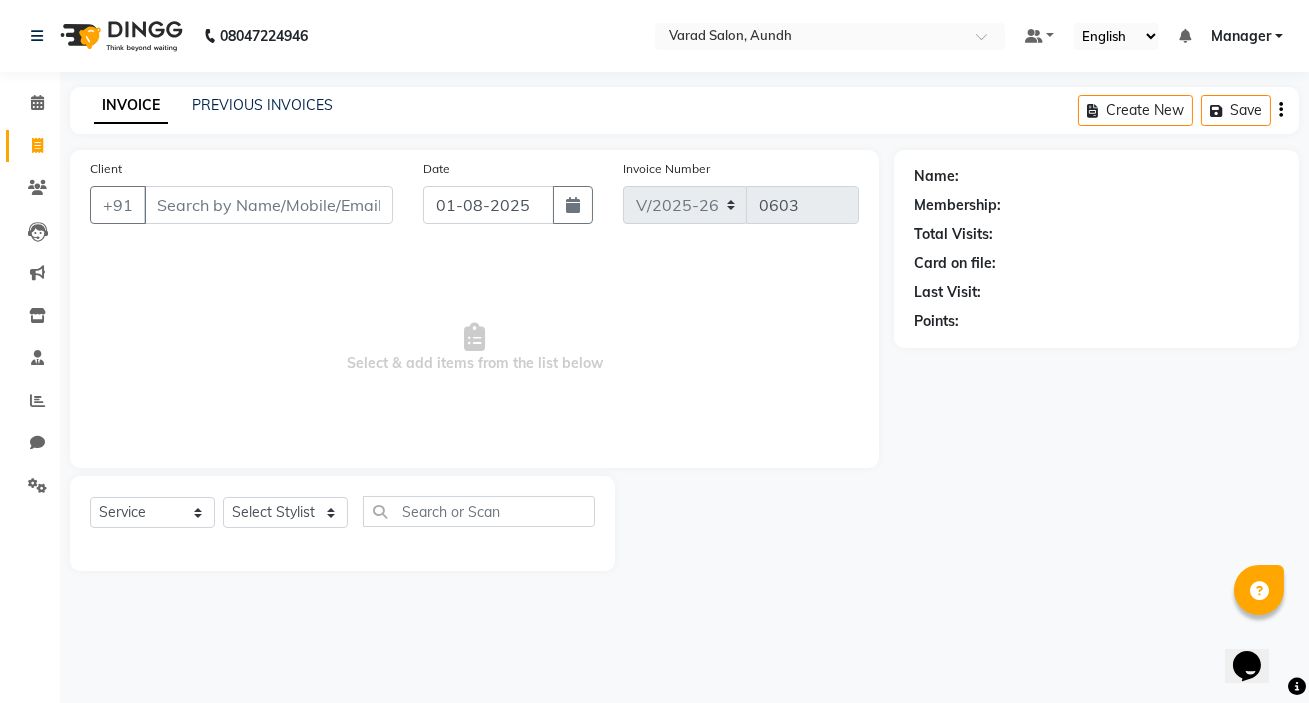 click on "Client" at bounding box center (268, 205) 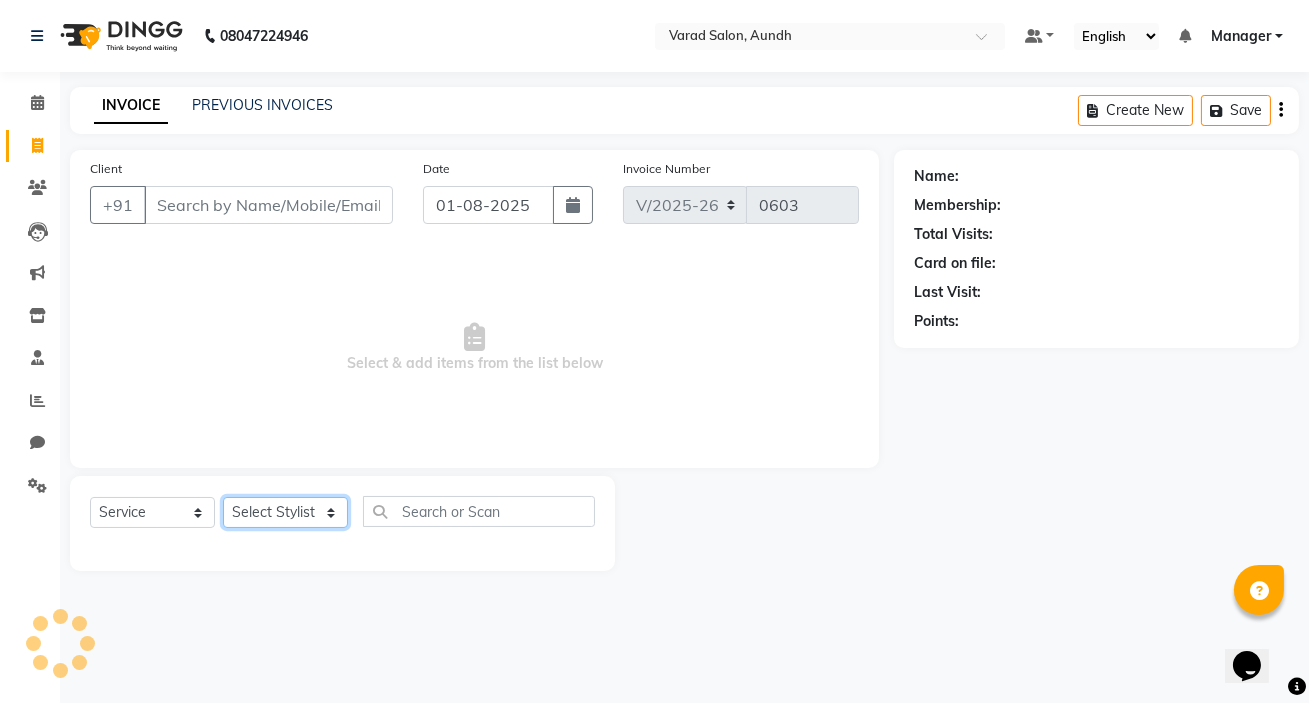 click on "Select Stylist karan raut kiran karagir Manager Manjeet kaur  nagesh sonawane Pooja Poonam Pakire Raju Bahadur  rohit" 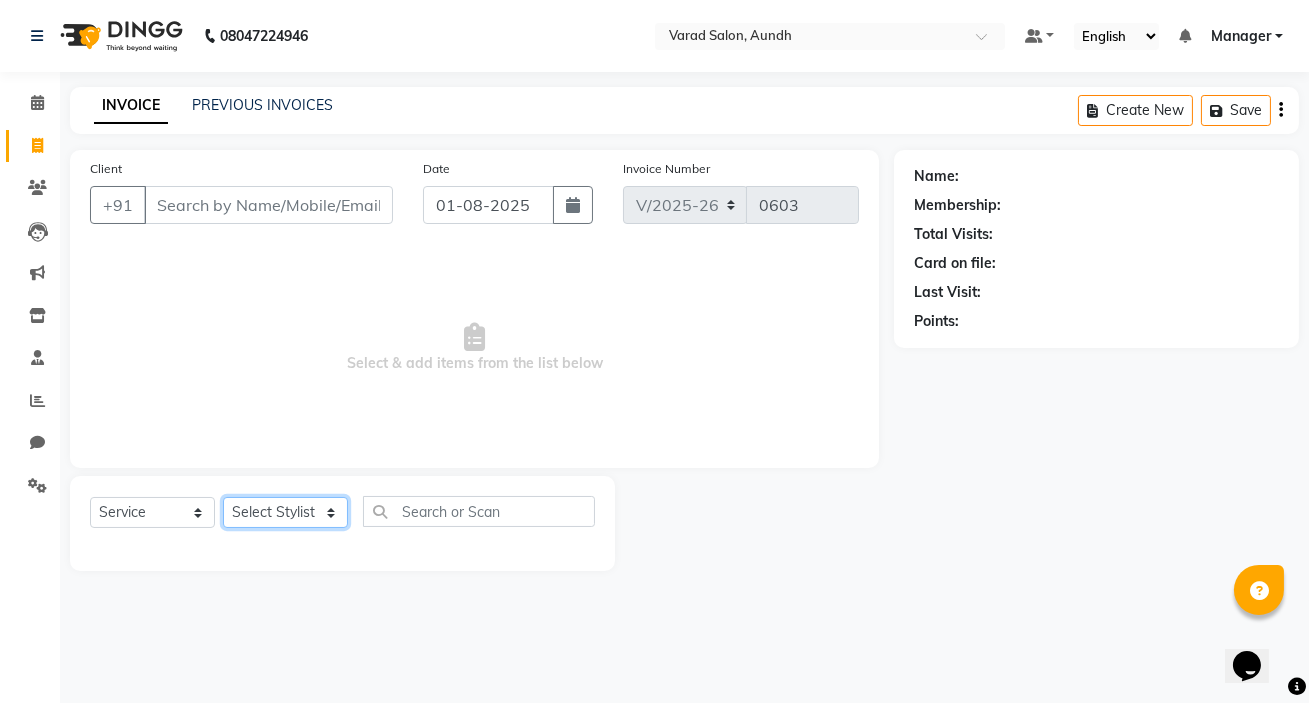 select on "66726" 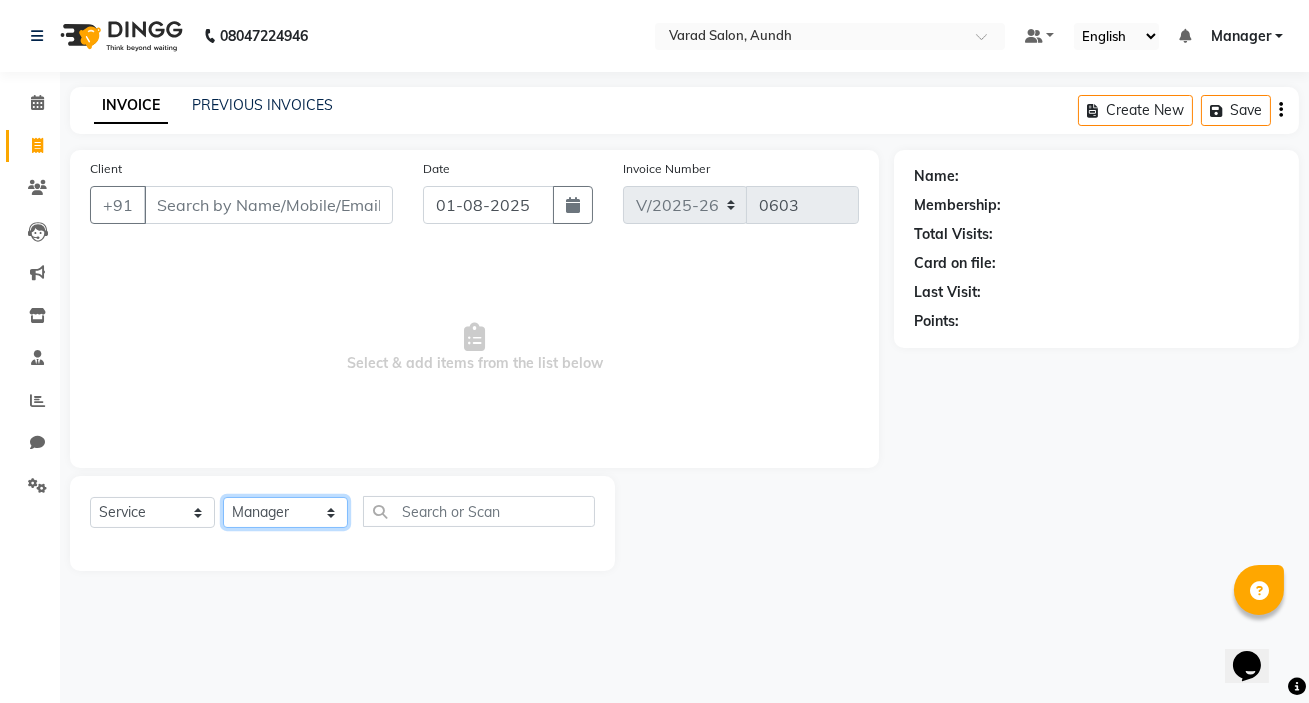 click on "Select Stylist karan raut kiran karagir Manager Manjeet kaur  nagesh sonawane Pooja Poonam Pakire Raju Bahadur  rohit" 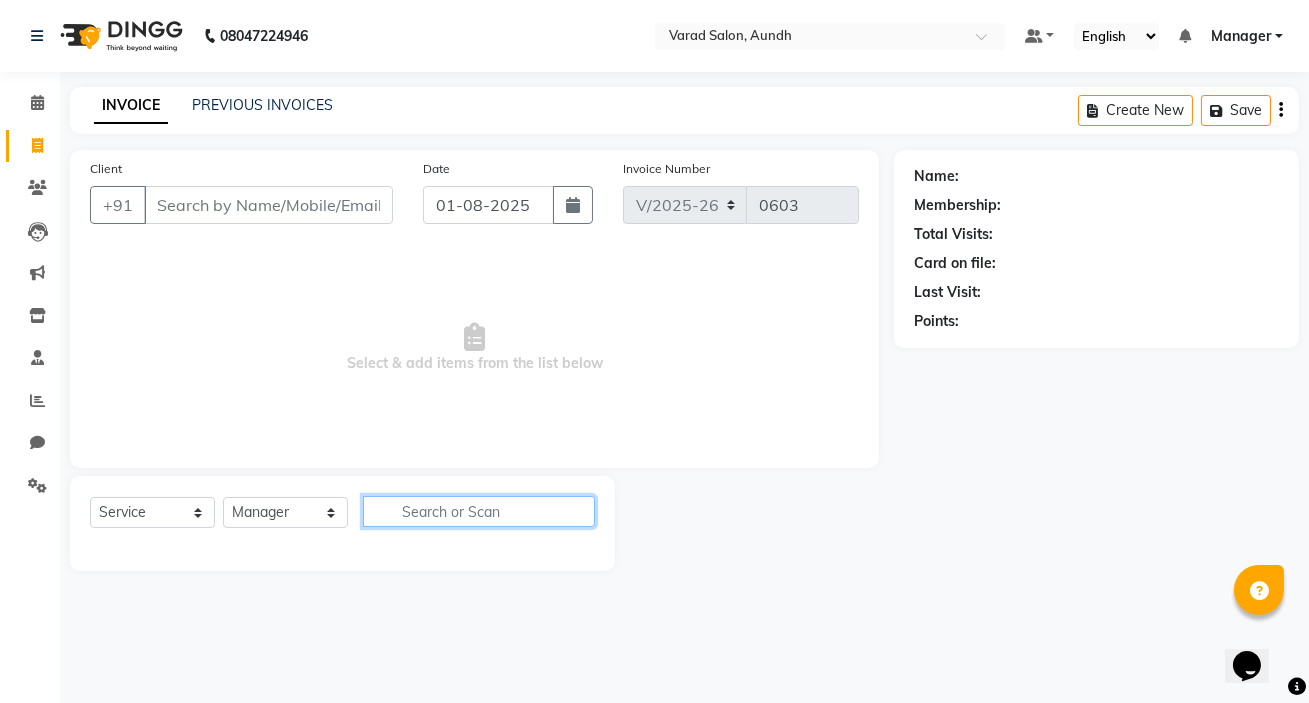 drag, startPoint x: 485, startPoint y: 512, endPoint x: 439, endPoint y: 493, distance: 49.76947 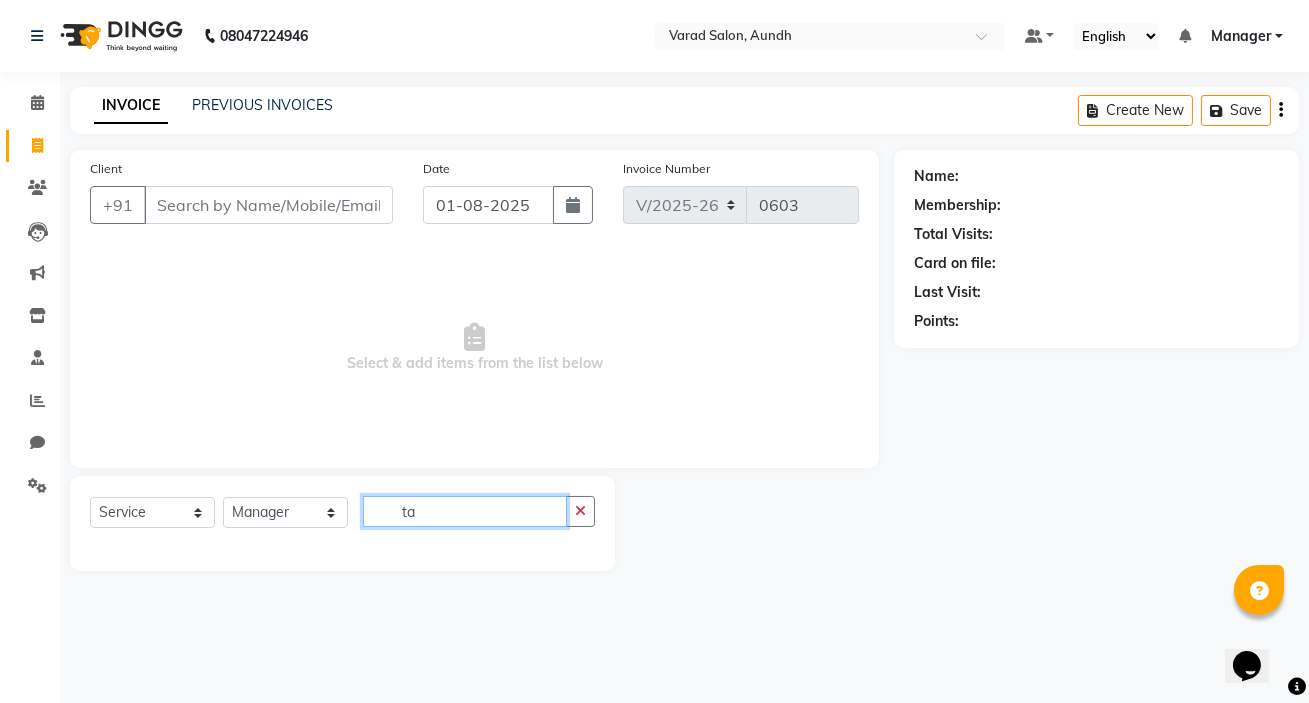 type on "t" 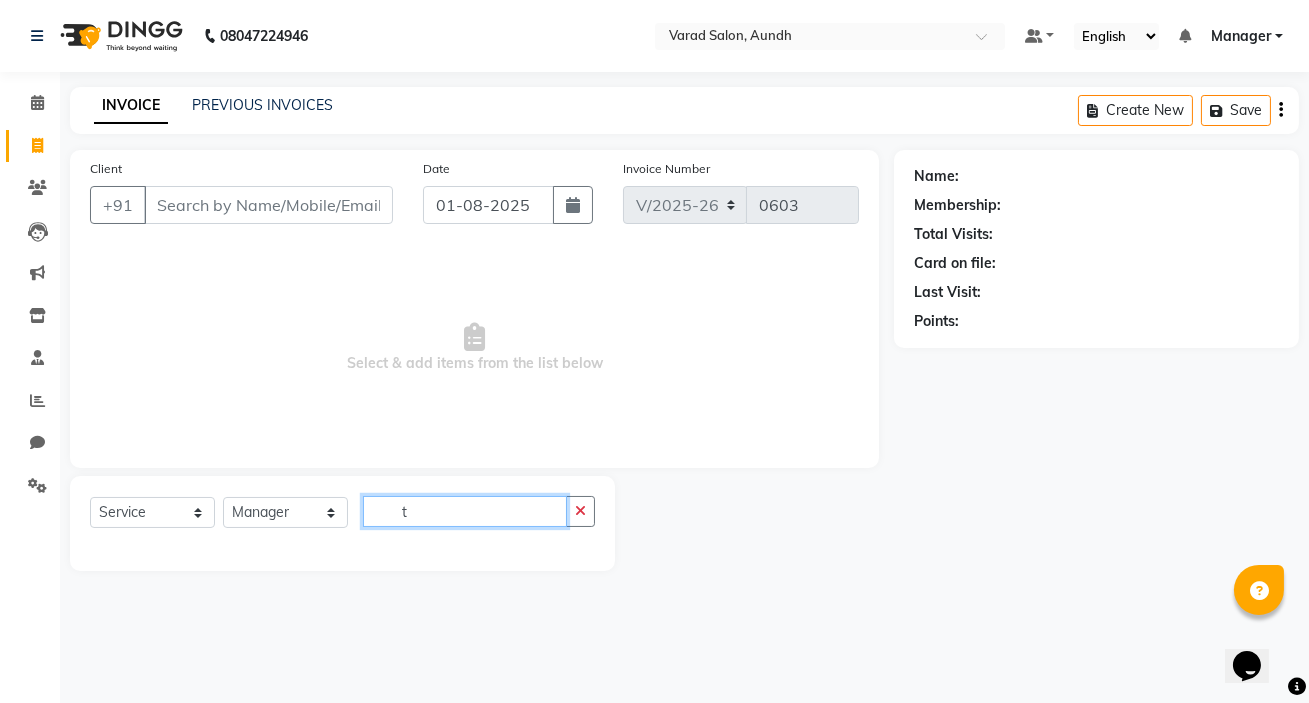 type 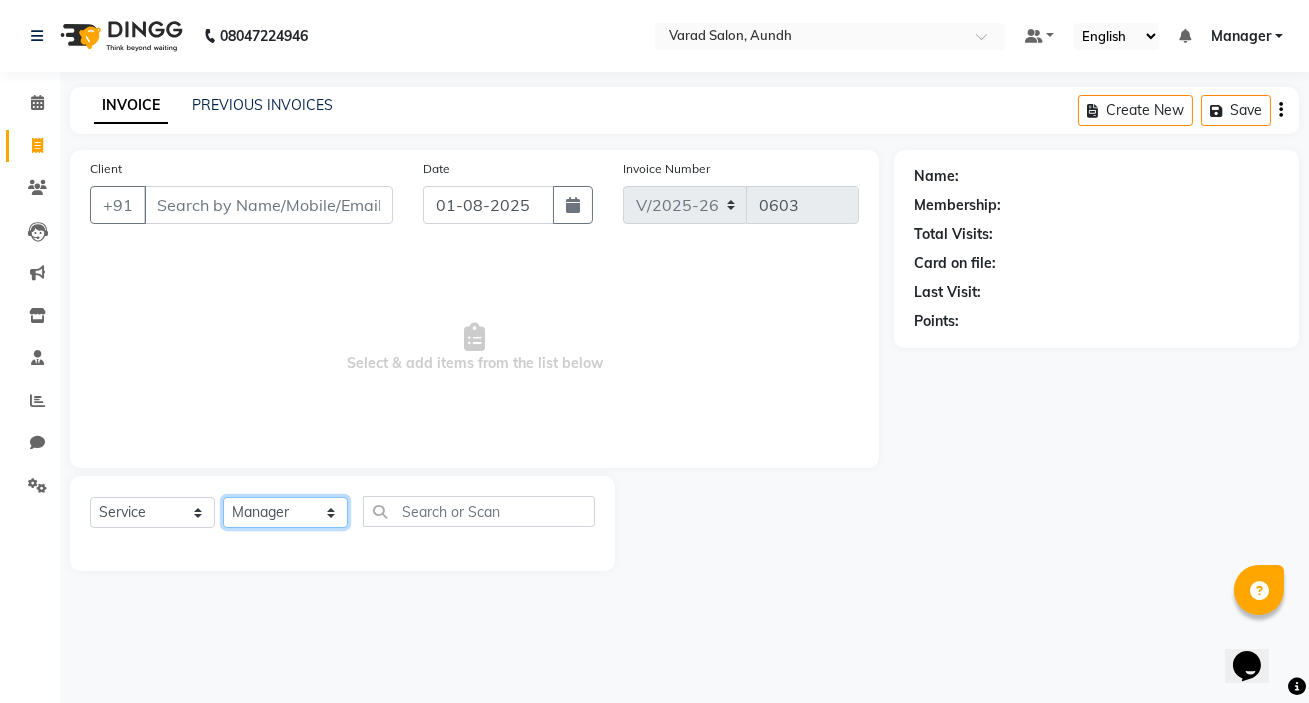 click on "Select Stylist karan raut kiran karagir Manager Manjeet kaur  nagesh sonawane Pooja Poonam Pakire Raju Bahadur  rohit" 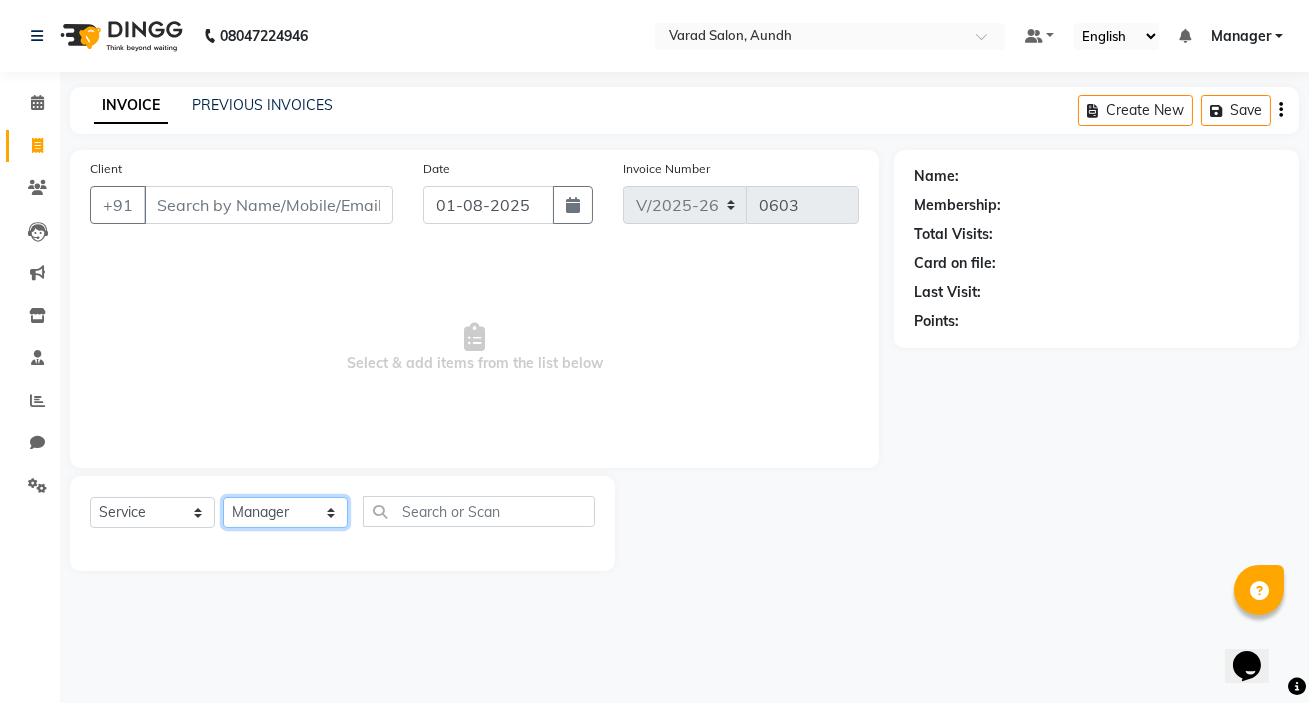 select on "63154" 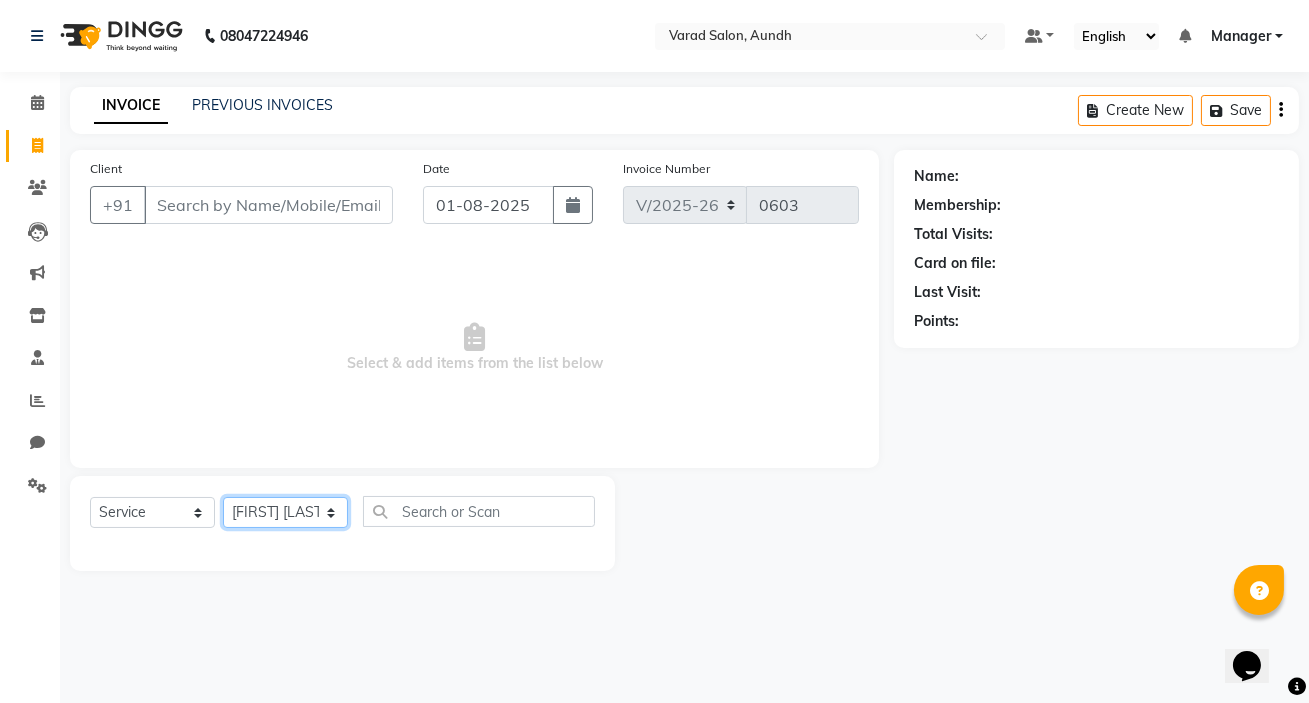 click on "Select Stylist karan raut kiran karagir Manager Manjeet kaur  nagesh sonawane Pooja Poonam Pakire Raju Bahadur  rohit" 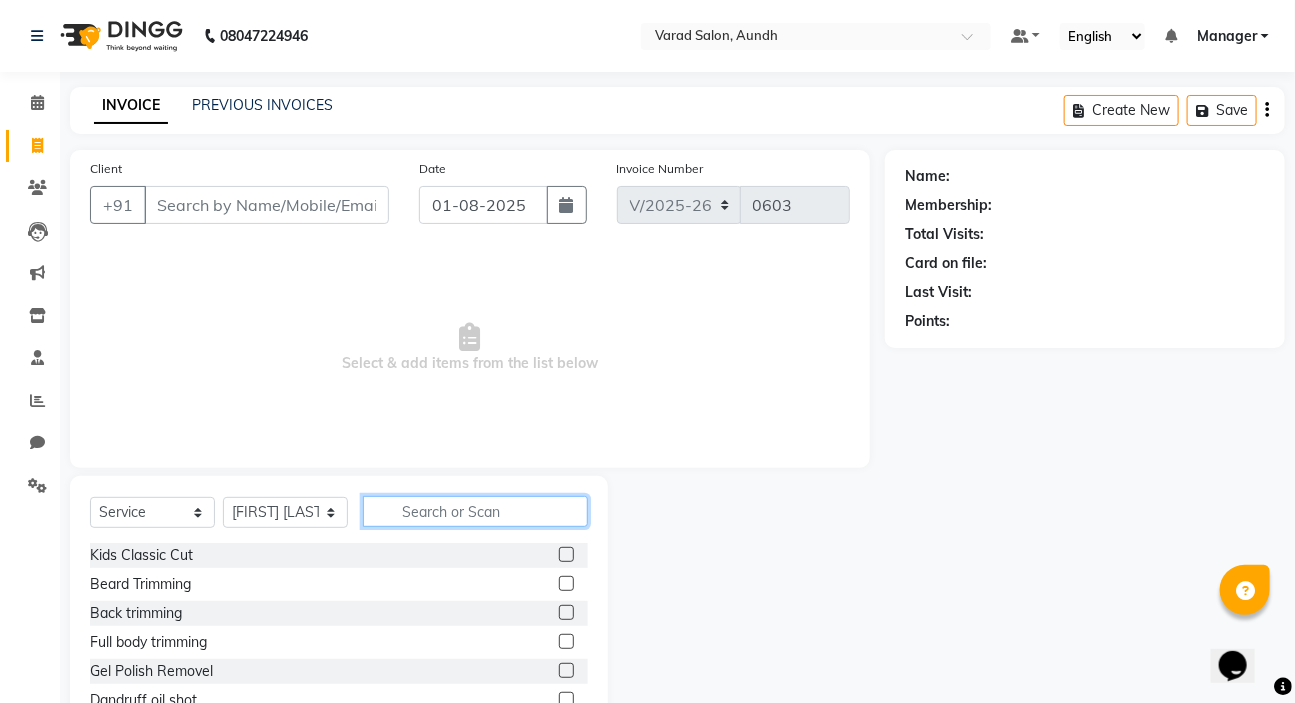 click 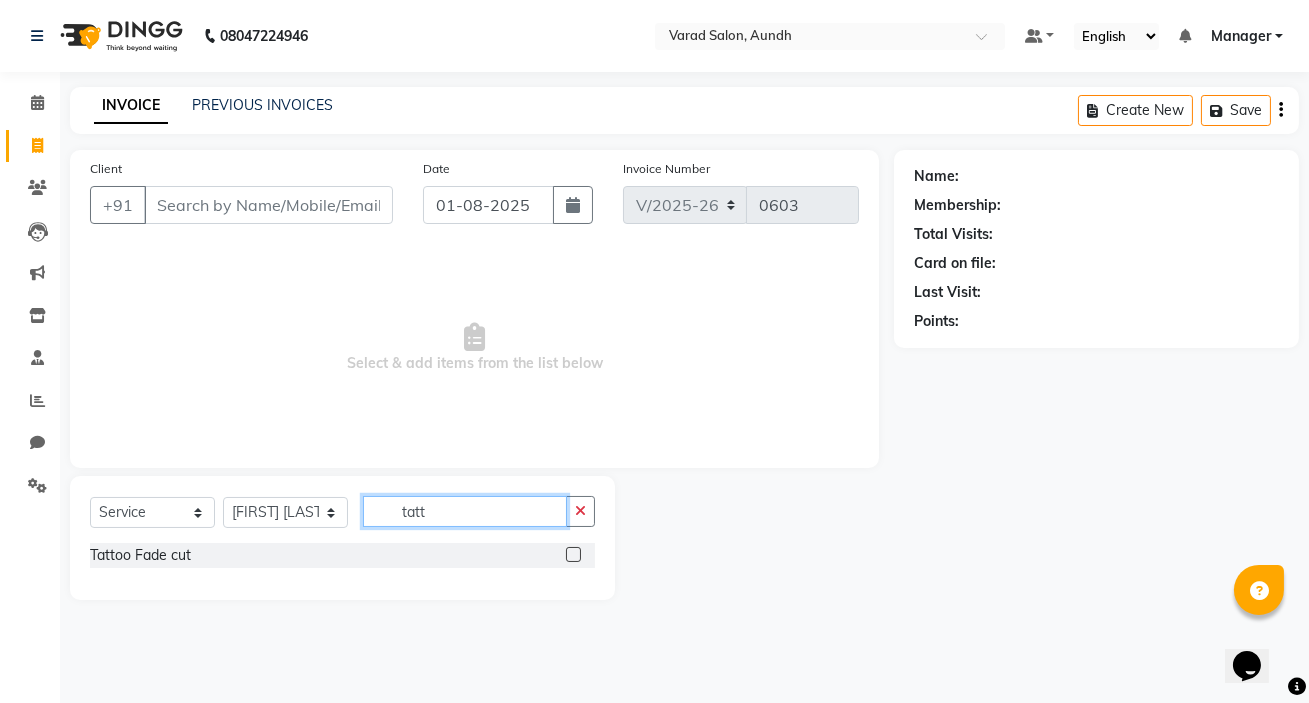 type on "tatt" 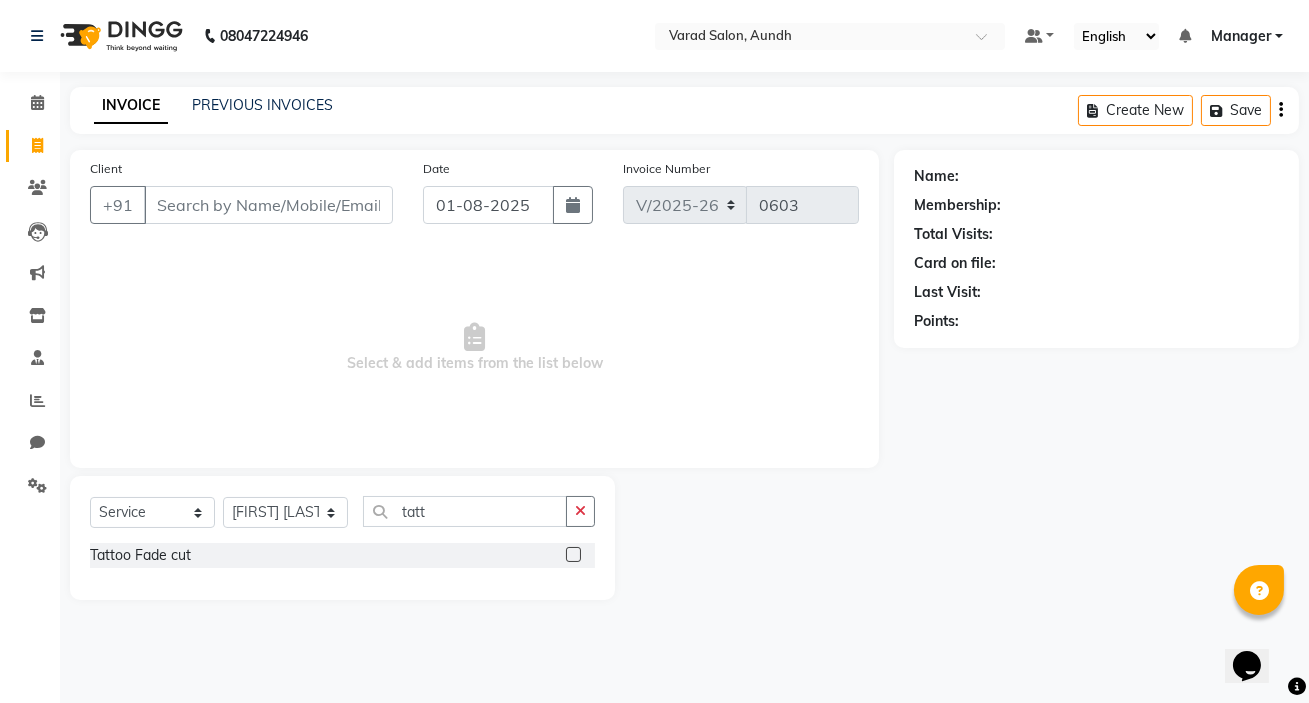click 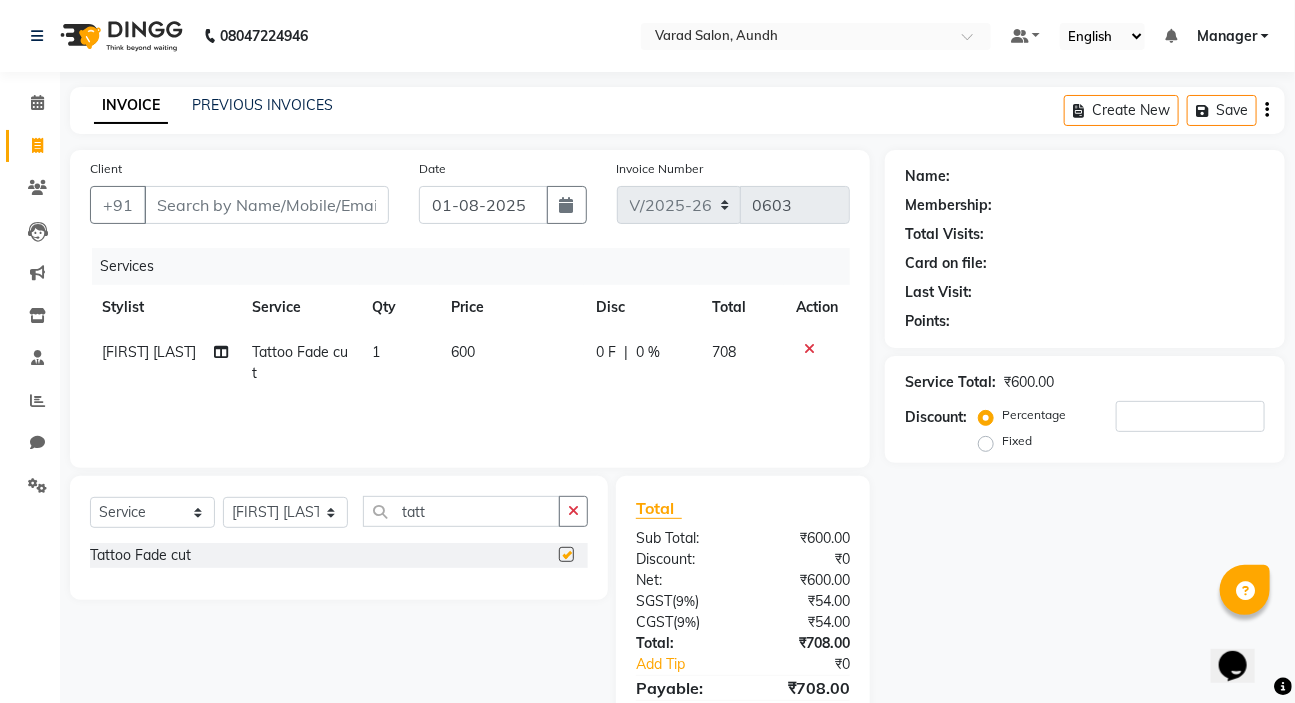 checkbox on "false" 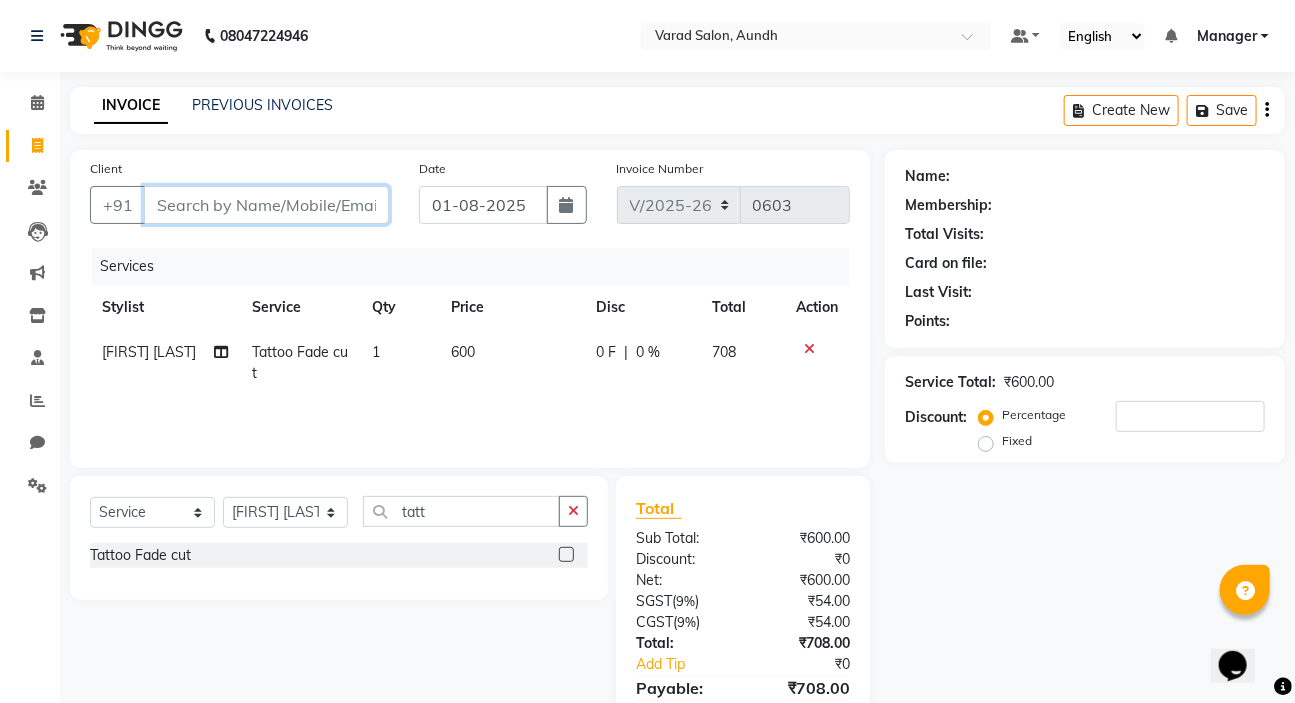 click on "Client" at bounding box center (266, 205) 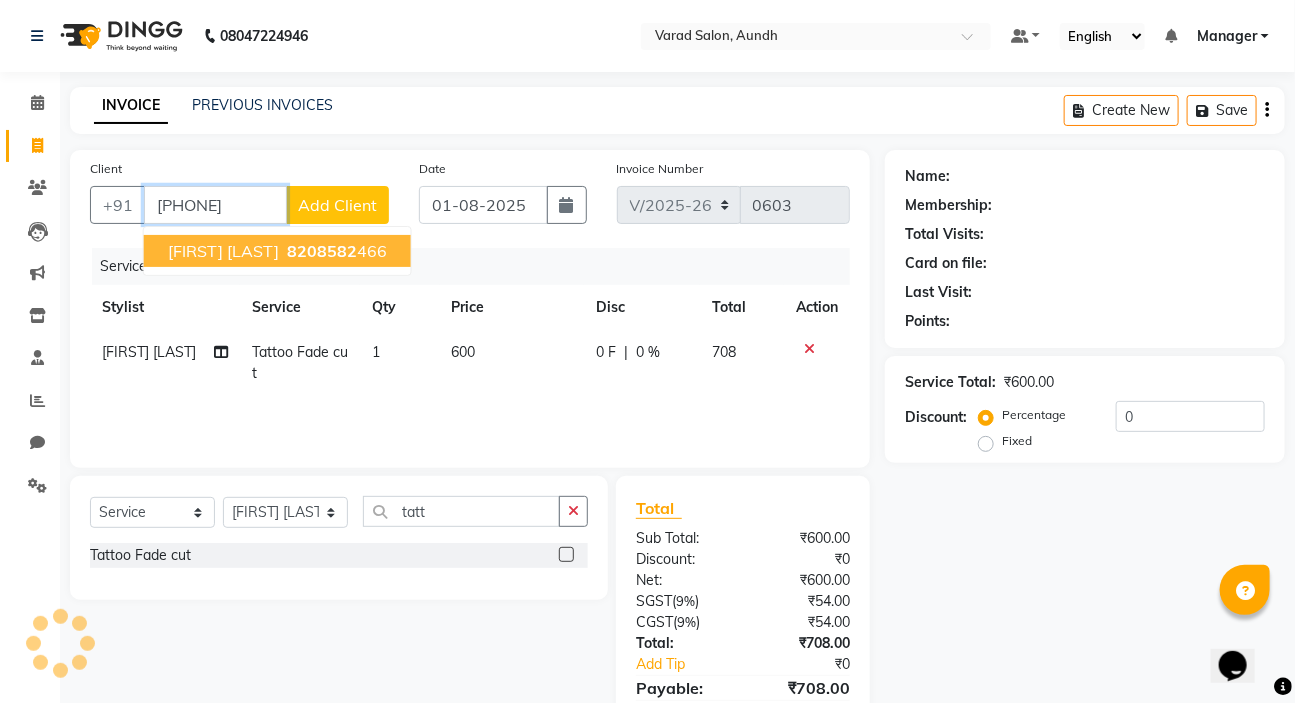 type on "[PHONE]" 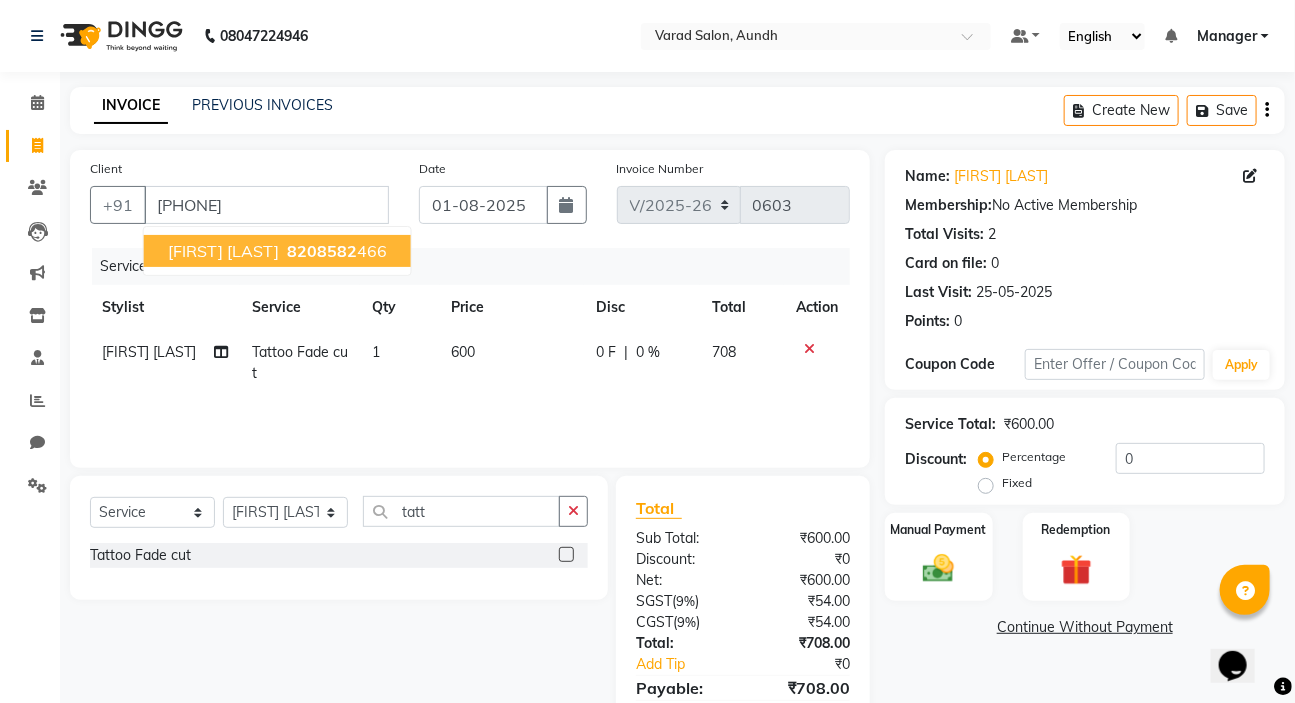 click on "Amit Choudhary   8208582 466" at bounding box center (277, 251) 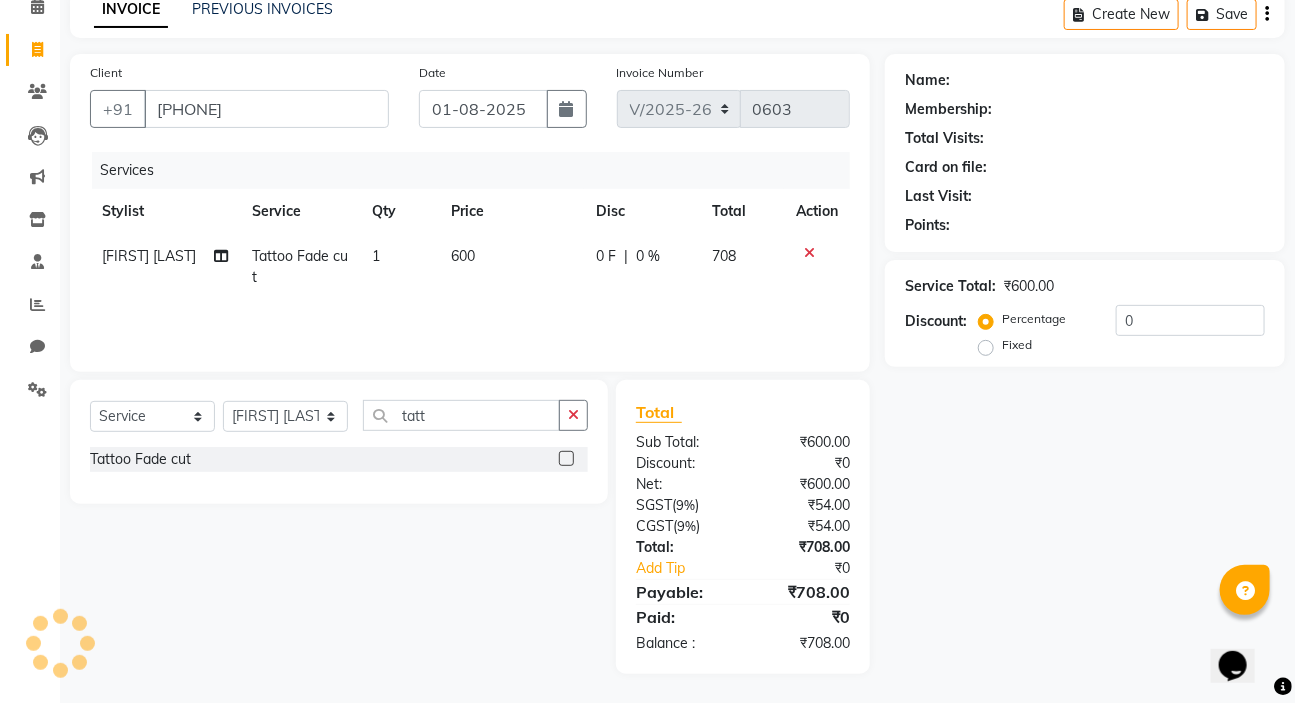 scroll, scrollTop: 98, scrollLeft: 0, axis: vertical 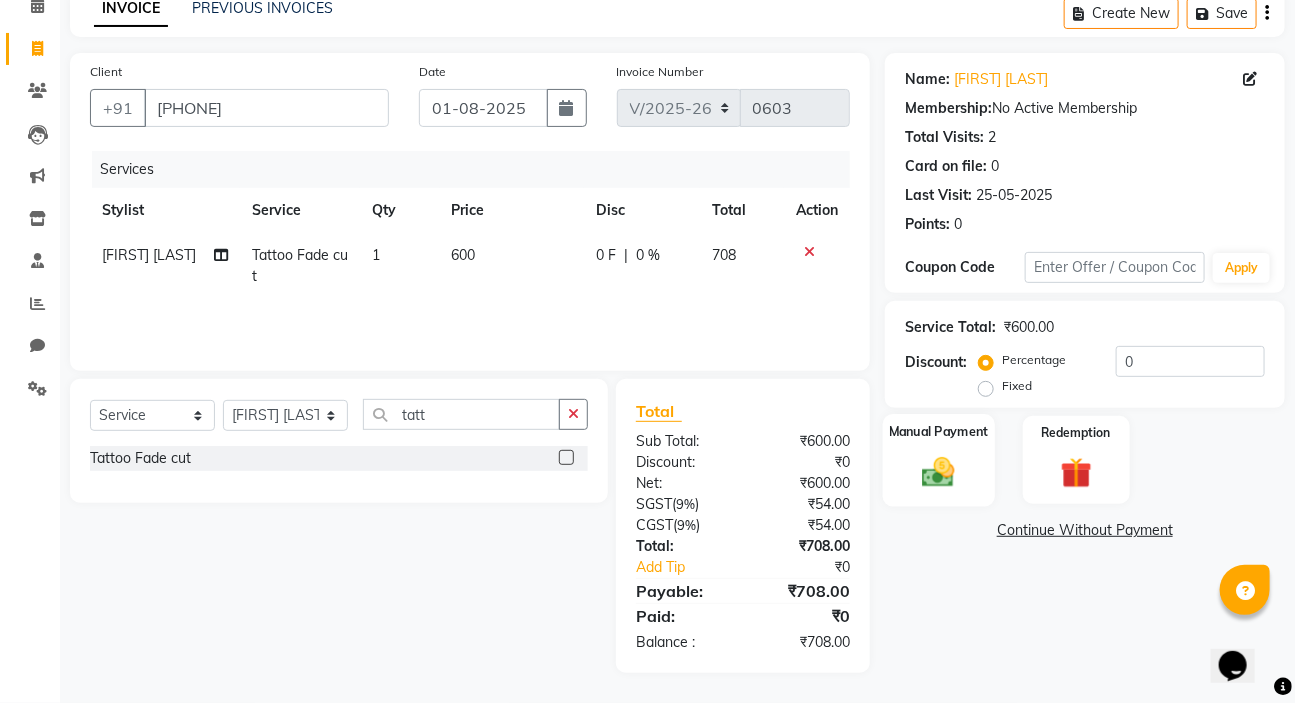 click on "Manual Payment" 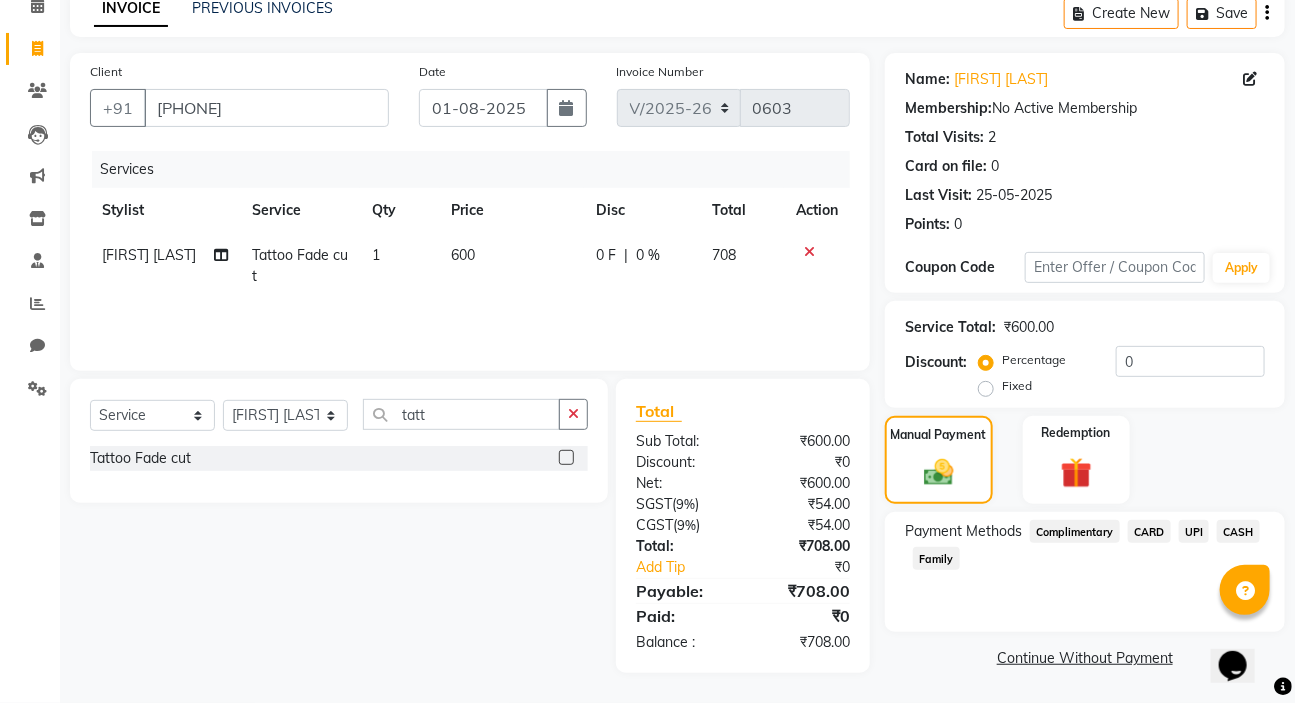 click on "UPI" 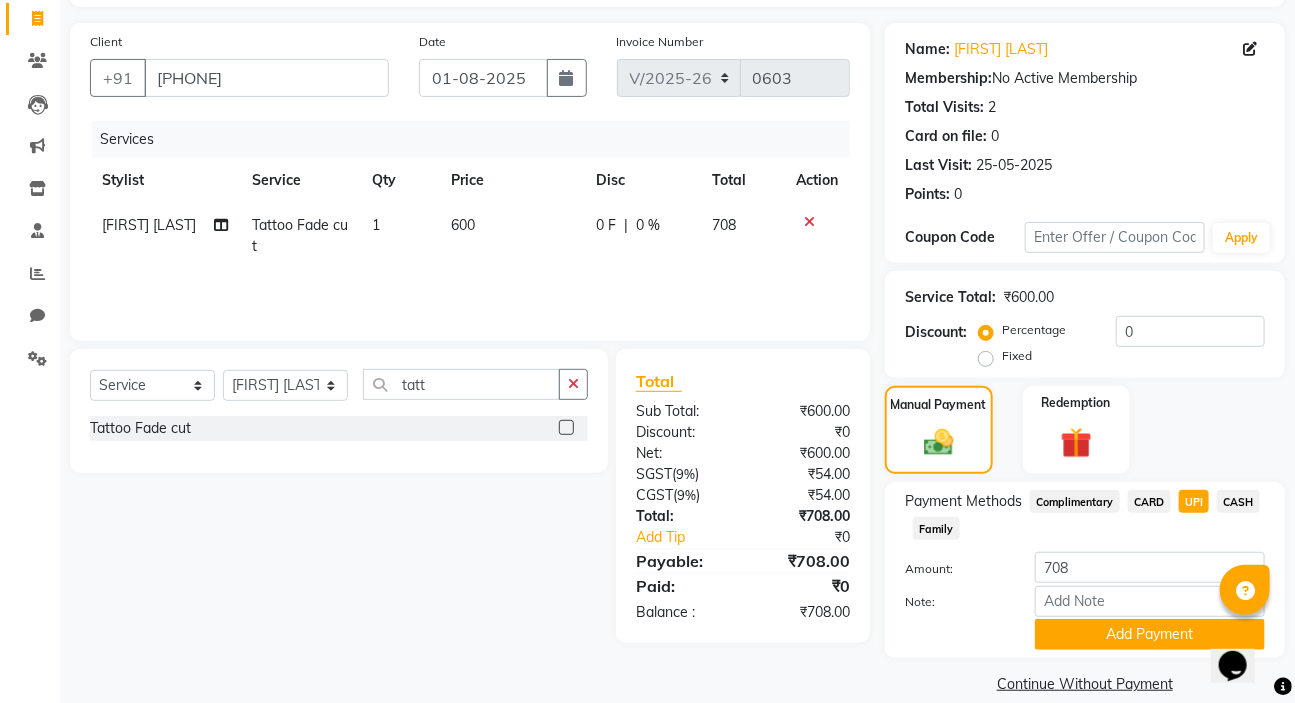 scroll, scrollTop: 153, scrollLeft: 0, axis: vertical 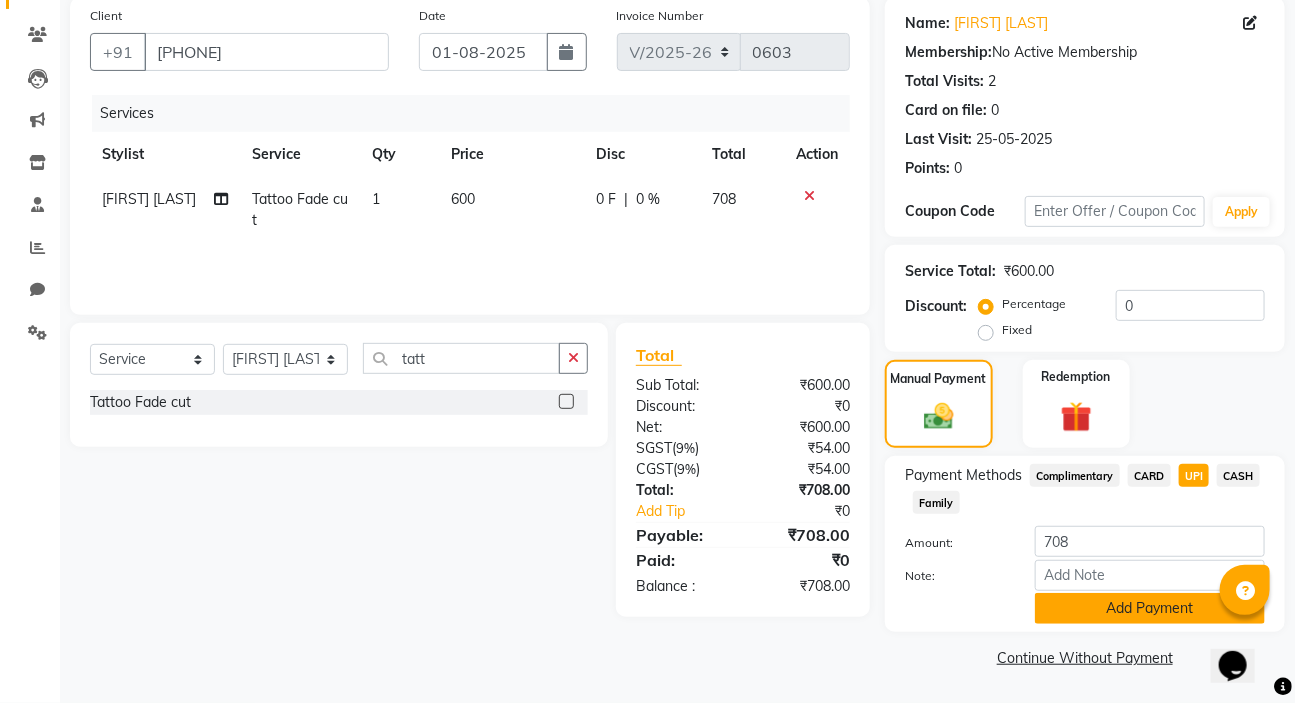 click on "Add Payment" 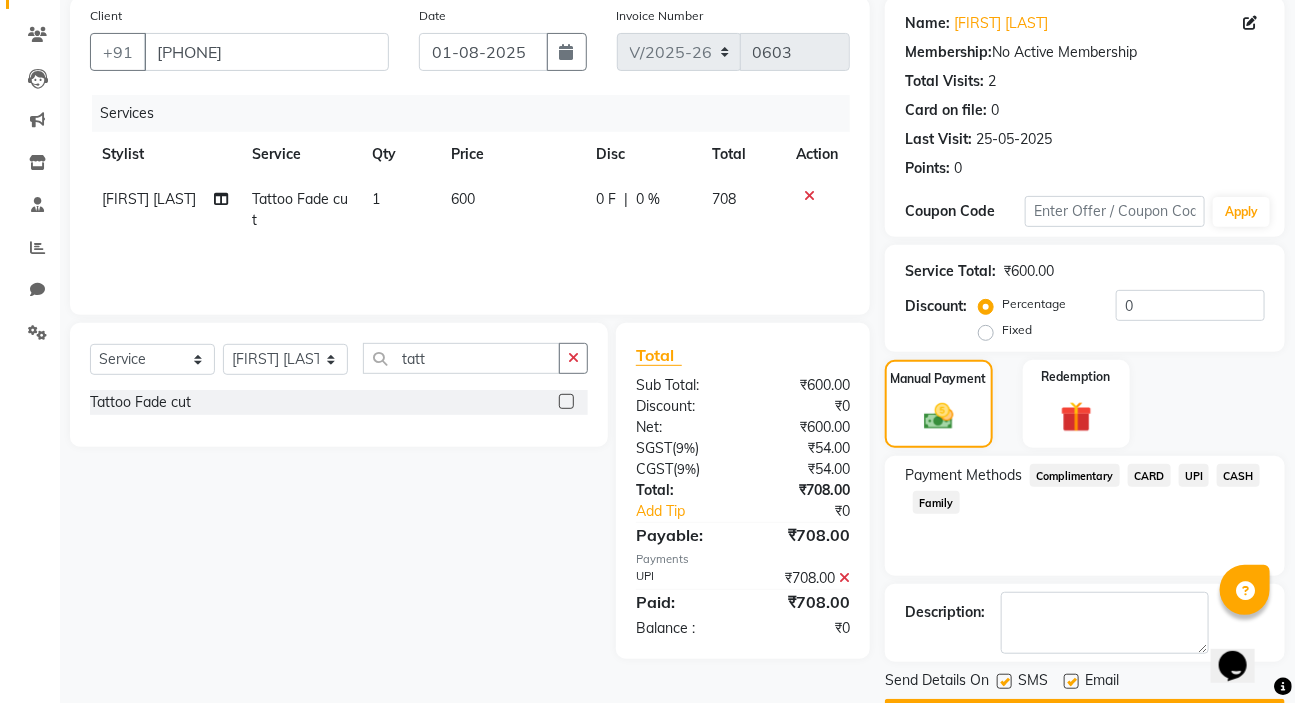 scroll, scrollTop: 210, scrollLeft: 0, axis: vertical 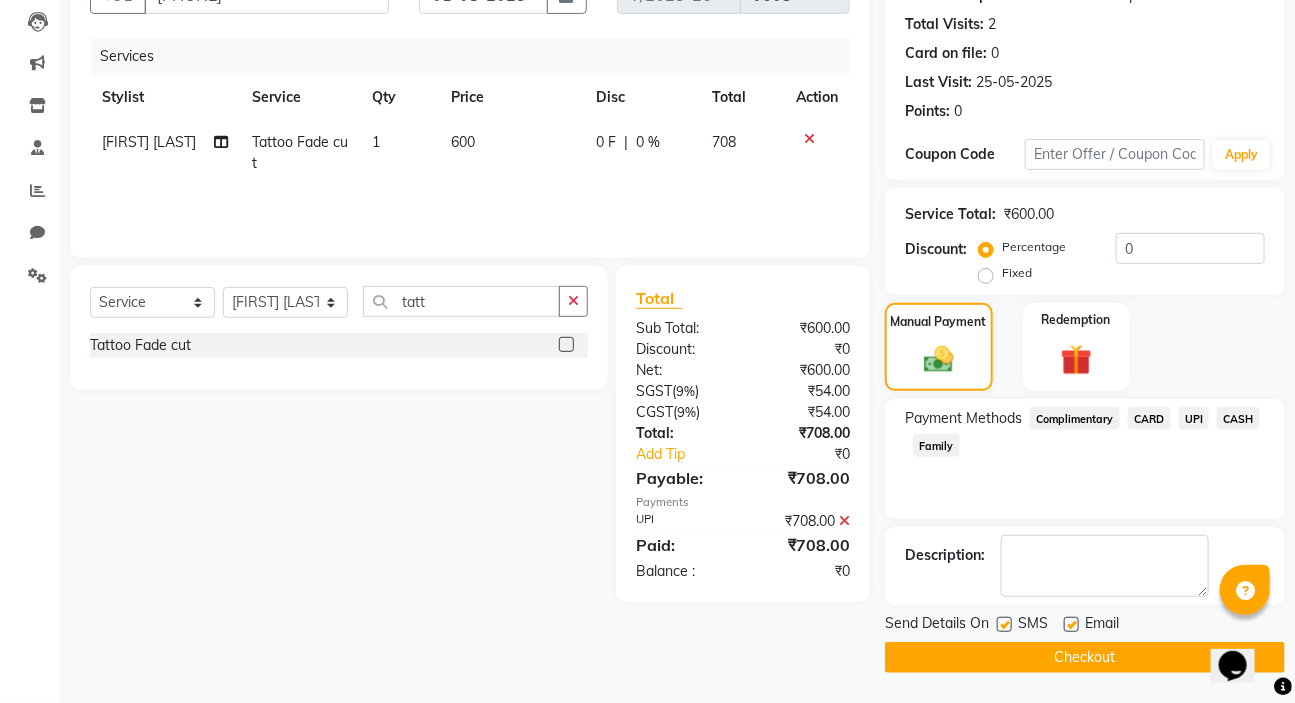 click on "Checkout" 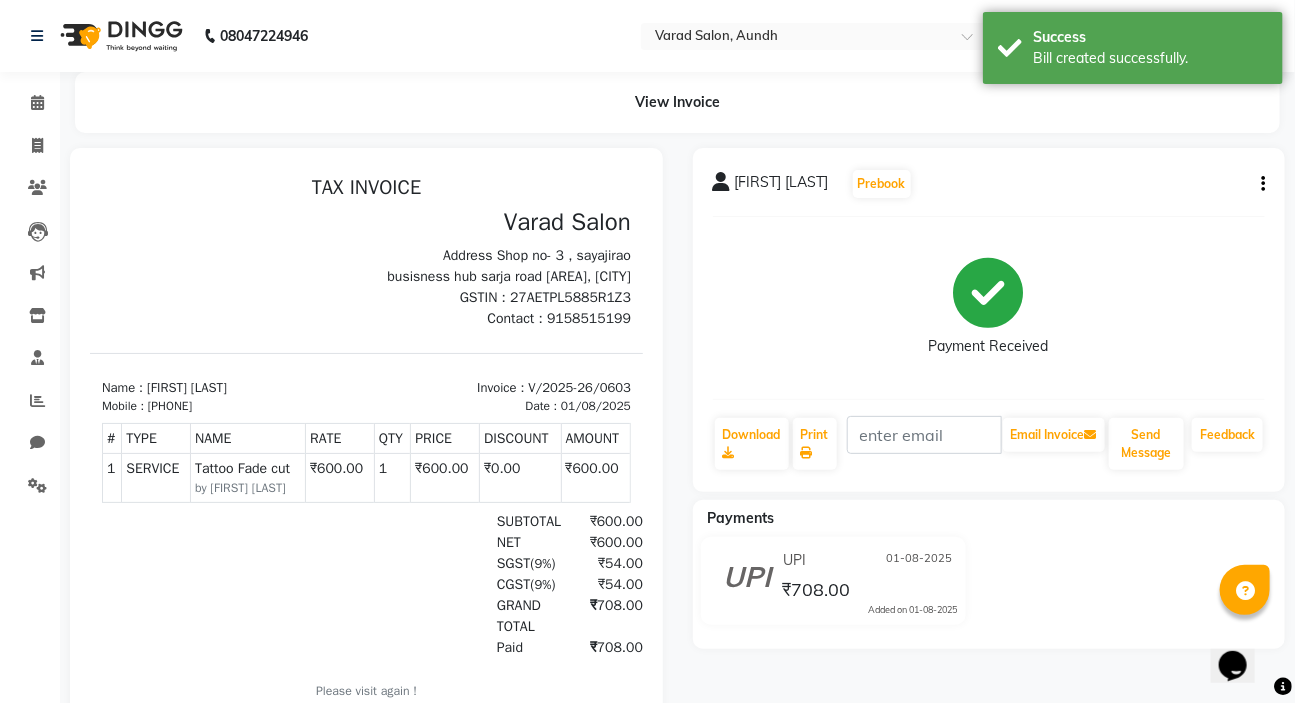 scroll, scrollTop: 0, scrollLeft: 0, axis: both 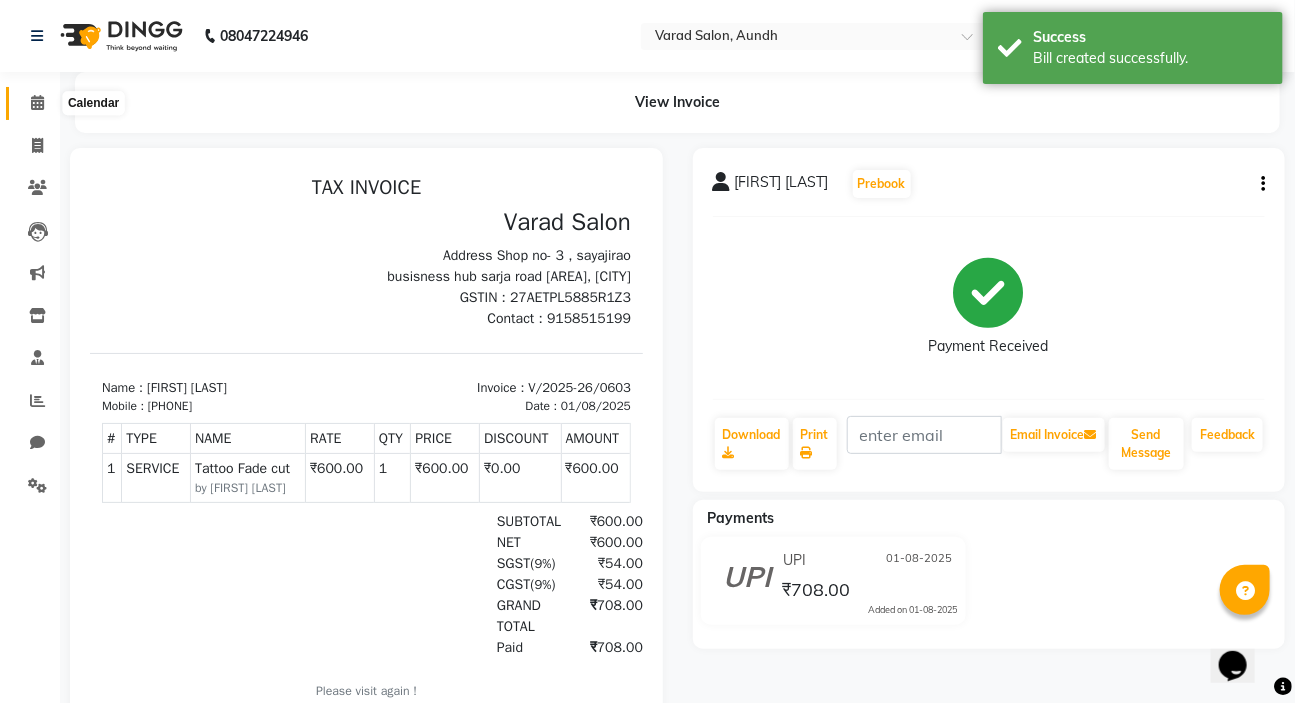 click 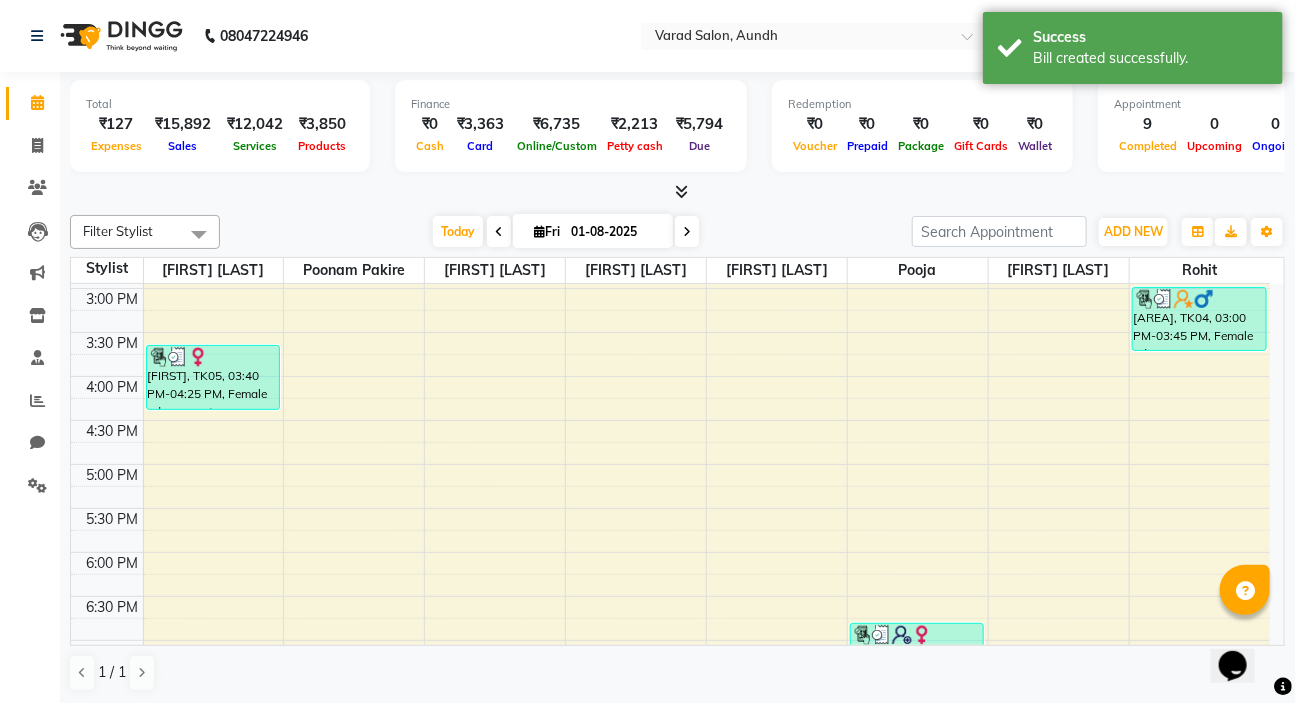 scroll, scrollTop: 467, scrollLeft: 0, axis: vertical 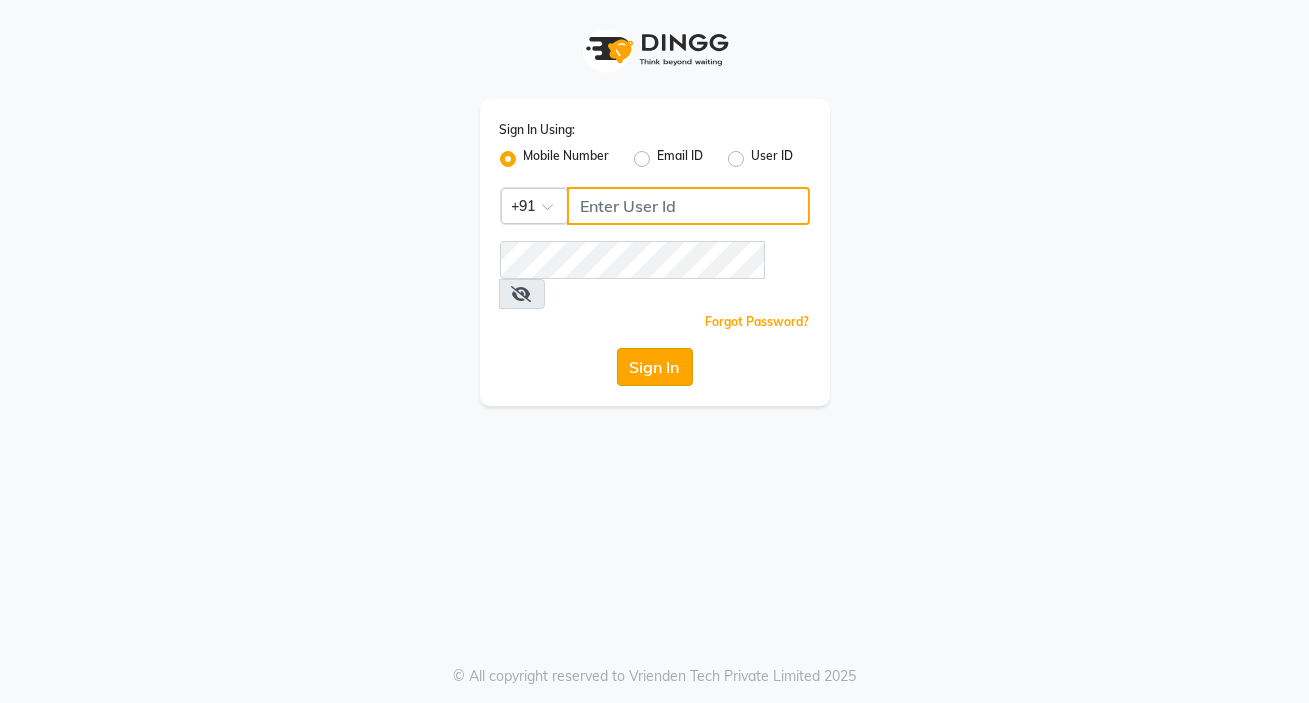 type on "9158515199" 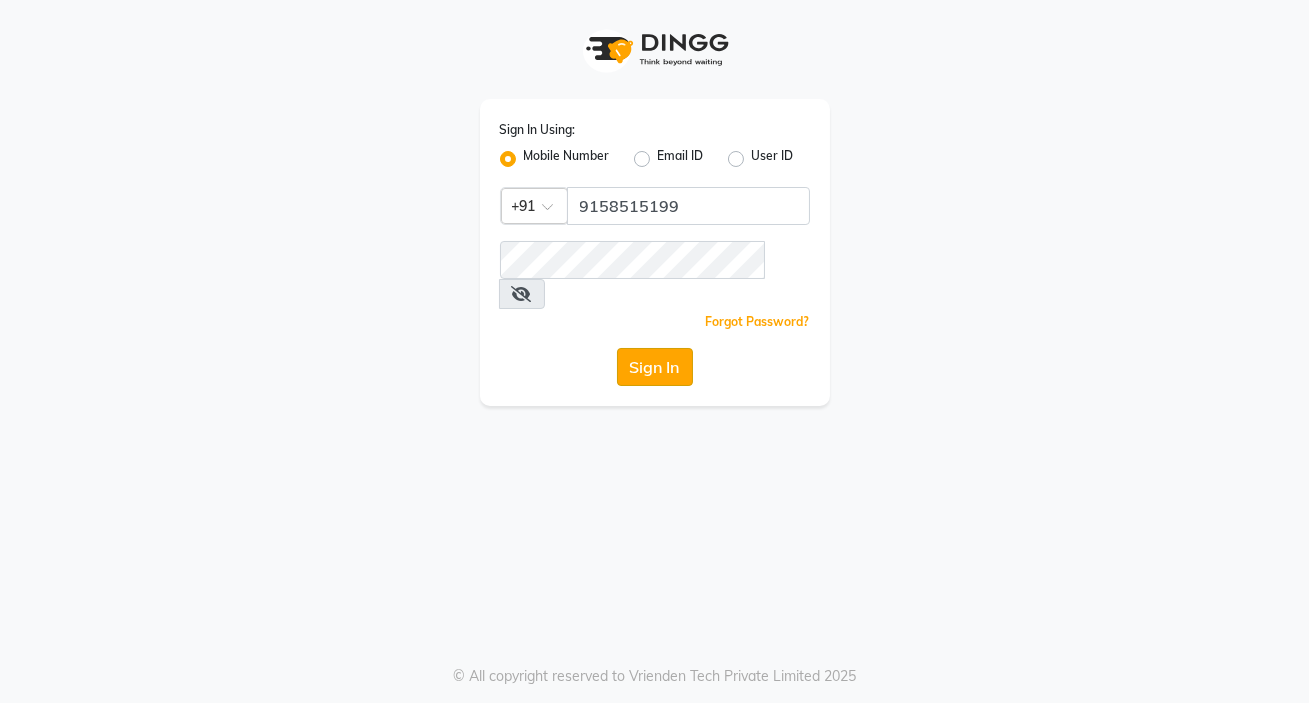 click on "Sign In" 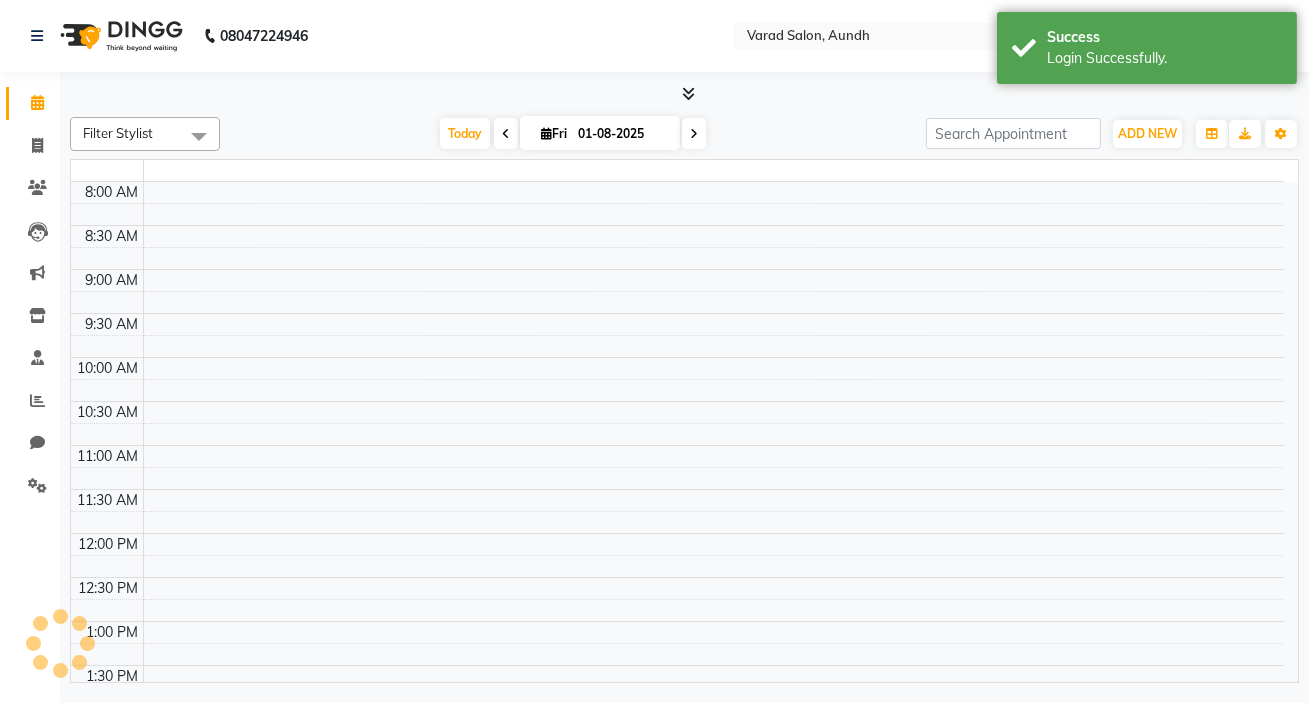select on "en" 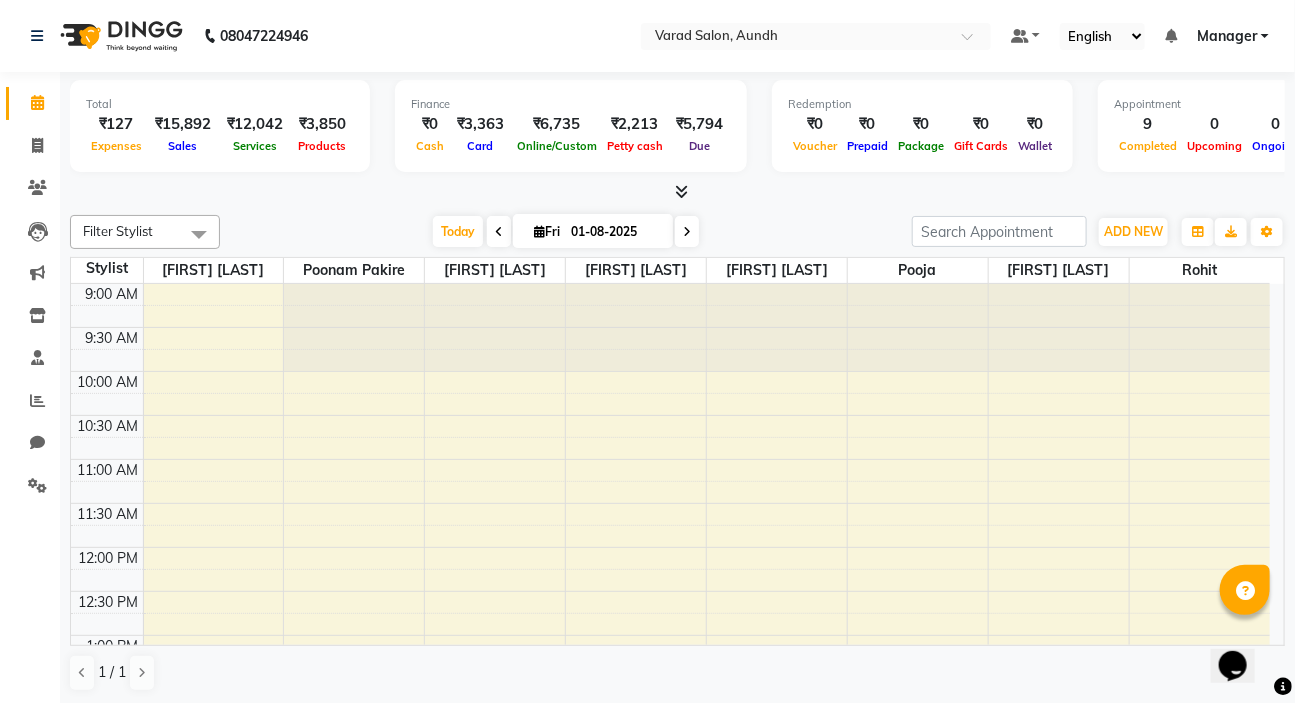 scroll, scrollTop: 0, scrollLeft: 0, axis: both 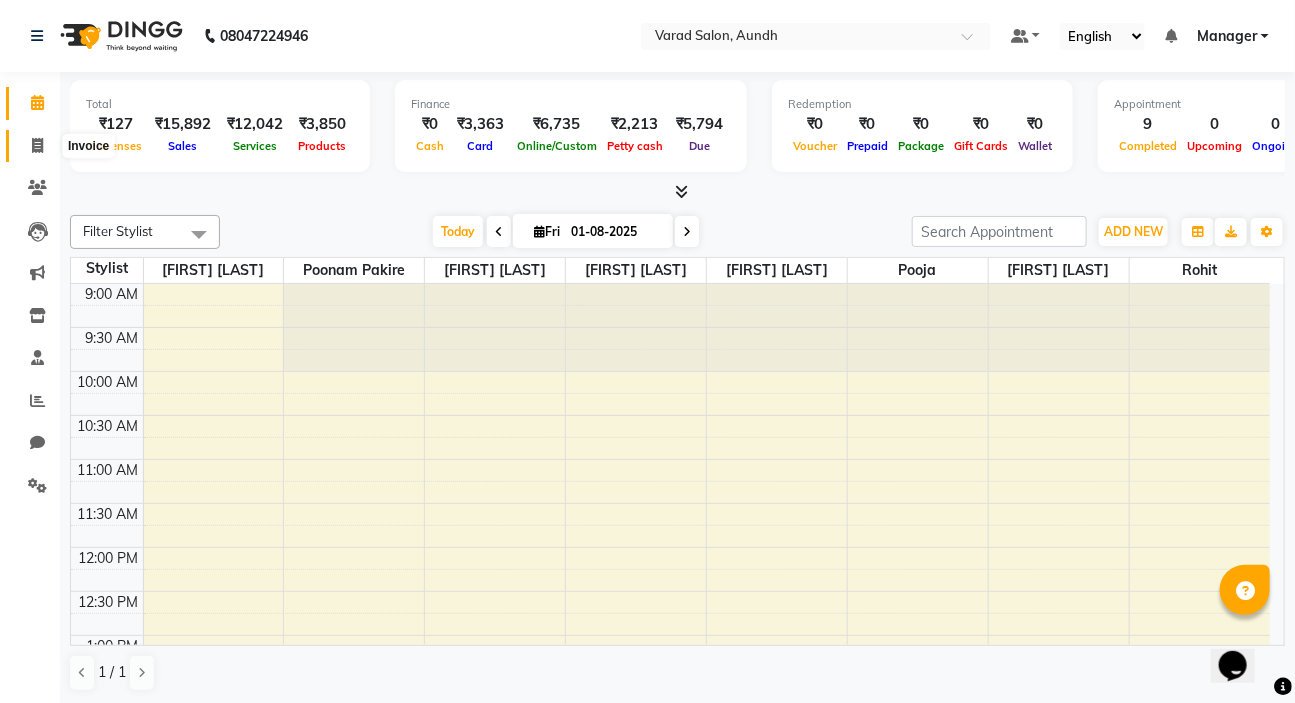 click 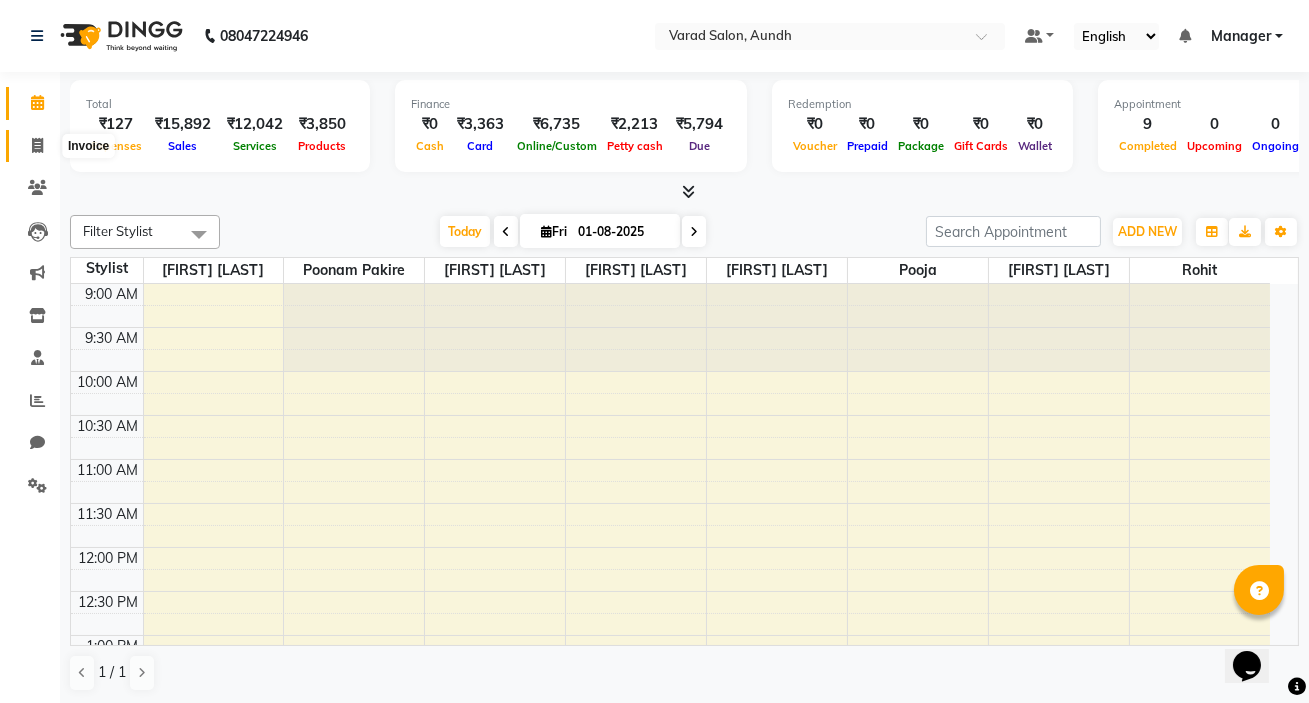 select on "service" 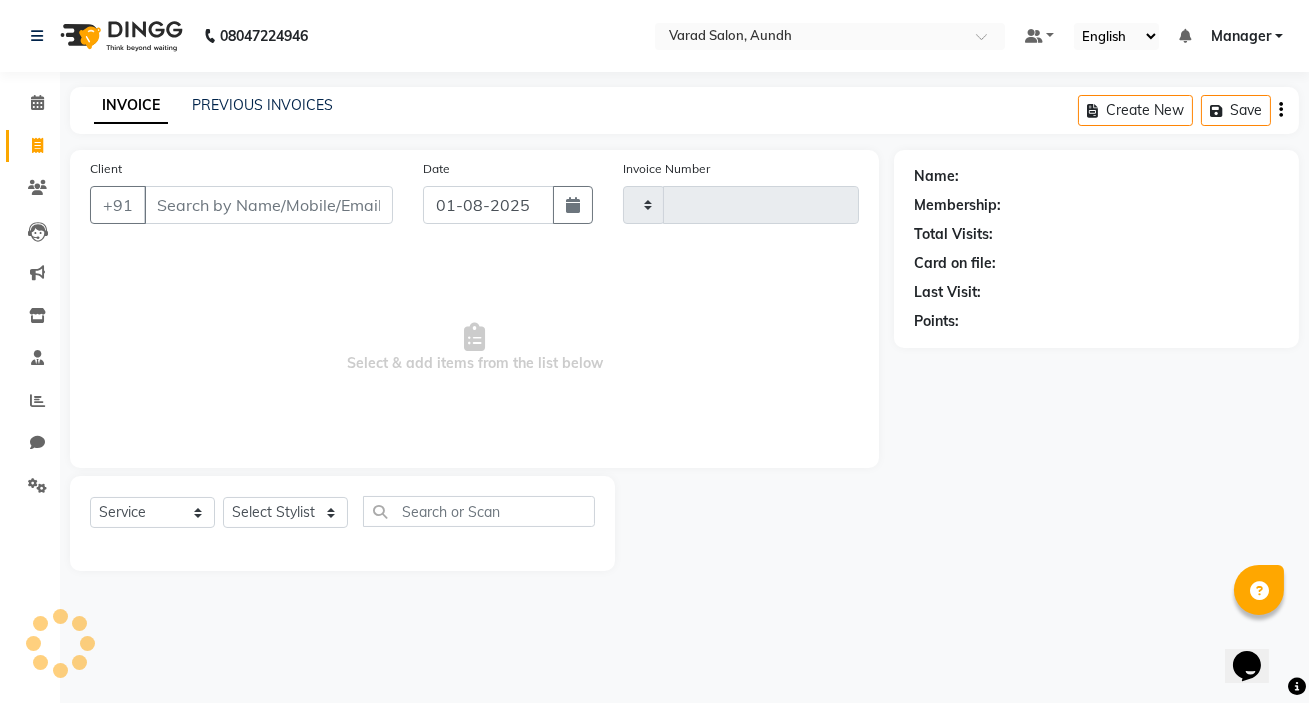 type on "0604" 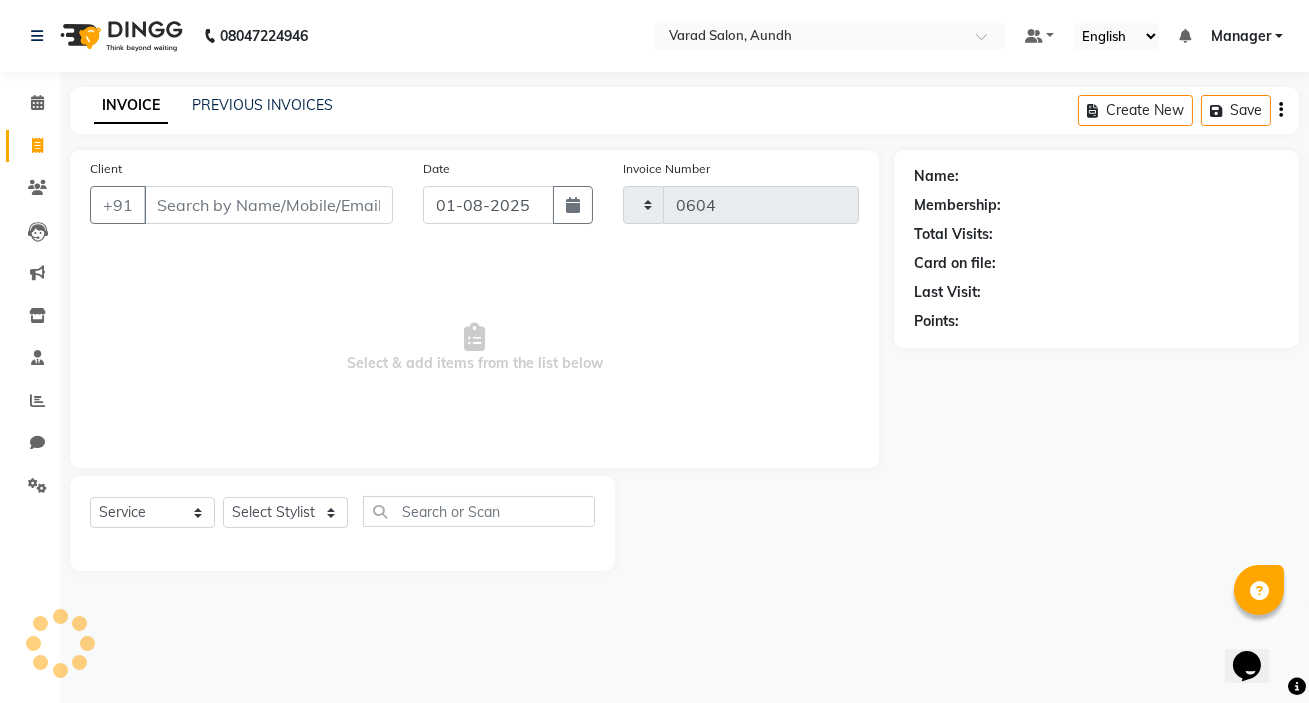 select on "7550" 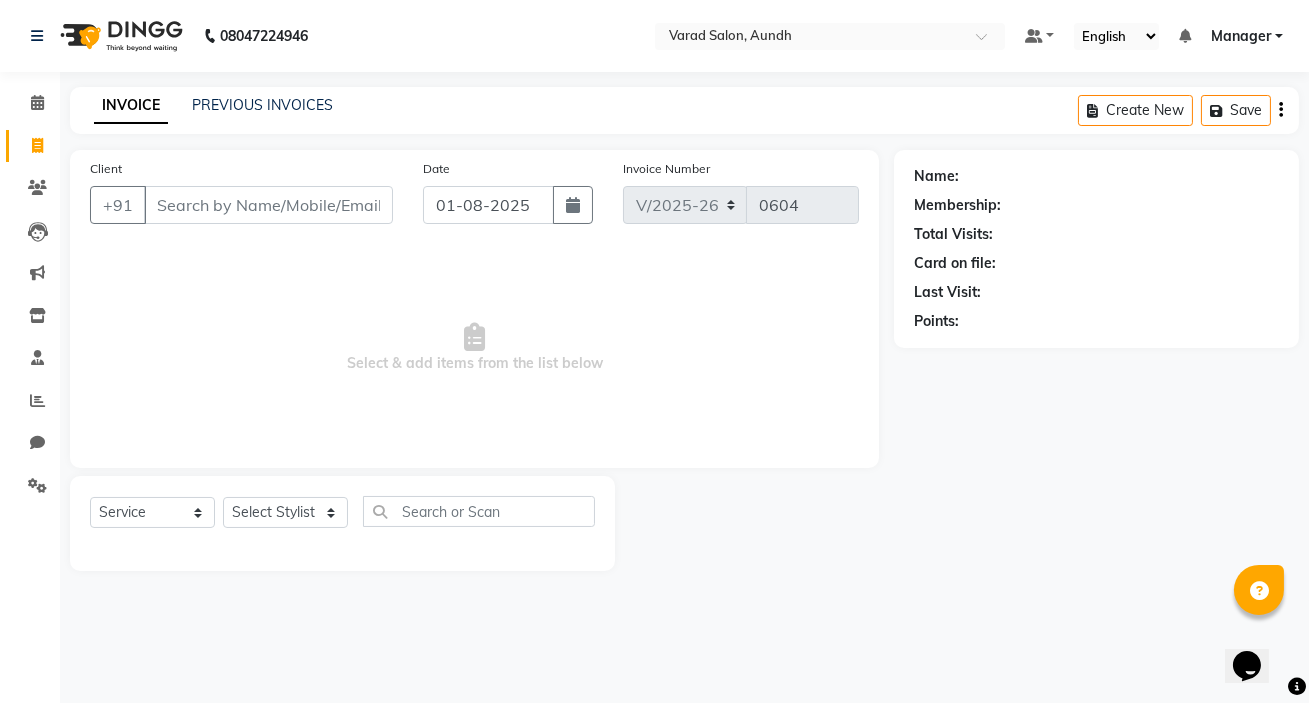 drag, startPoint x: 239, startPoint y: 210, endPoint x: 230, endPoint y: 145, distance: 65.62012 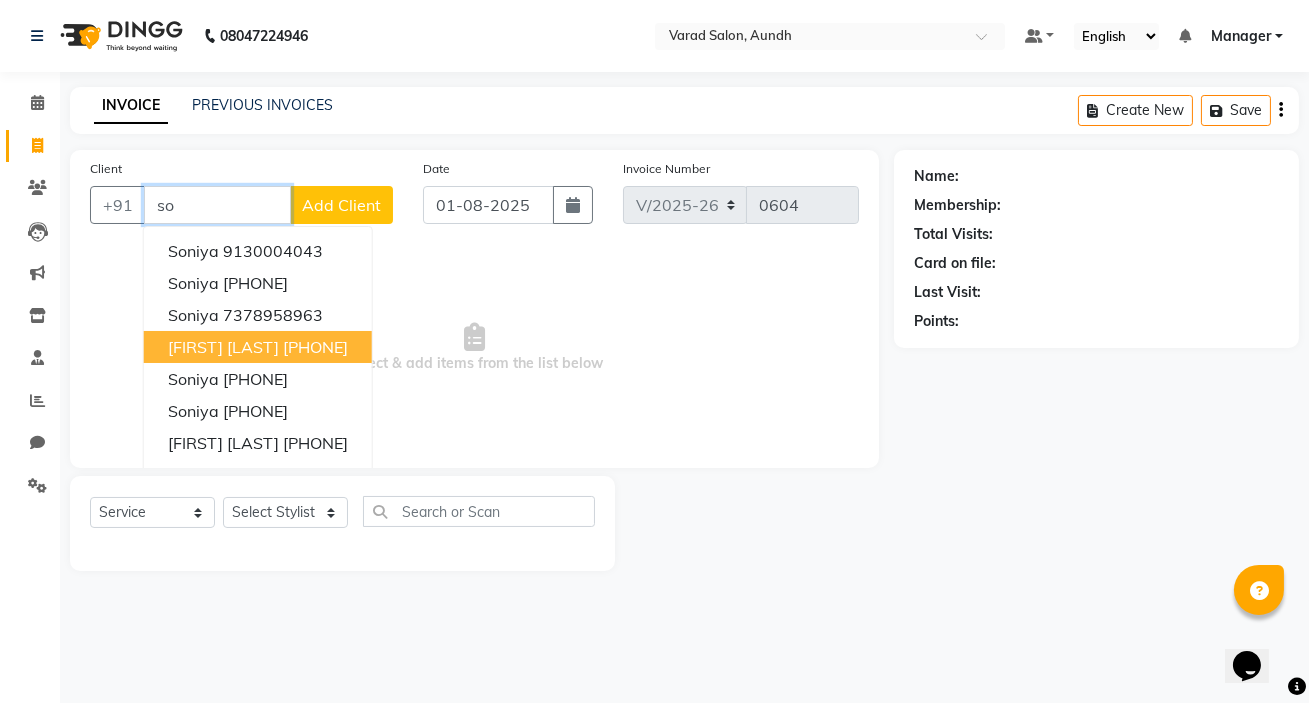 type on "s" 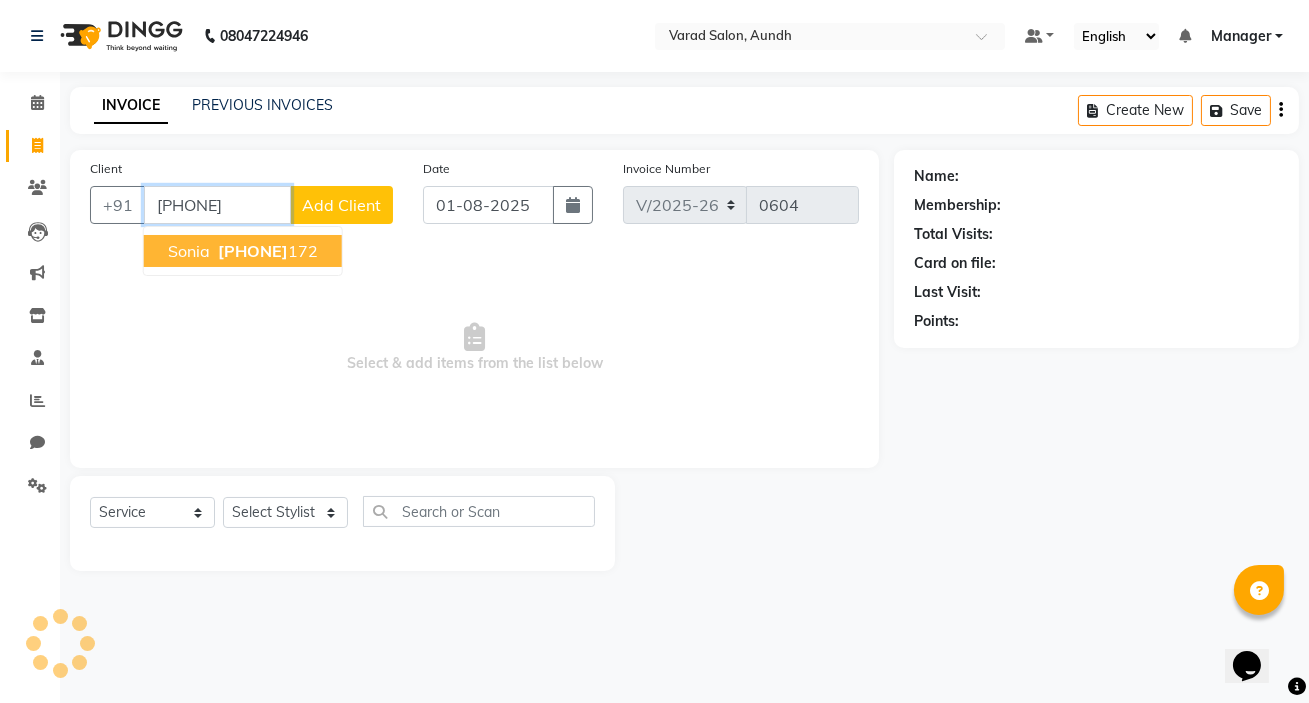 click on "sonia   9049218 172" at bounding box center [243, 251] 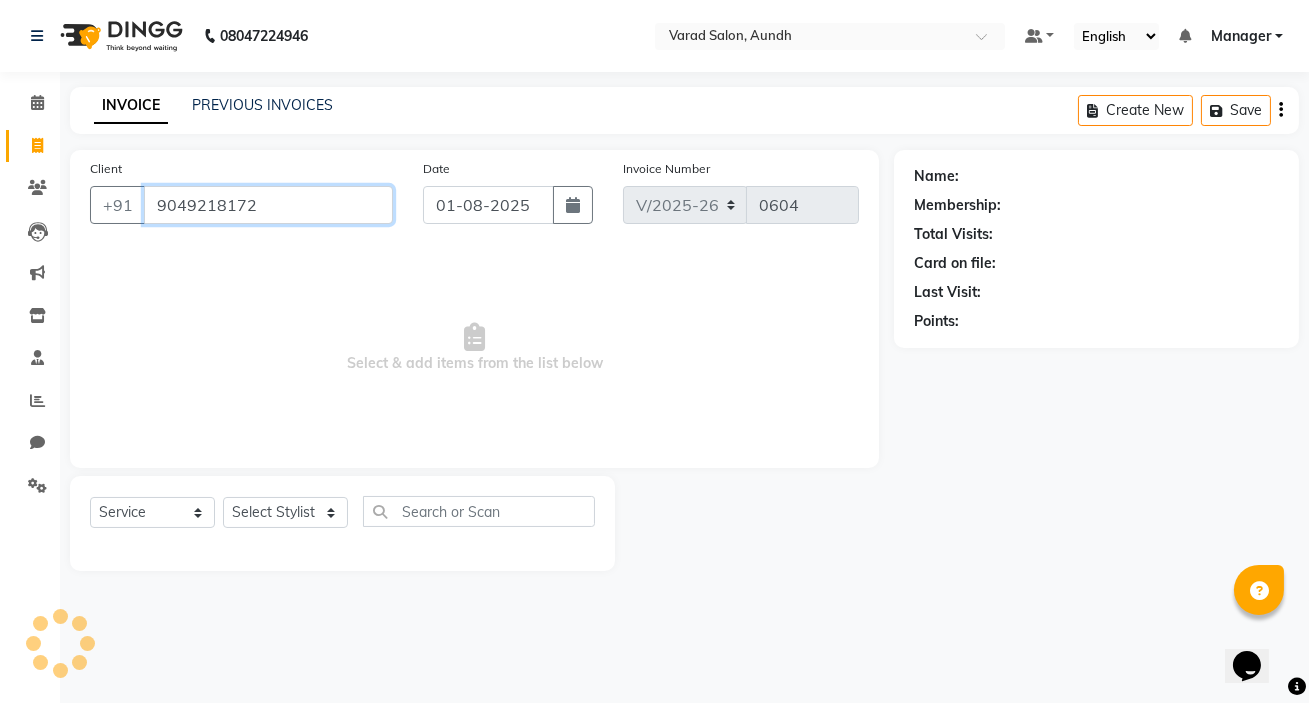 type on "9049218172" 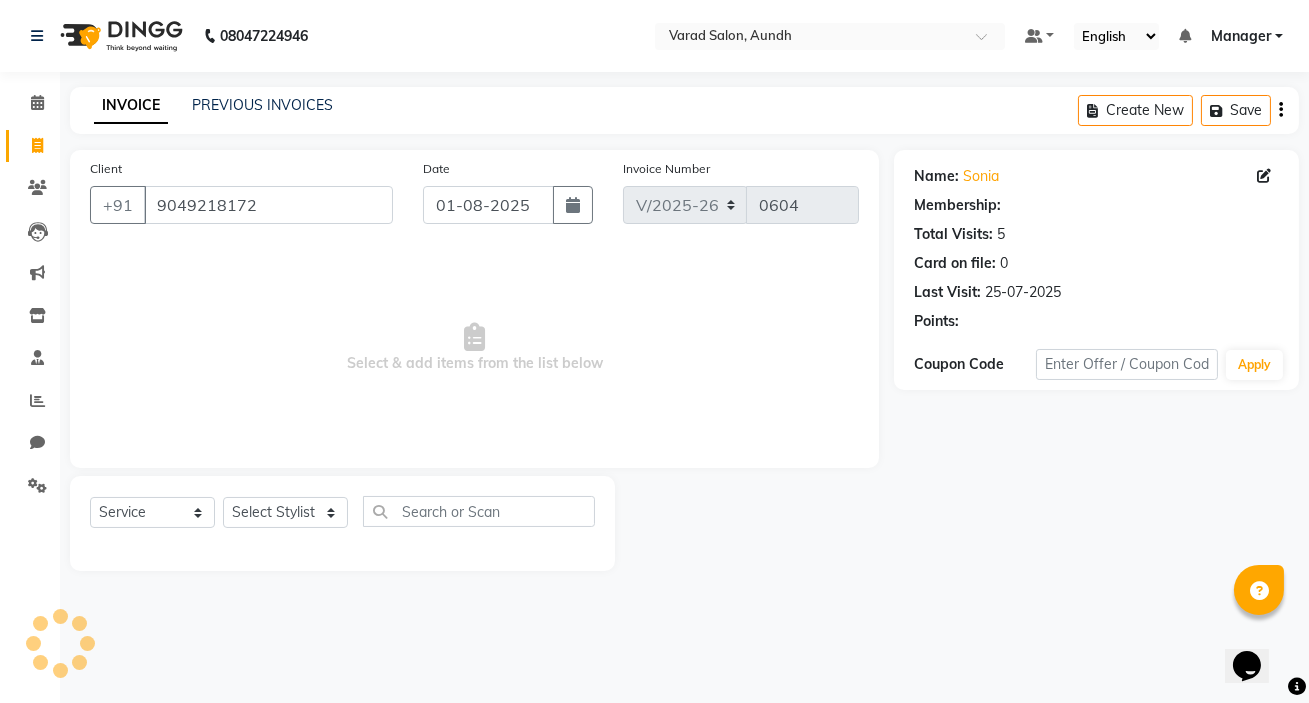 select on "1: Object" 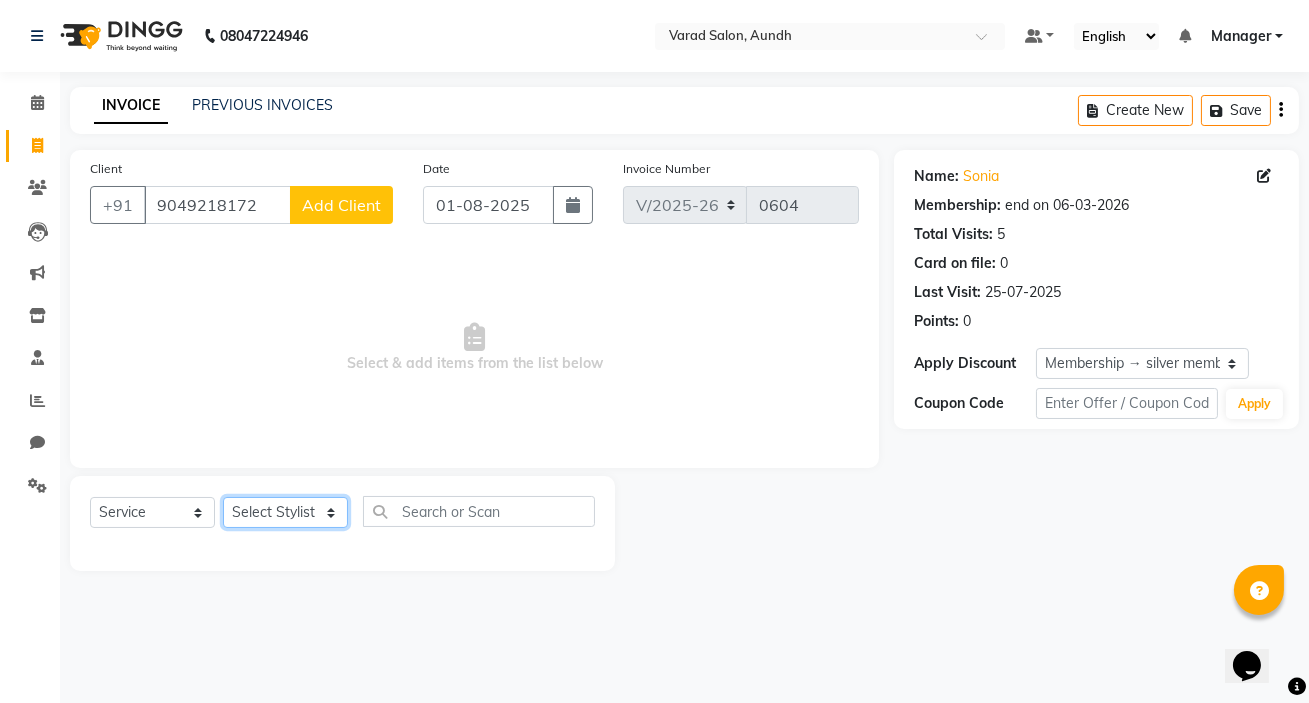 click on "Select Stylist karan raut kiran karagir Manager Manjeet kaur  nagesh sonawane Pooja Poonam Pakire Raju Bahadur  rohit" 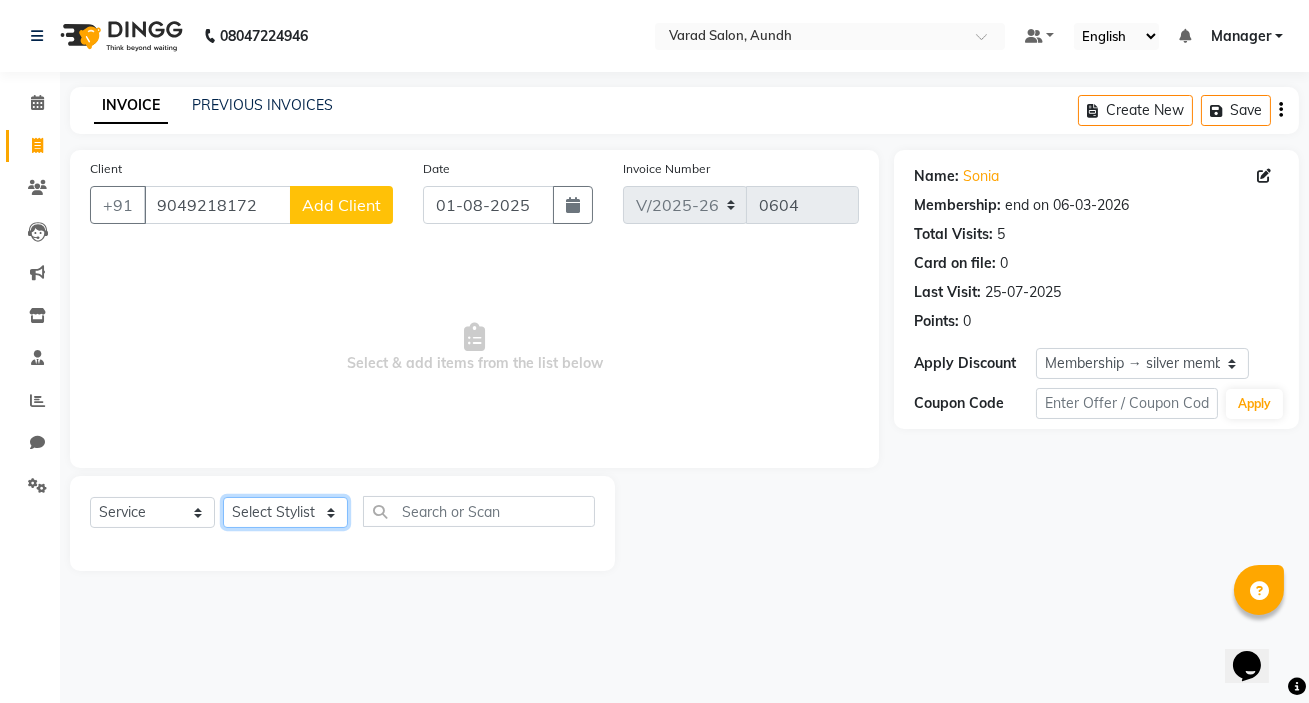 select on "67609" 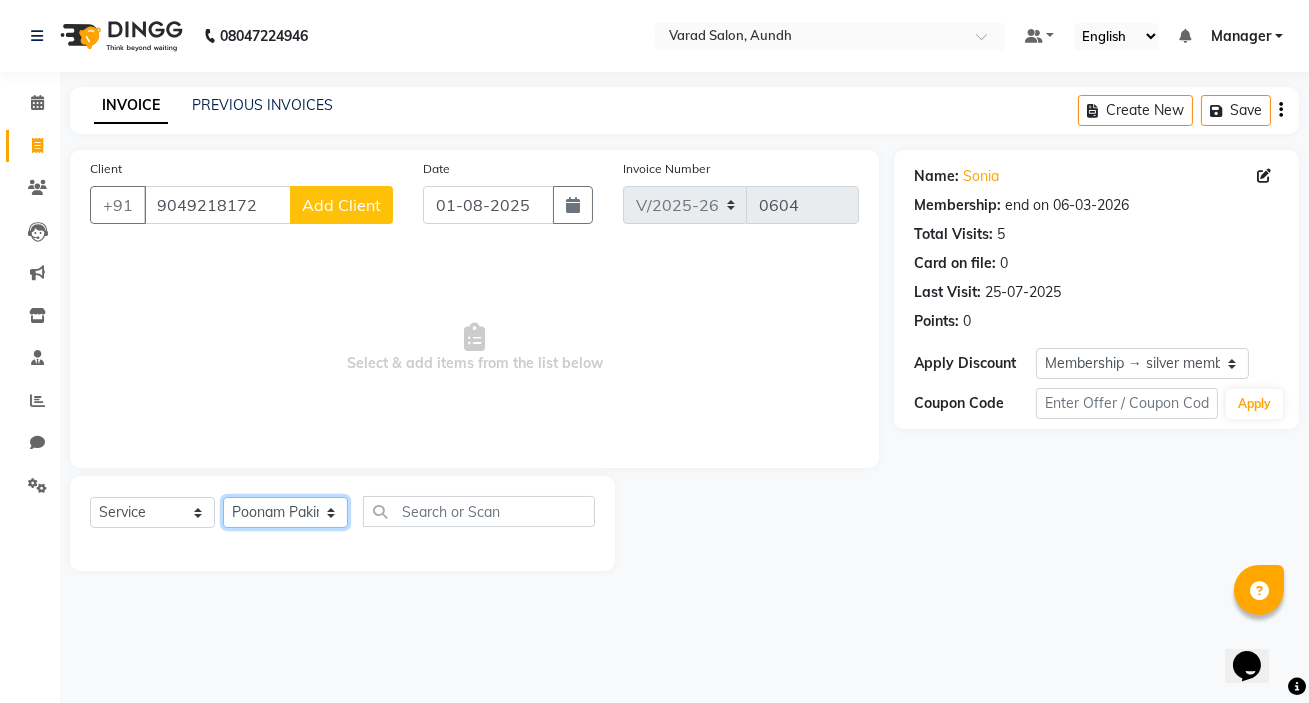 click on "Select Stylist karan raut kiran karagir Manager Manjeet kaur  nagesh sonawane Pooja Poonam Pakire Raju Bahadur  rohit" 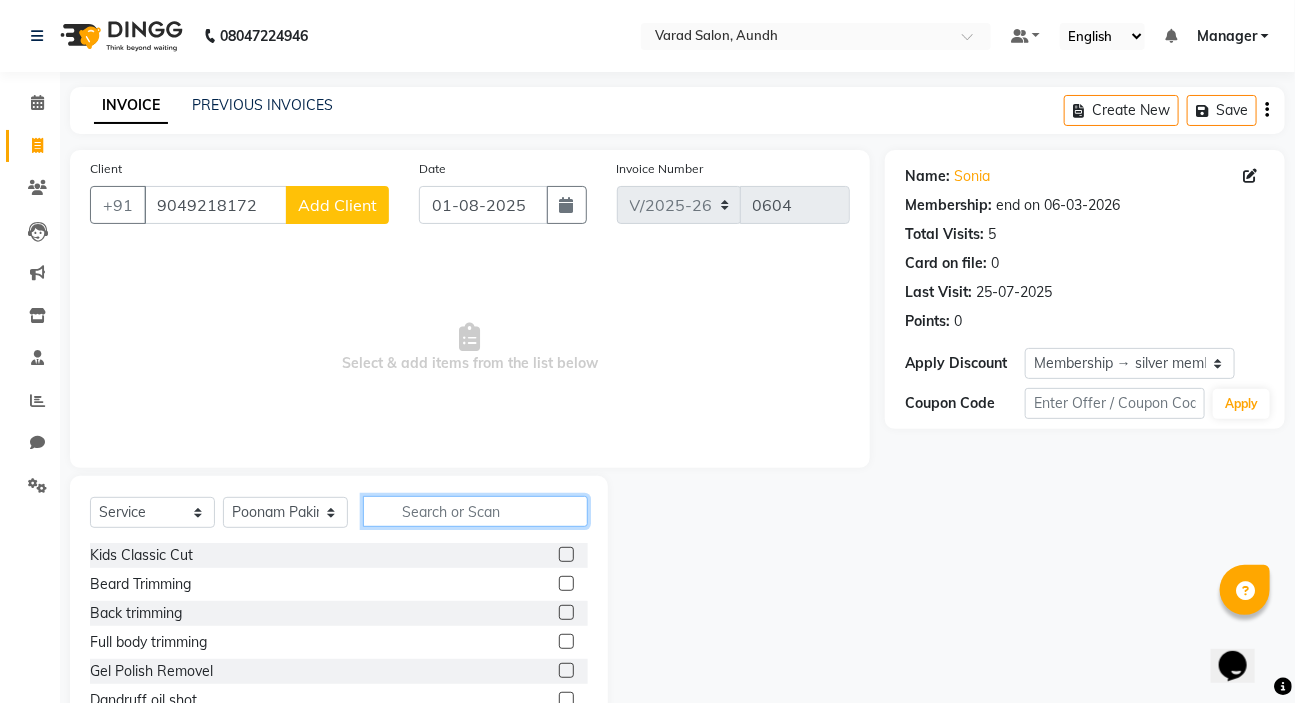 click 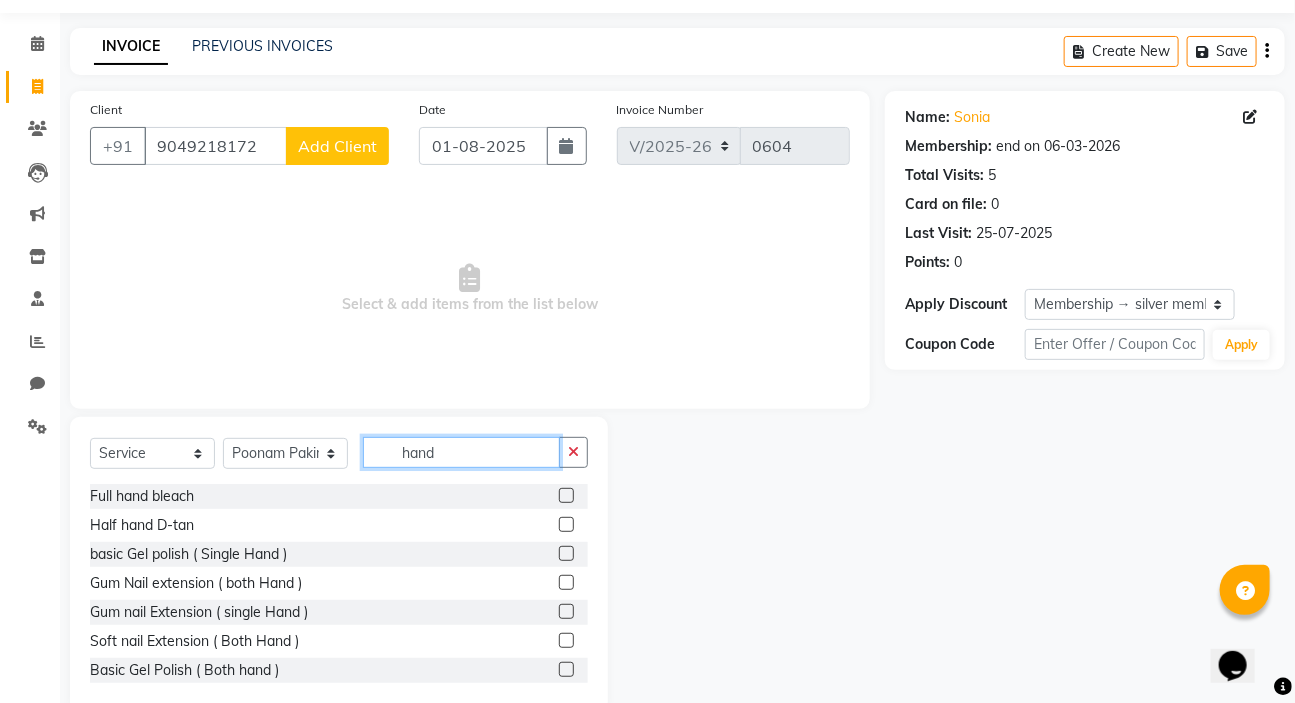 scroll, scrollTop: 90, scrollLeft: 0, axis: vertical 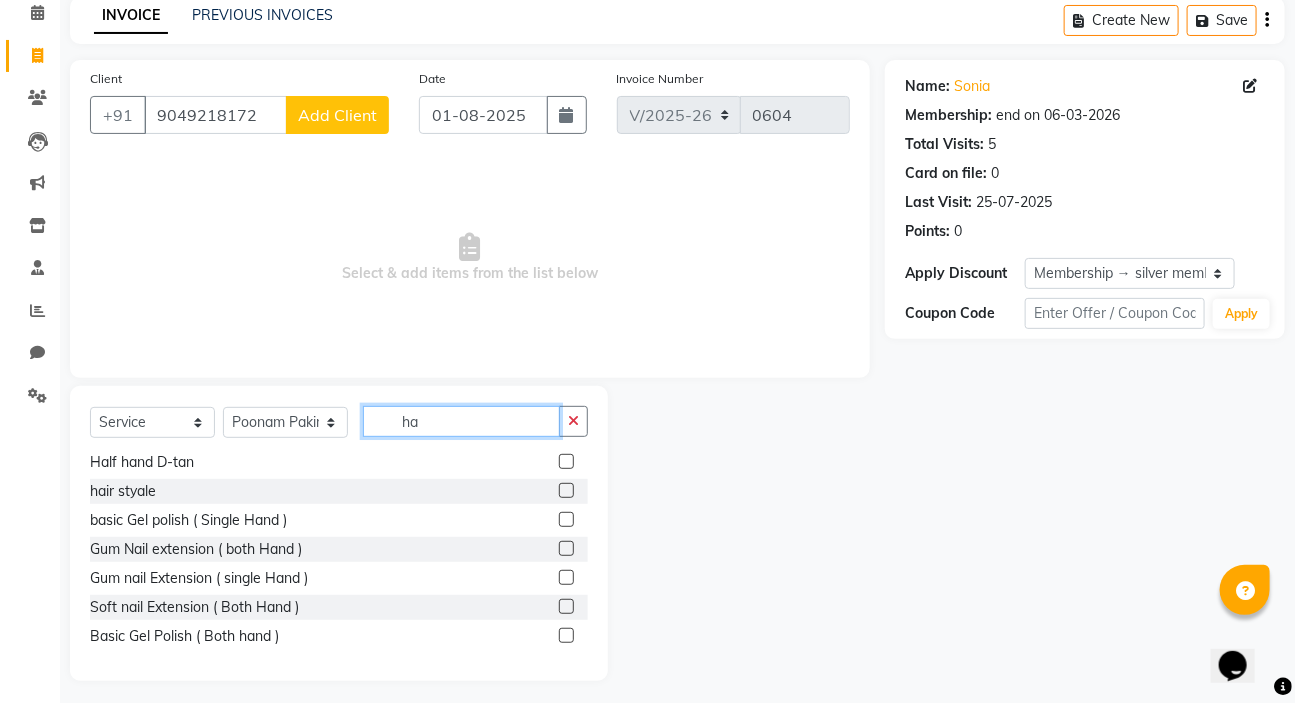 type on "h" 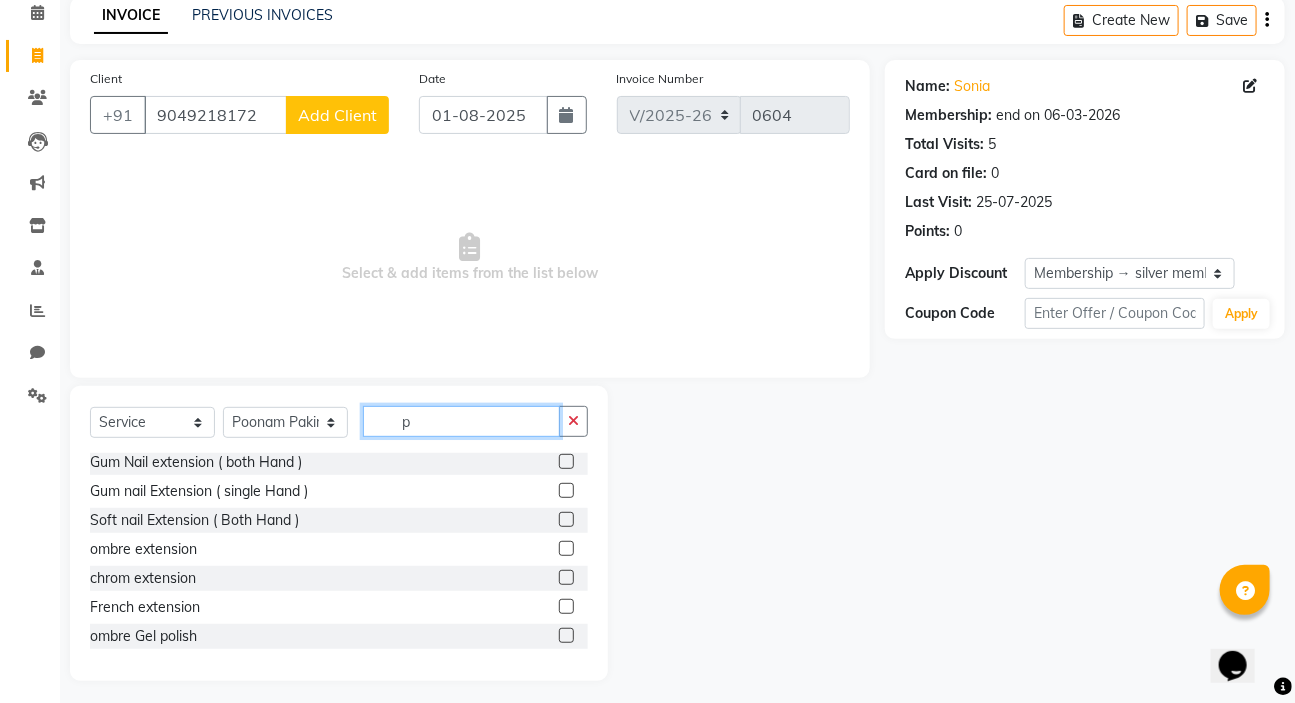 scroll, scrollTop: 31, scrollLeft: 0, axis: vertical 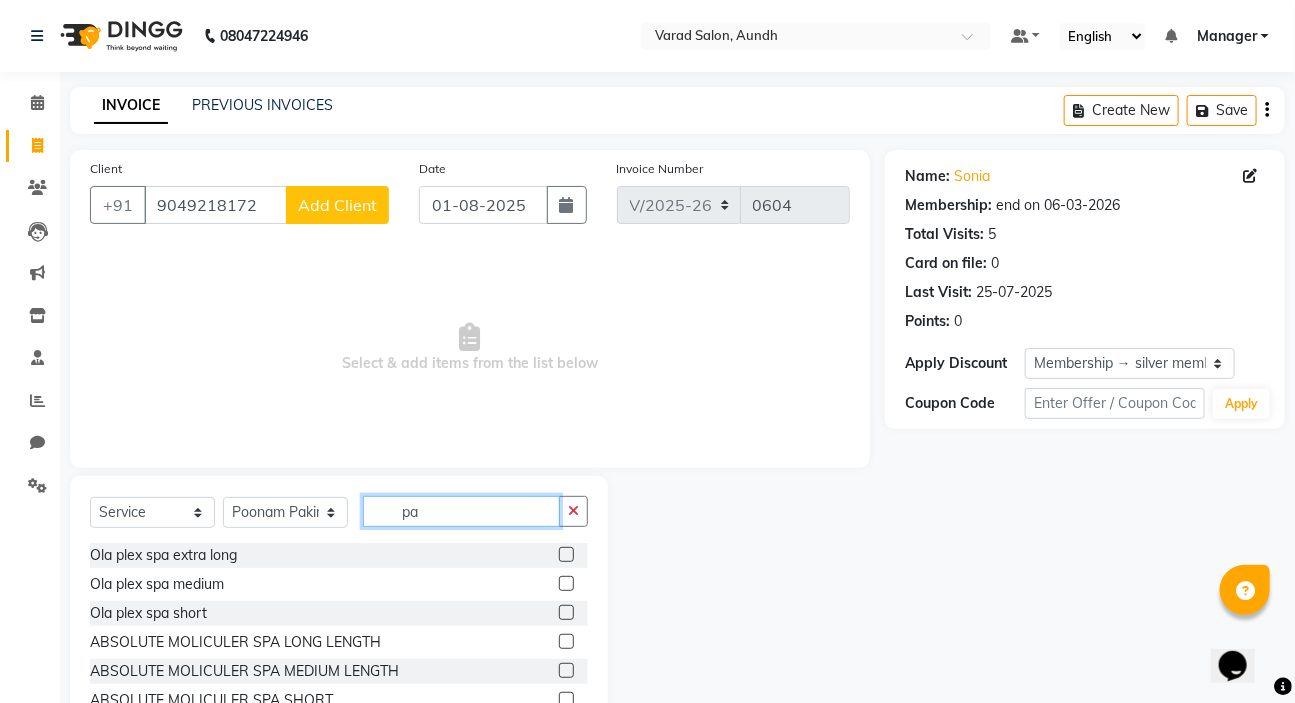 type on "p" 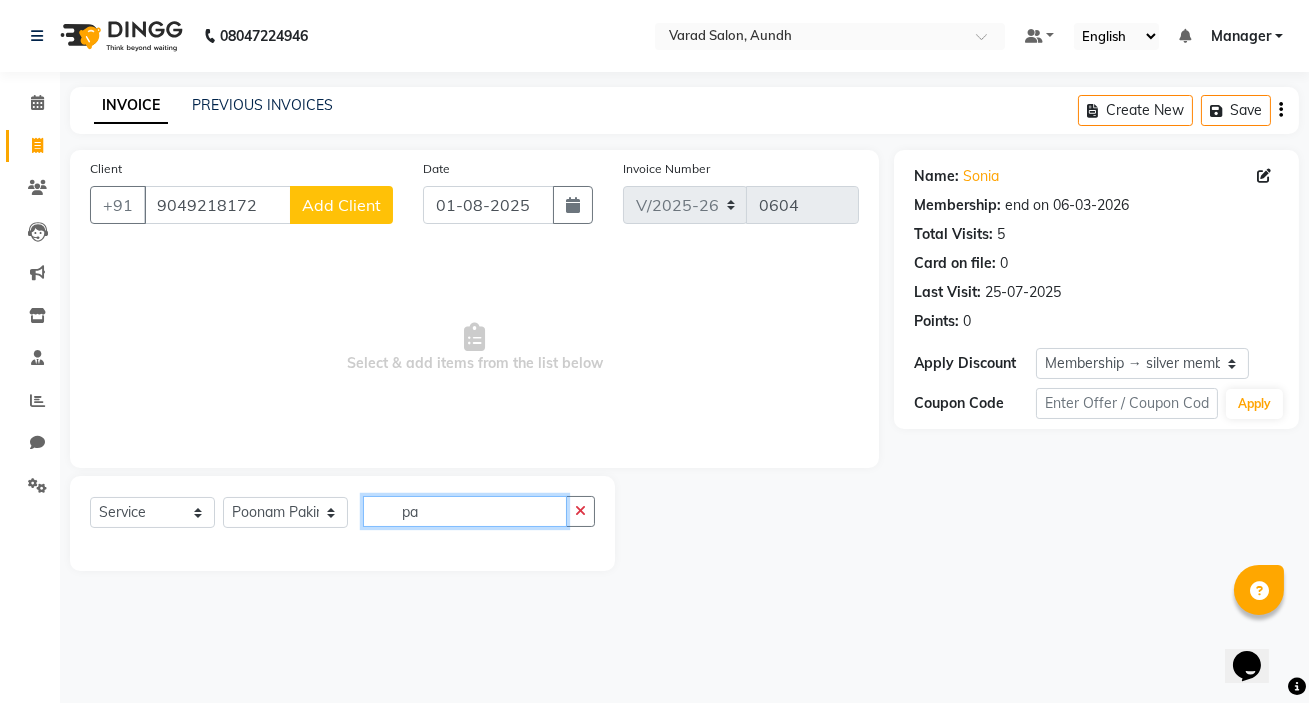 type on "p" 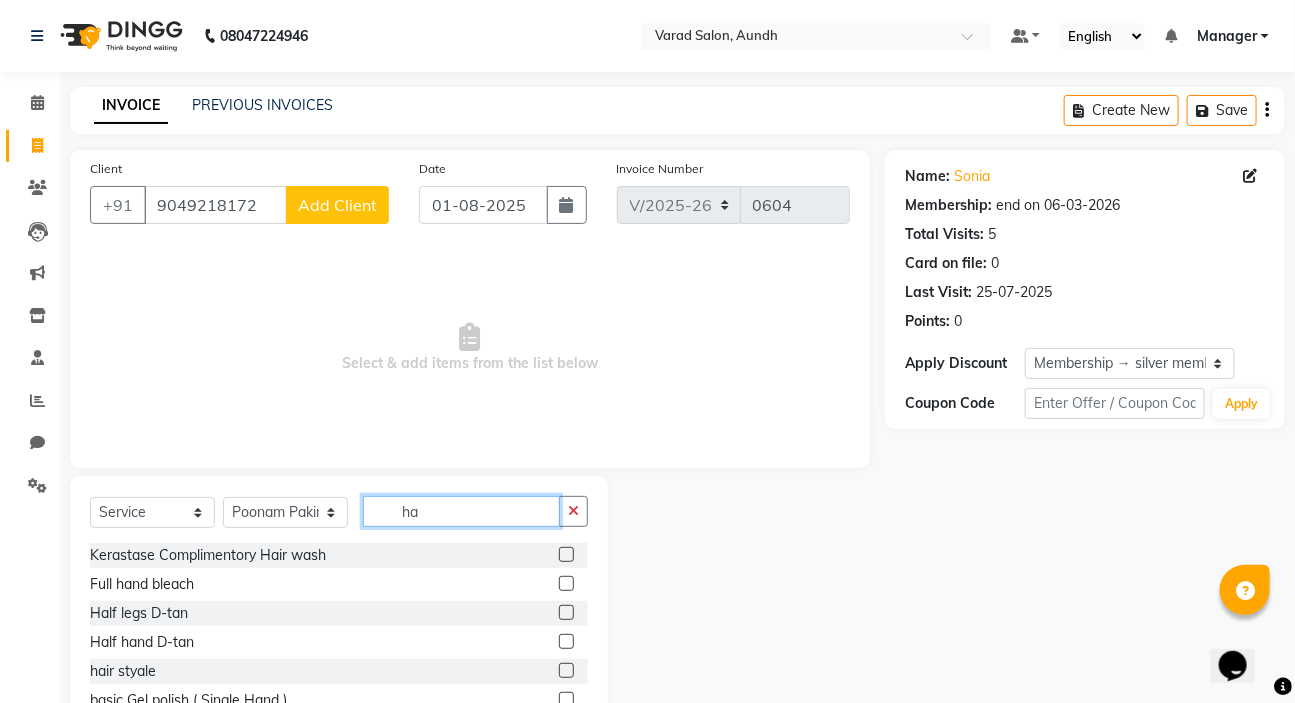 type on "h" 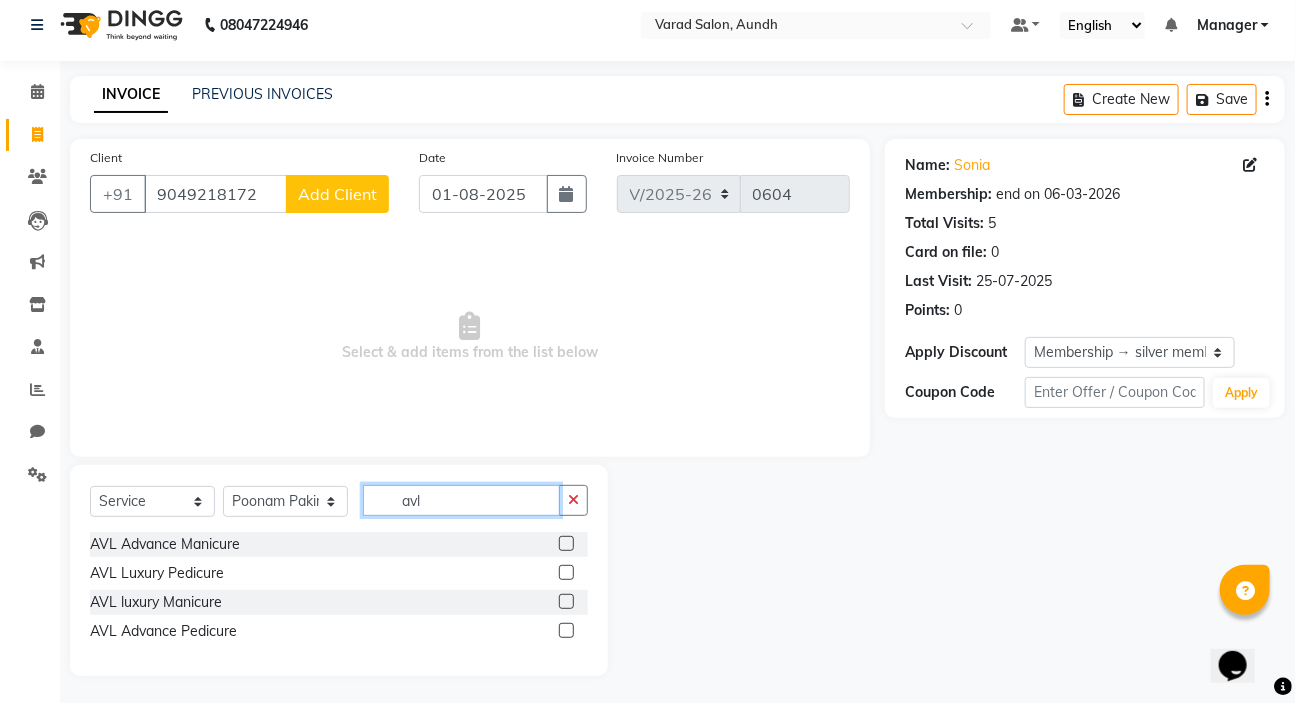 scroll, scrollTop: 14, scrollLeft: 0, axis: vertical 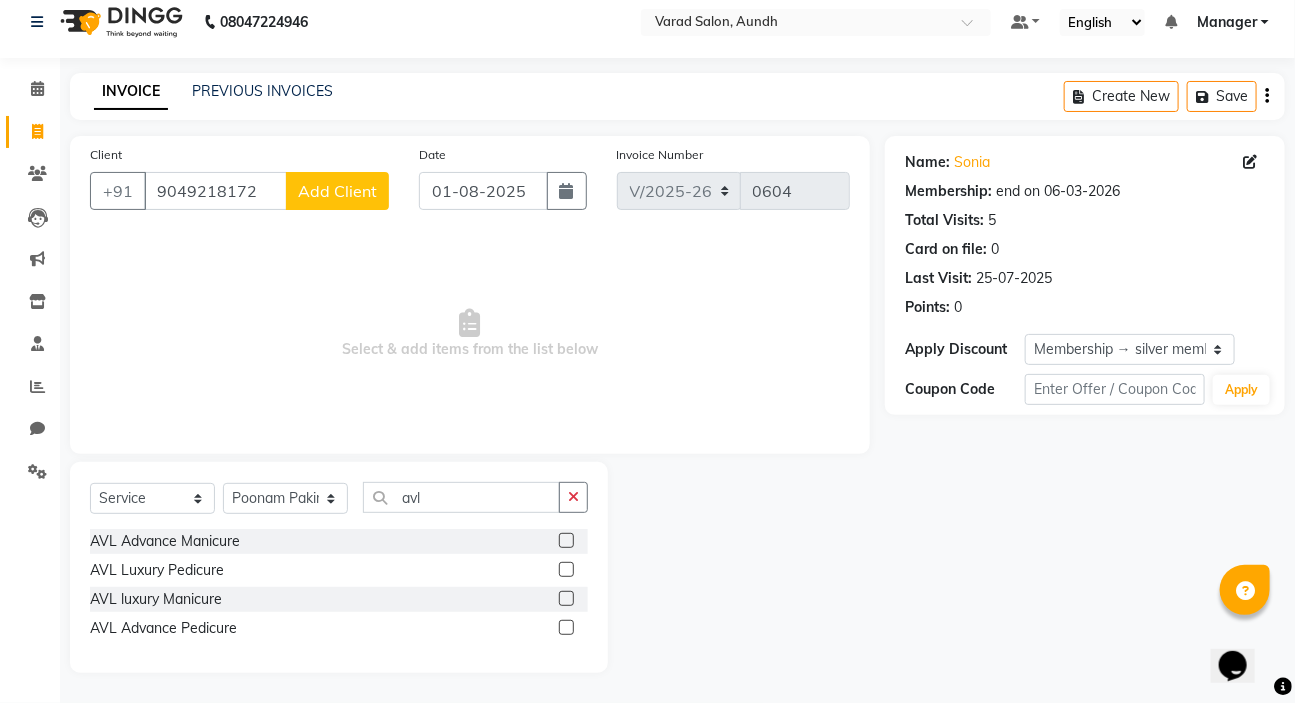 click on "Select  Service  Product  Membership  Package Voucher Prepaid Gift Card  Select Stylist karan raut kiran karagir Manager Manjeet kaur  nagesh sonawane Pooja Poonam Pakire Raju Bahadur  rohit avl" 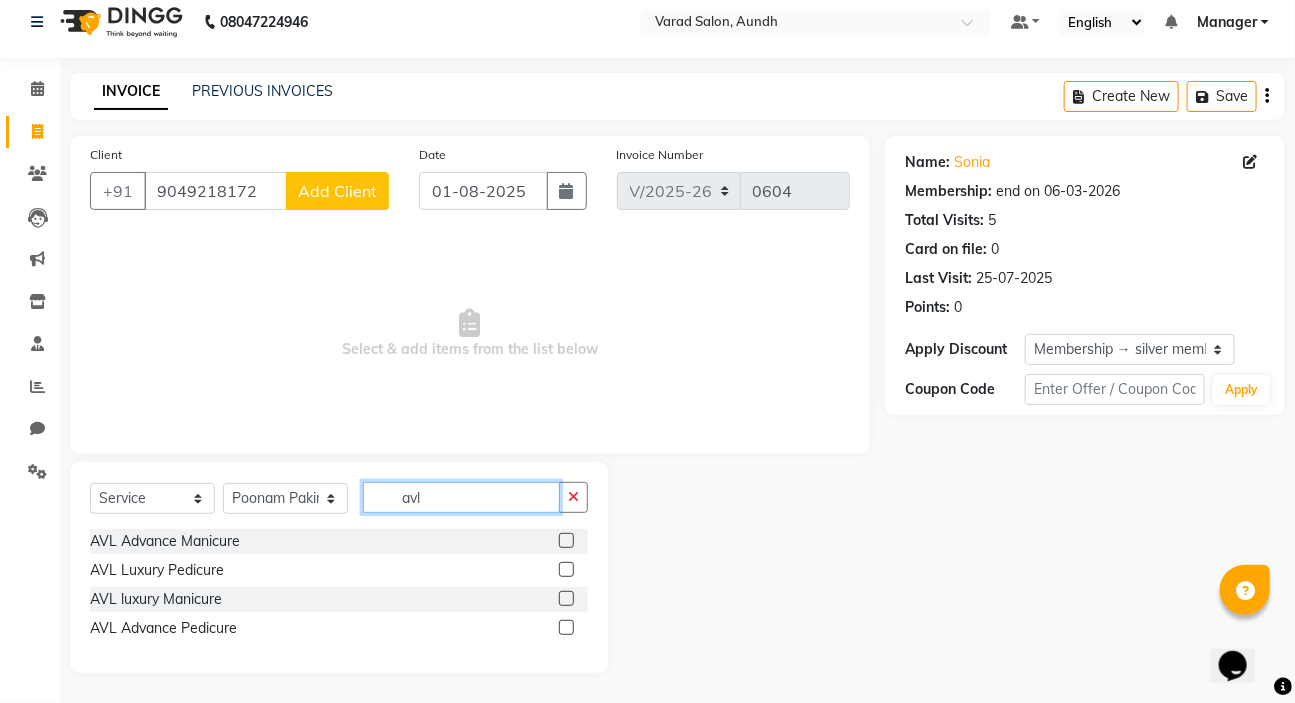 click on "avl" 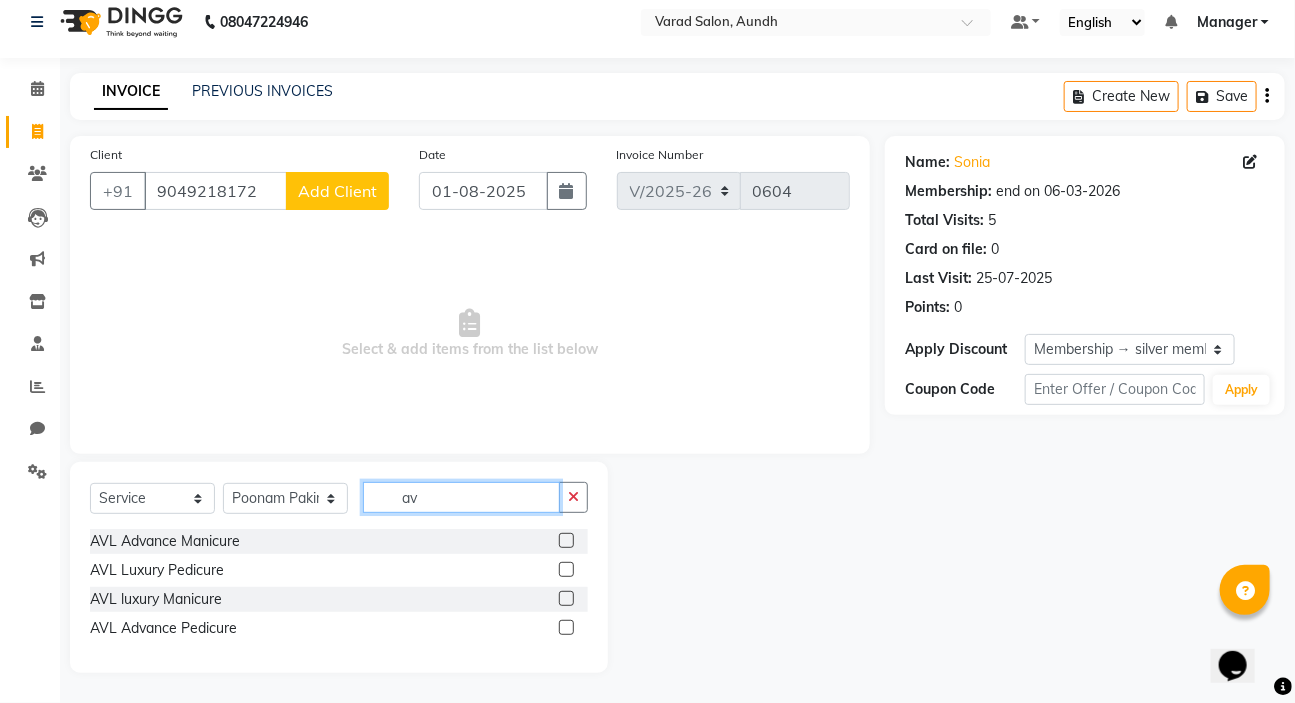 type on "a" 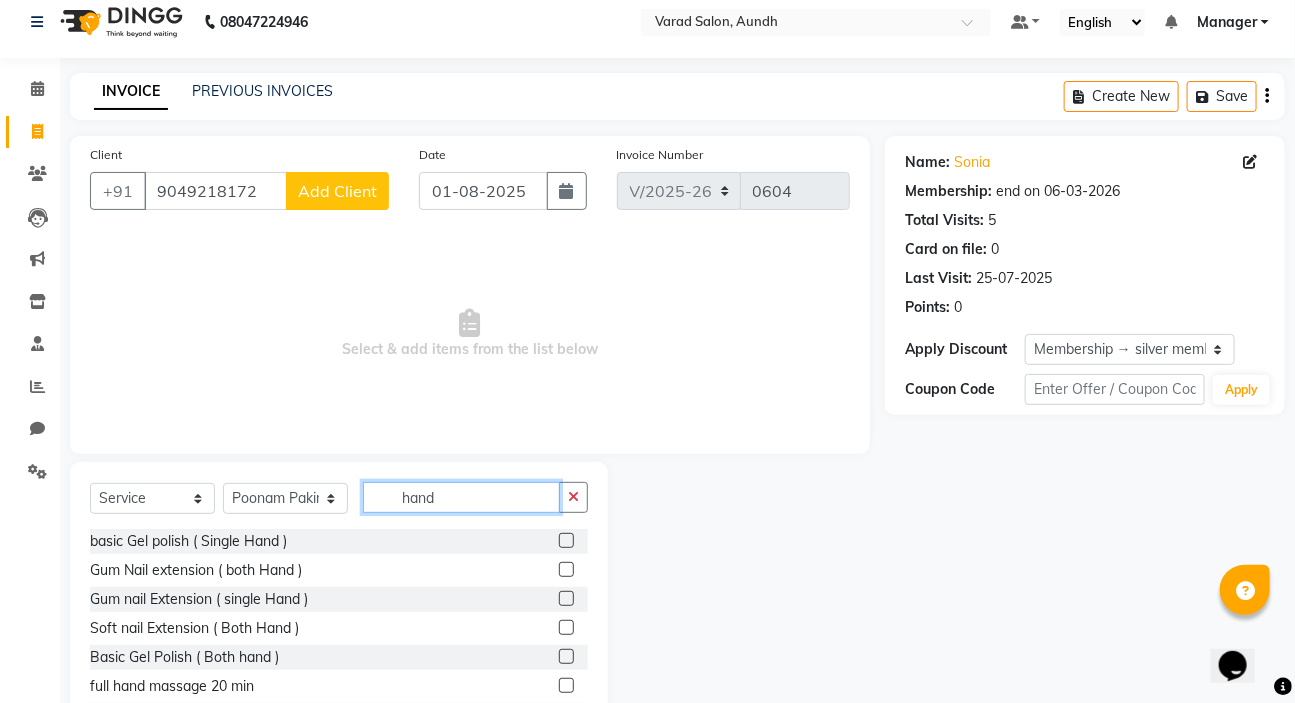 scroll, scrollTop: 263, scrollLeft: 0, axis: vertical 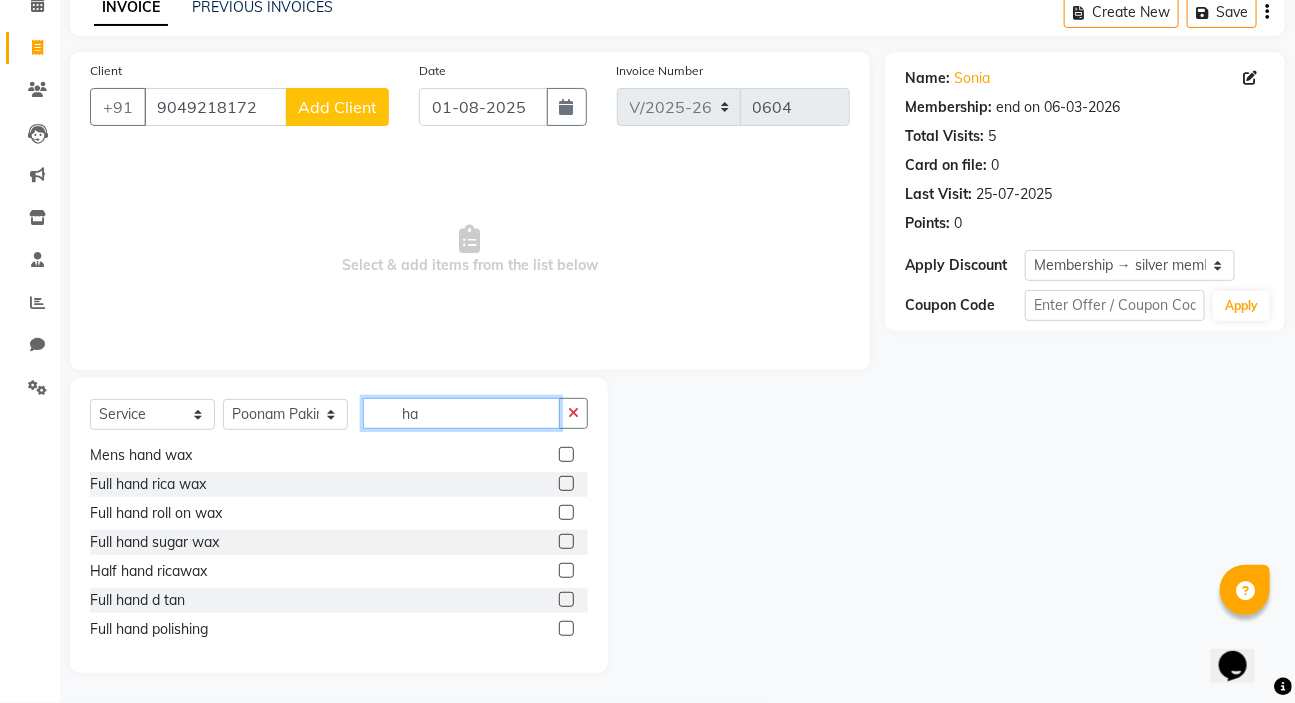 type on "h" 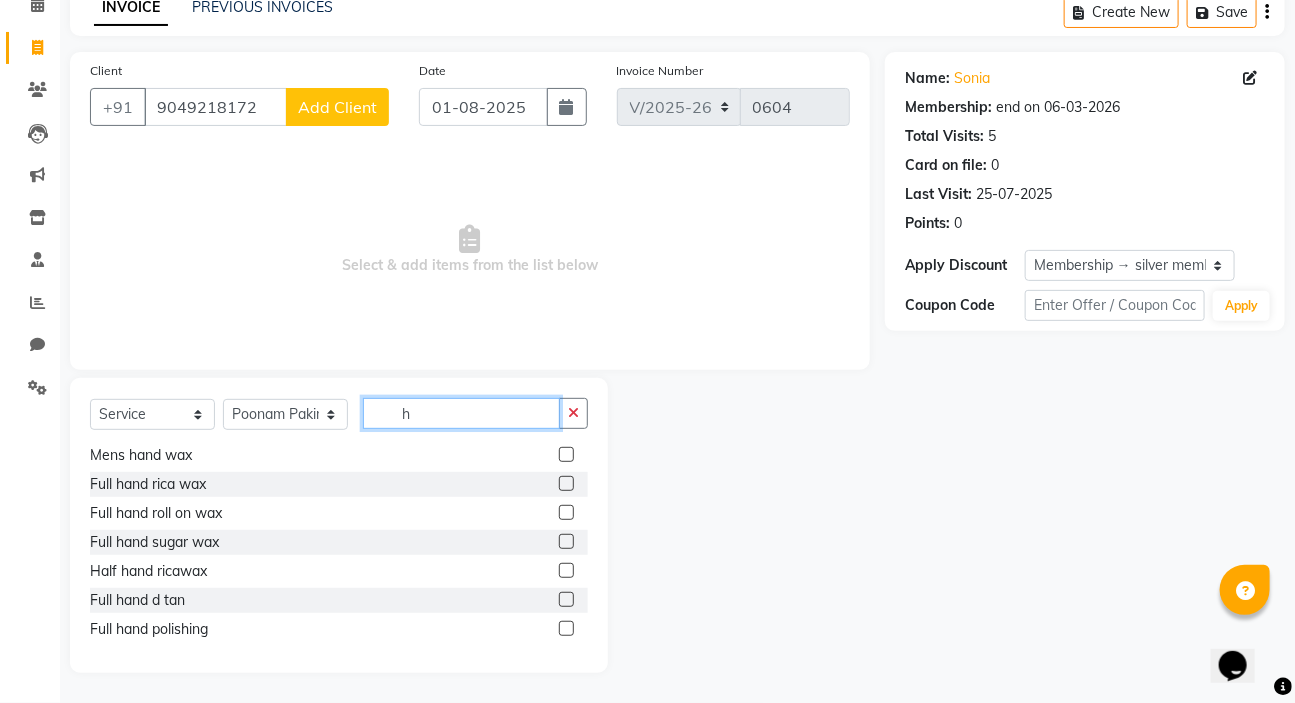 scroll, scrollTop: 495, scrollLeft: 0, axis: vertical 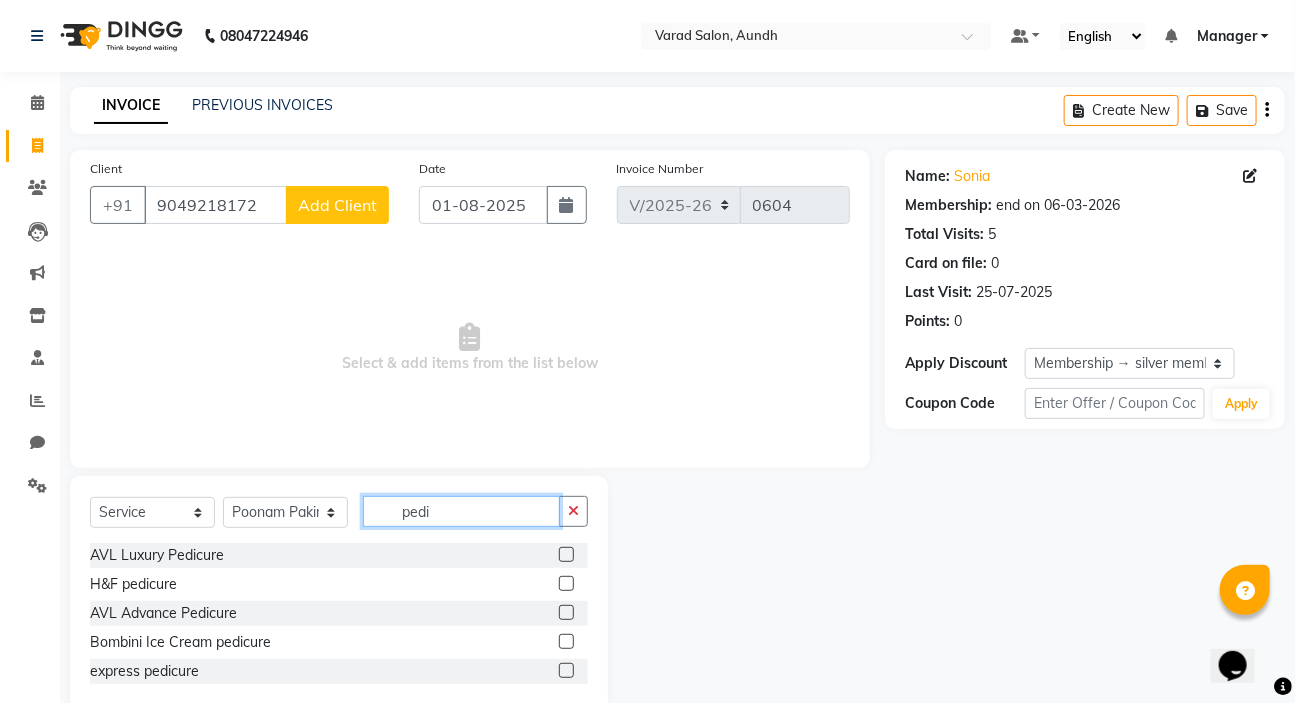 type on "pedi" 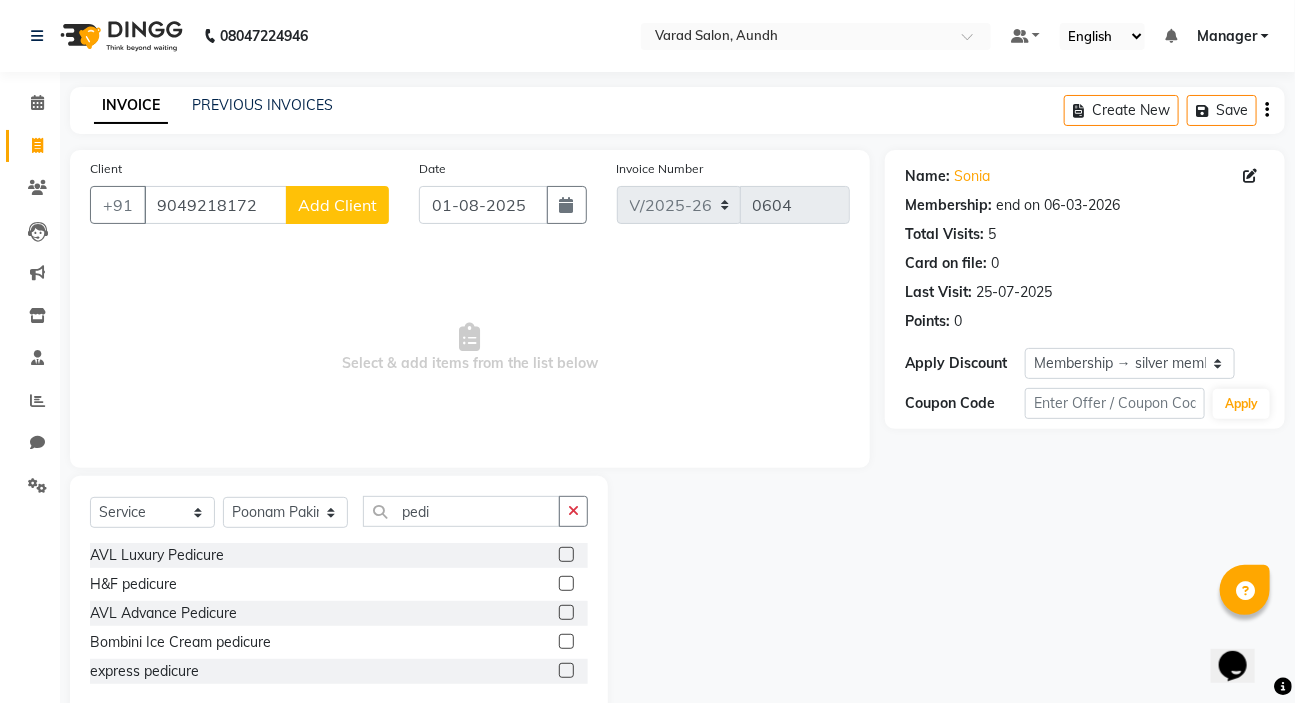 click 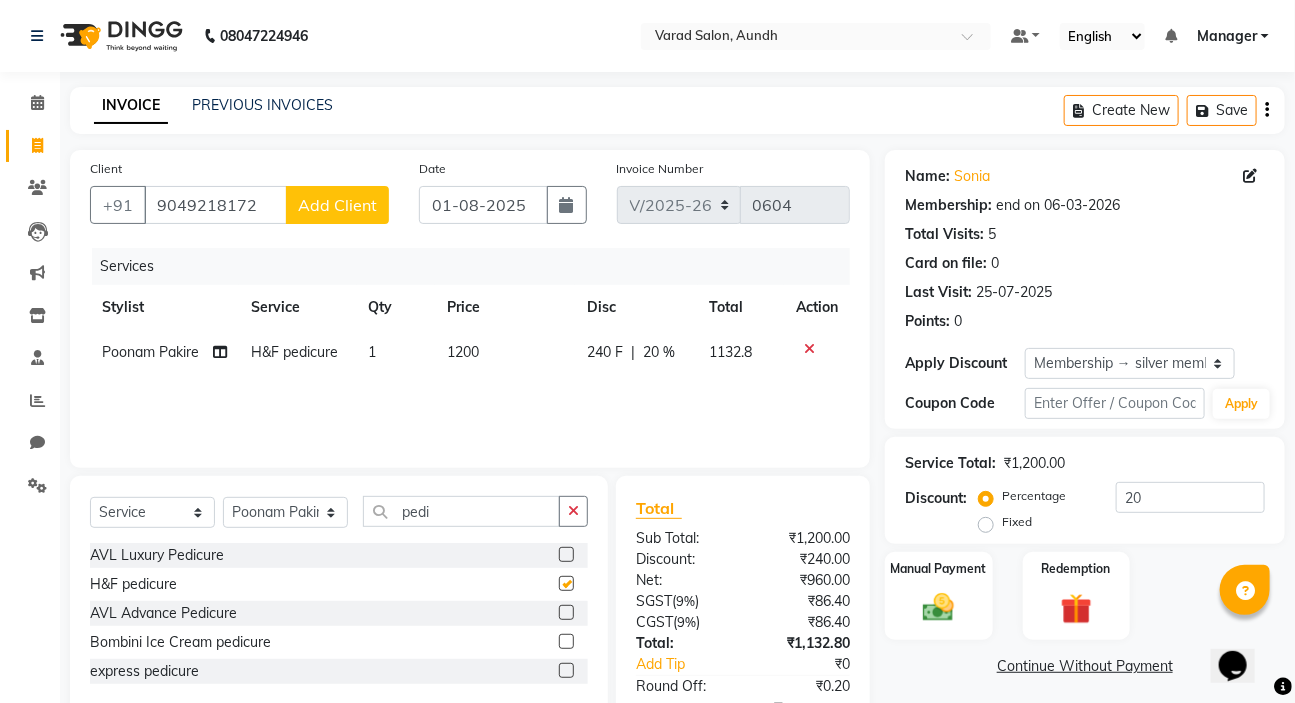 checkbox on "false" 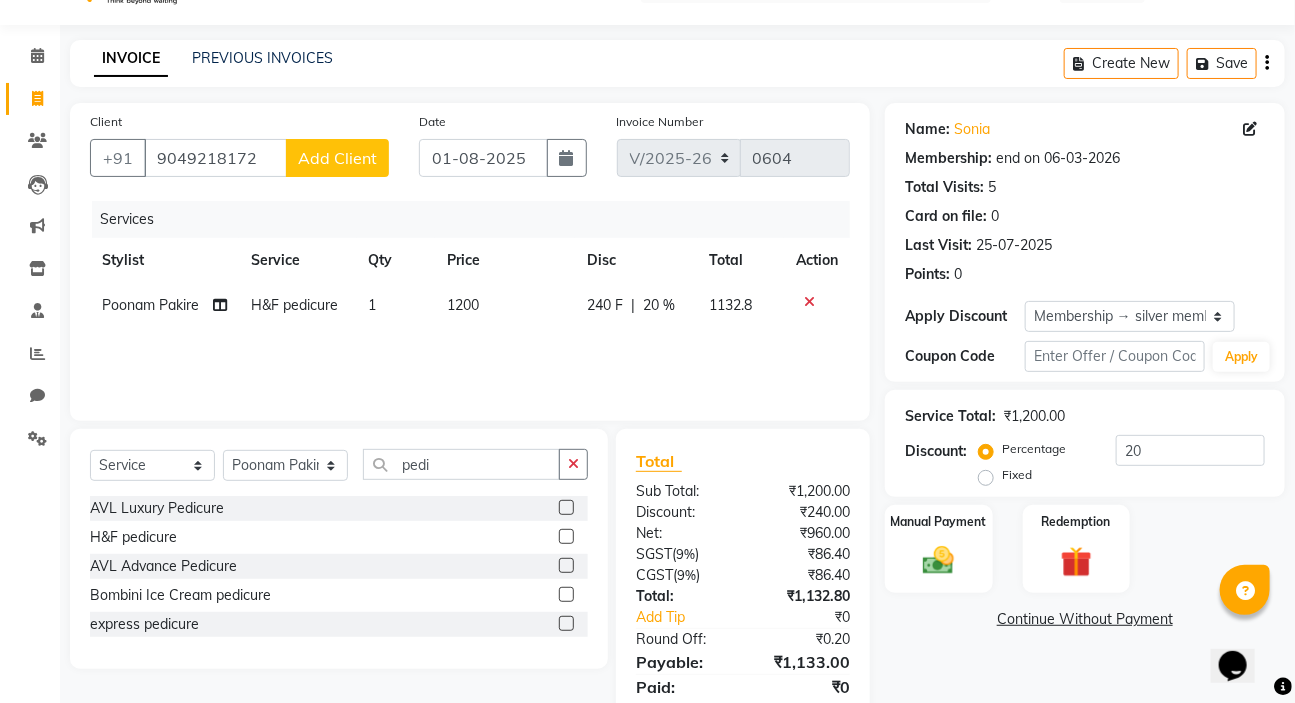 scroll, scrollTop: 119, scrollLeft: 0, axis: vertical 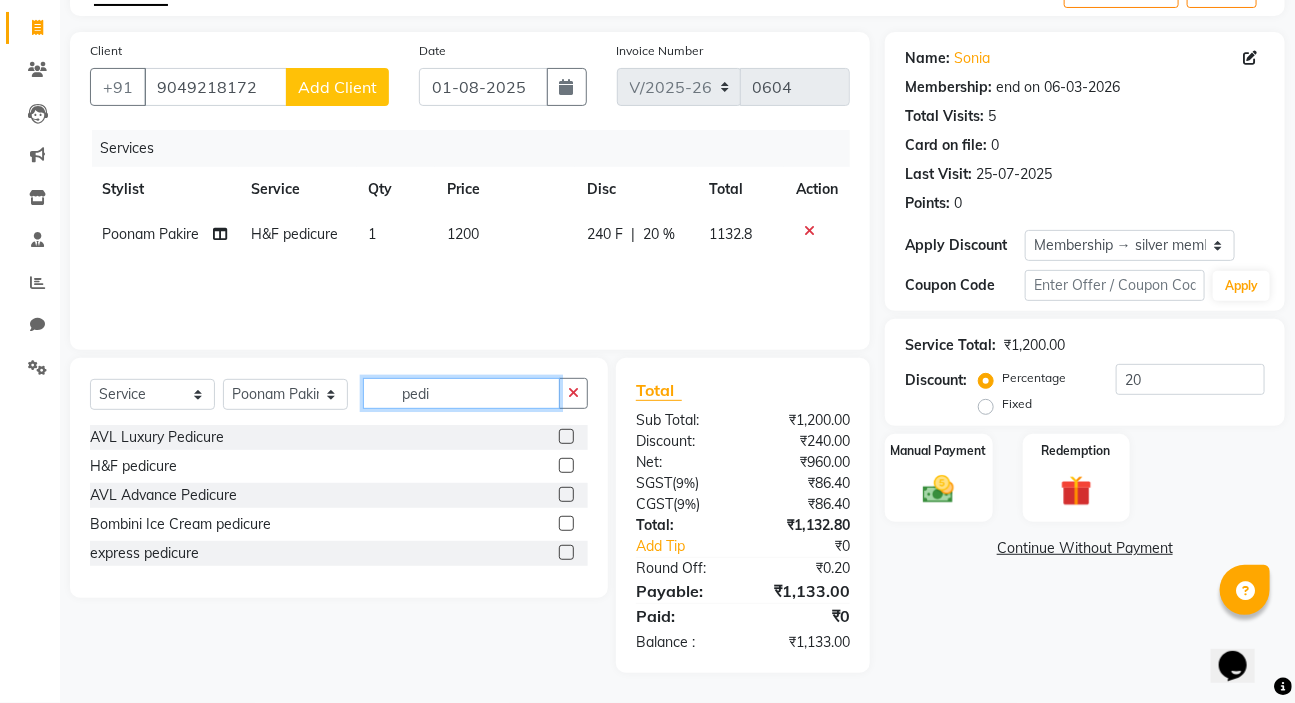 click on "pedi" 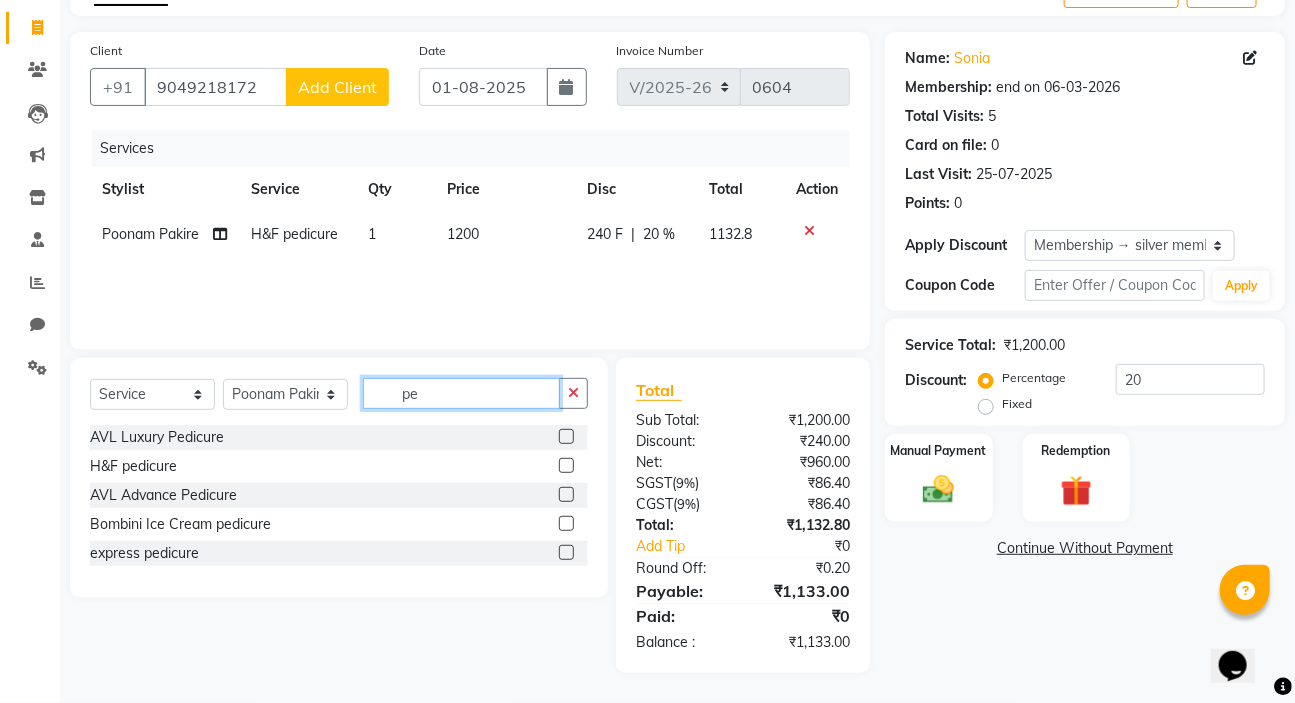 type on "p" 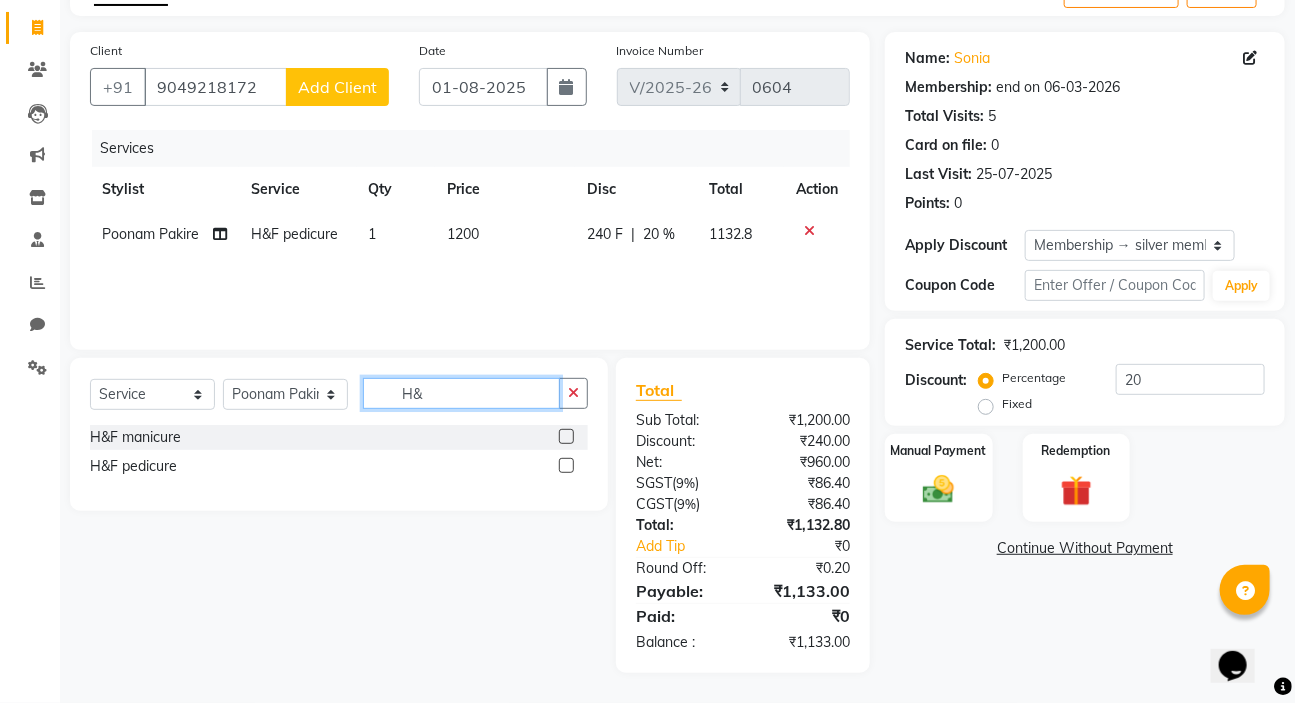 type on "H&" 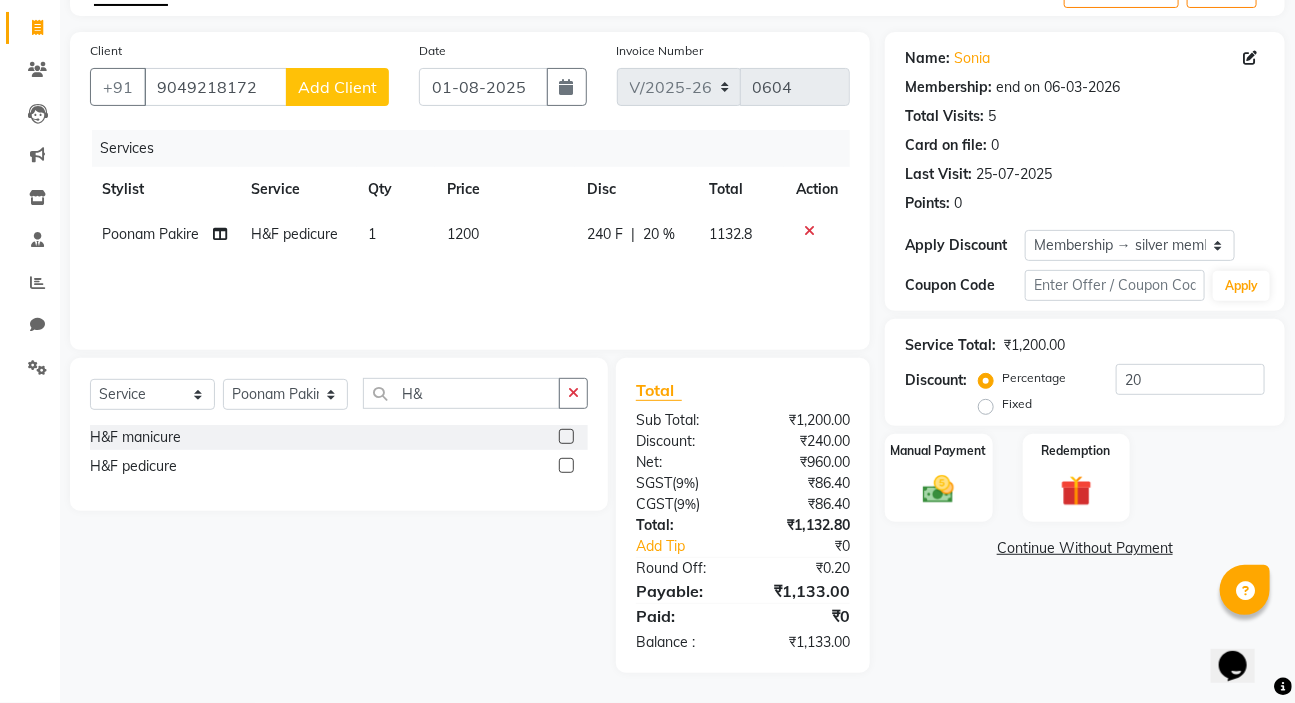 click 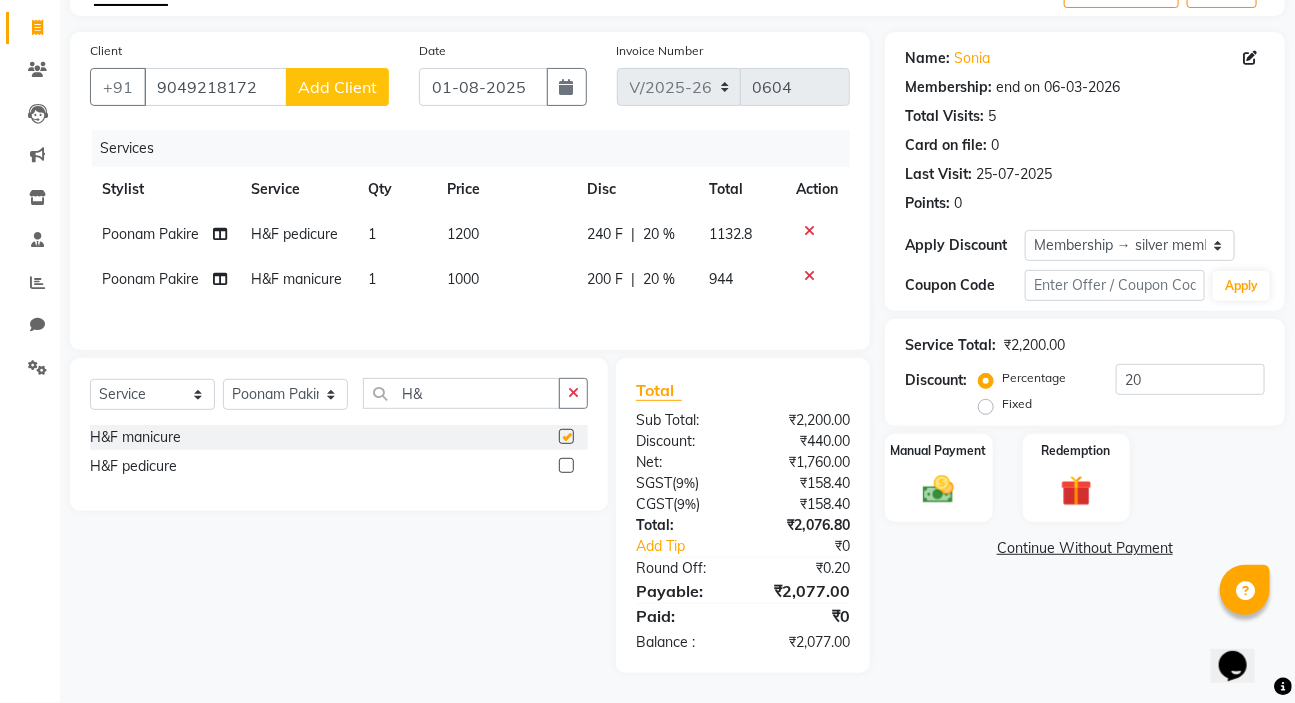 checkbox on "false" 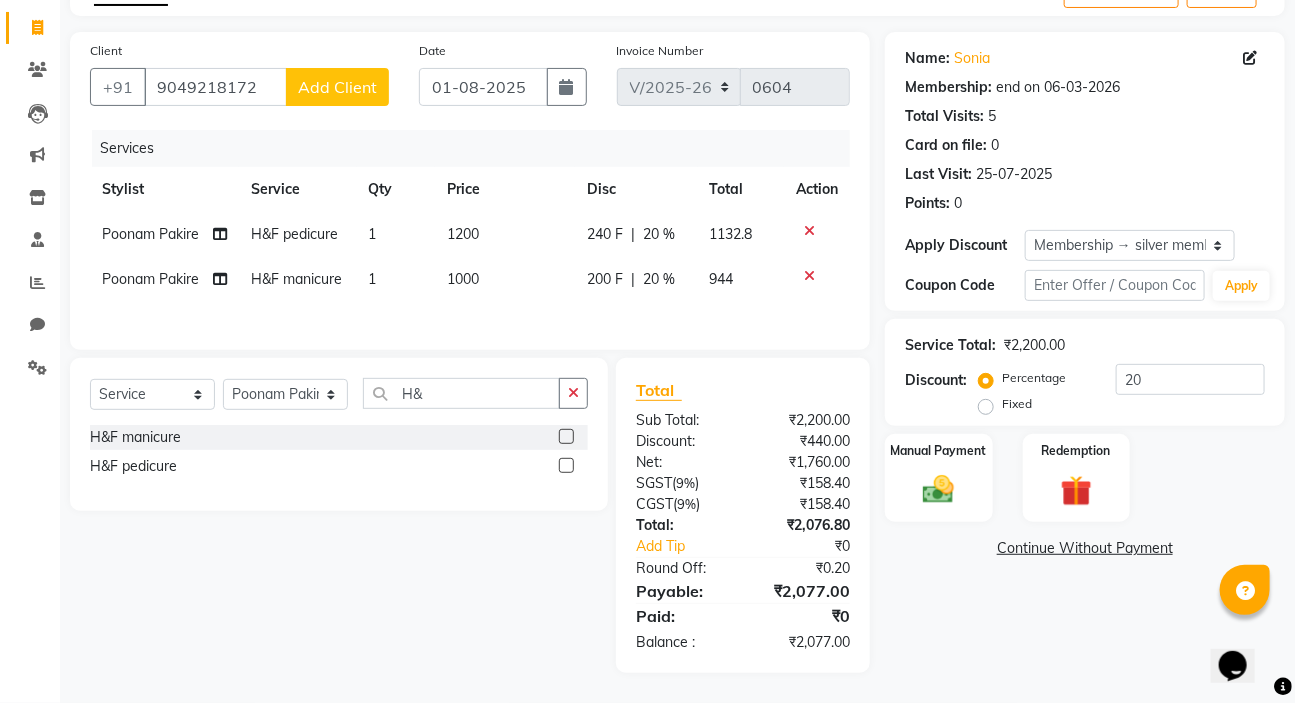 scroll, scrollTop: 120, scrollLeft: 0, axis: vertical 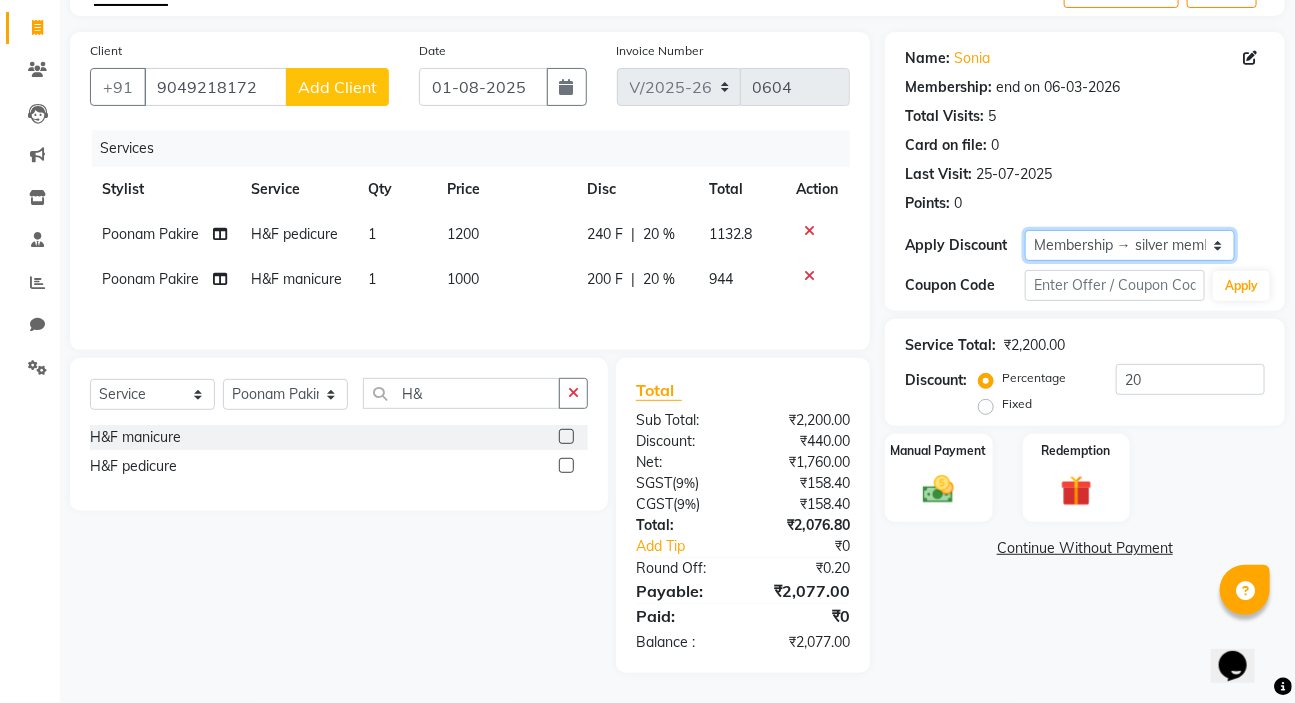 click on "Select Membership → silver membership" 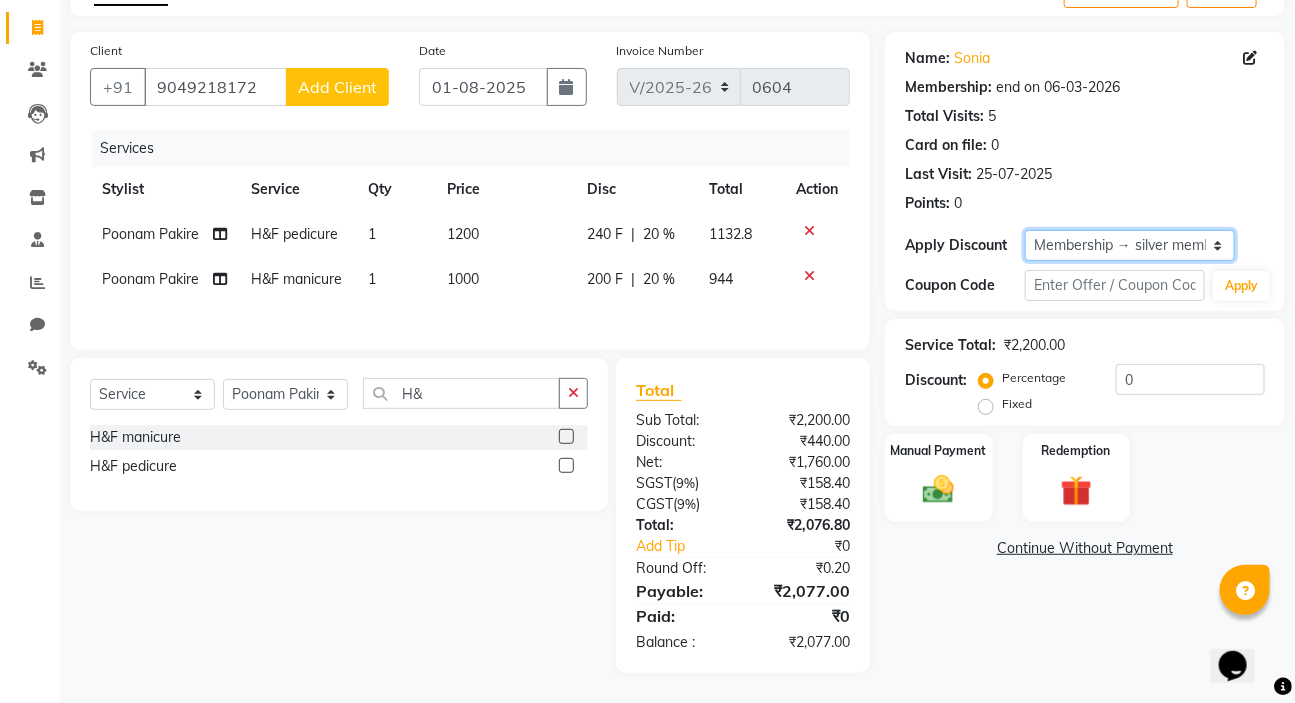 scroll, scrollTop: 100, scrollLeft: 0, axis: vertical 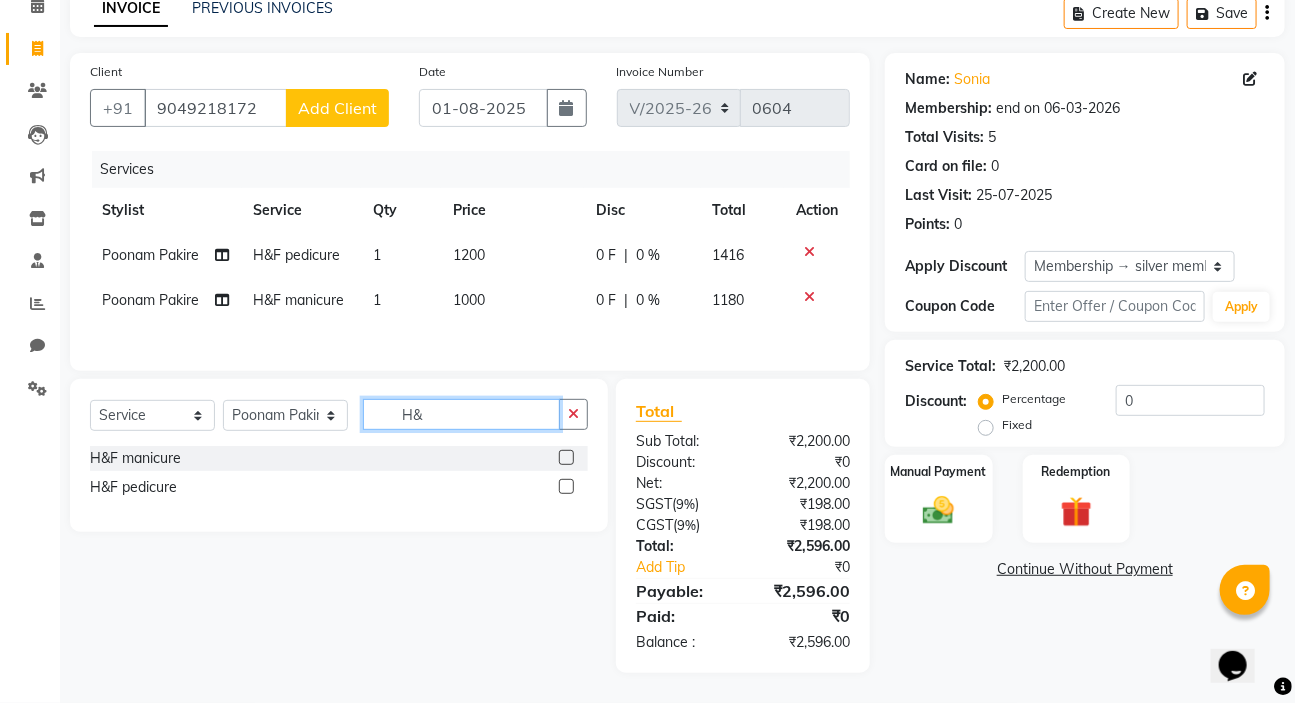 click on "H&" 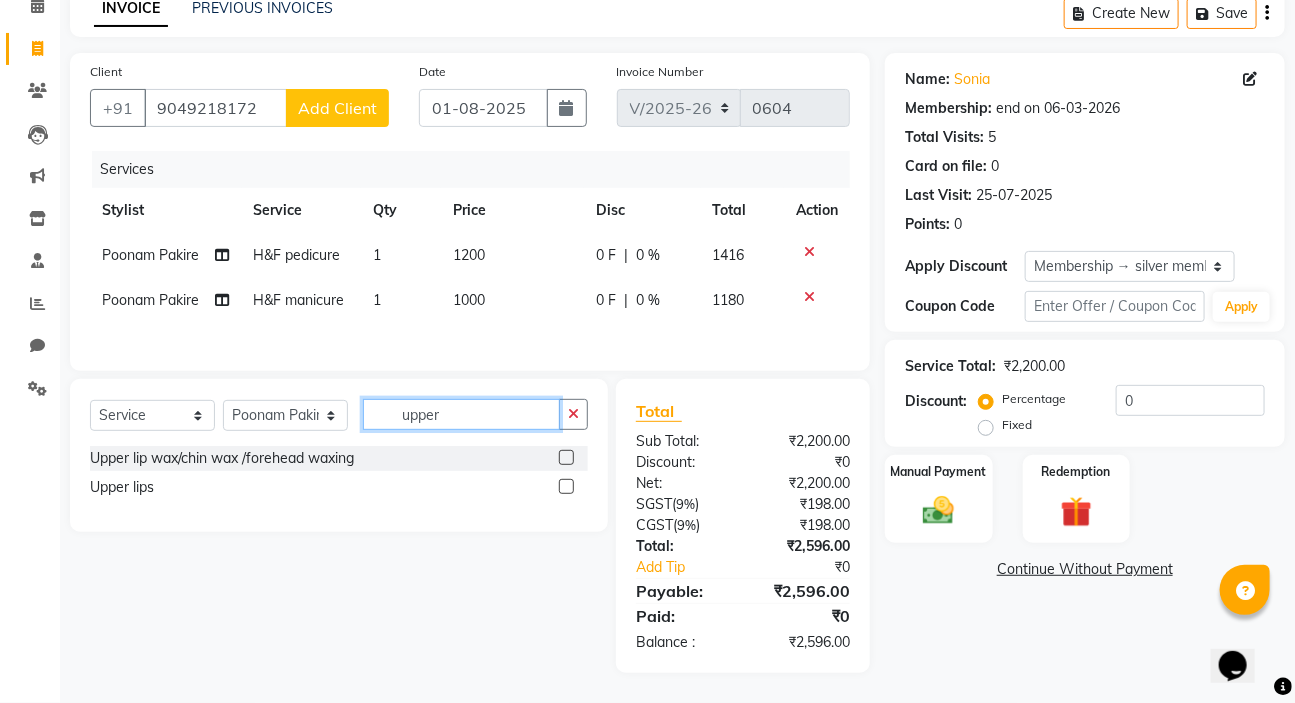 type on "upper" 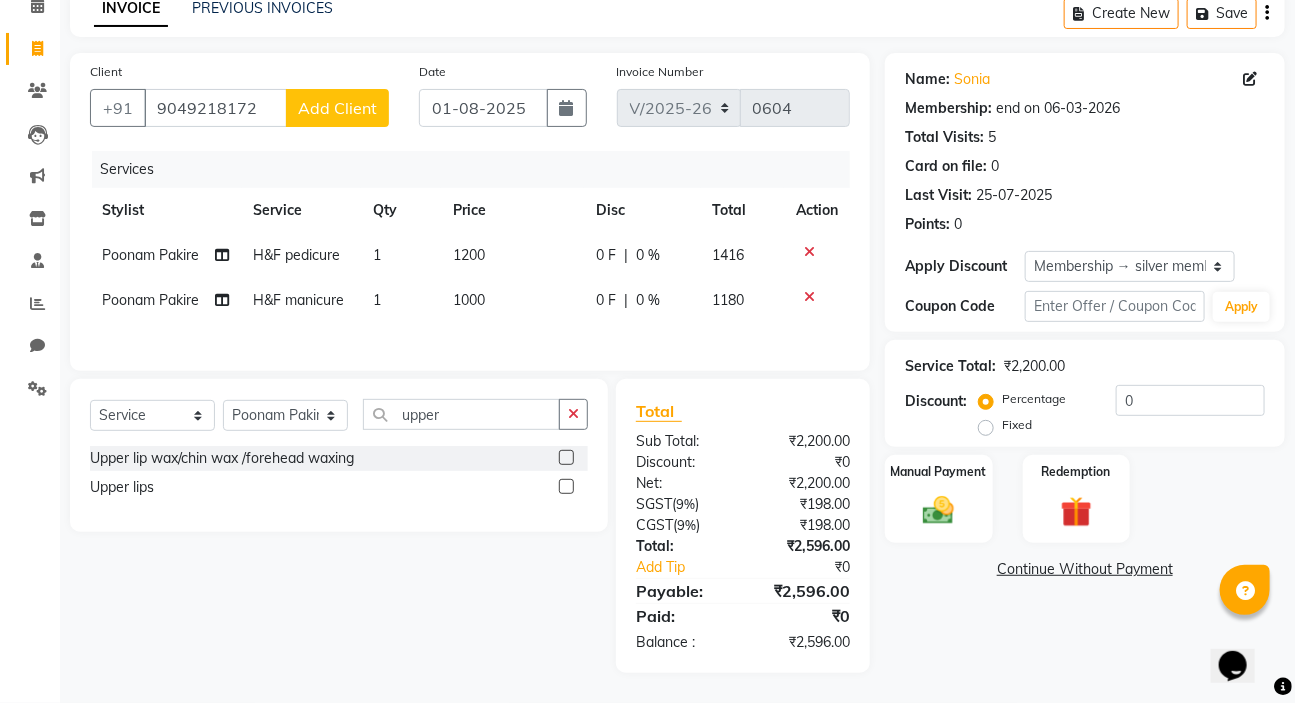 click 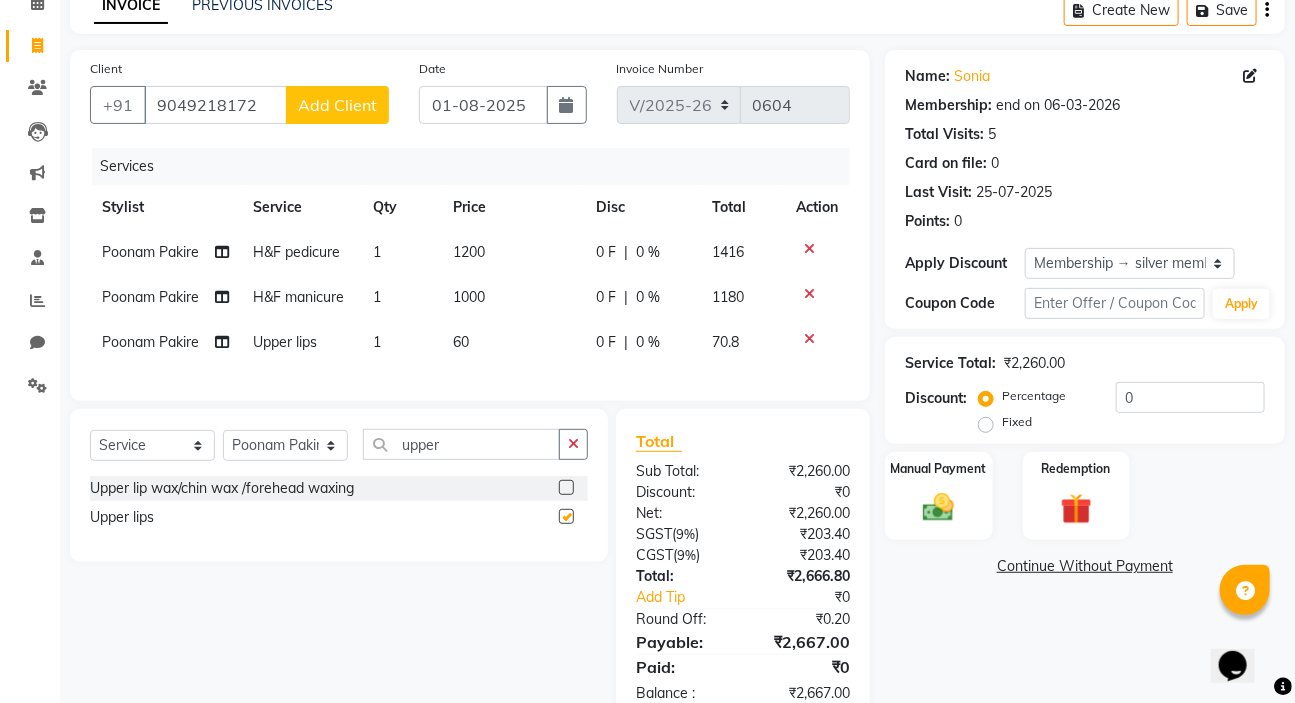 checkbox on "false" 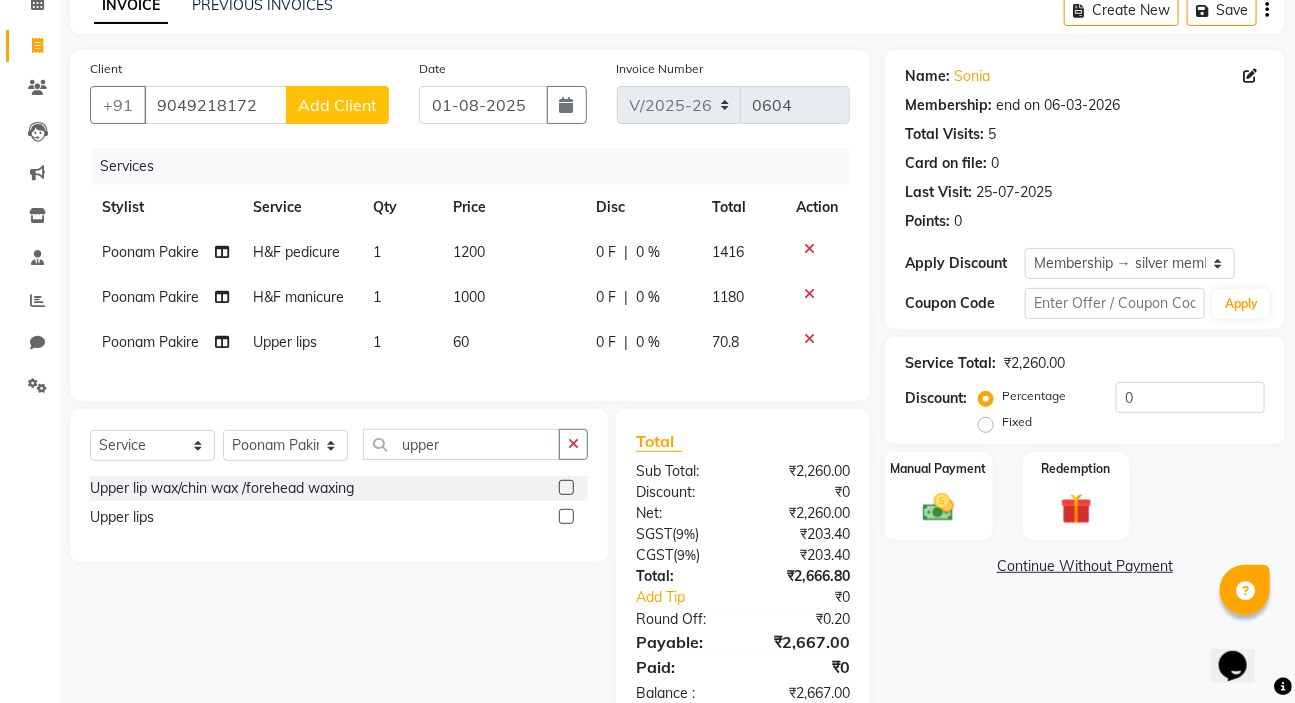 click on "1" 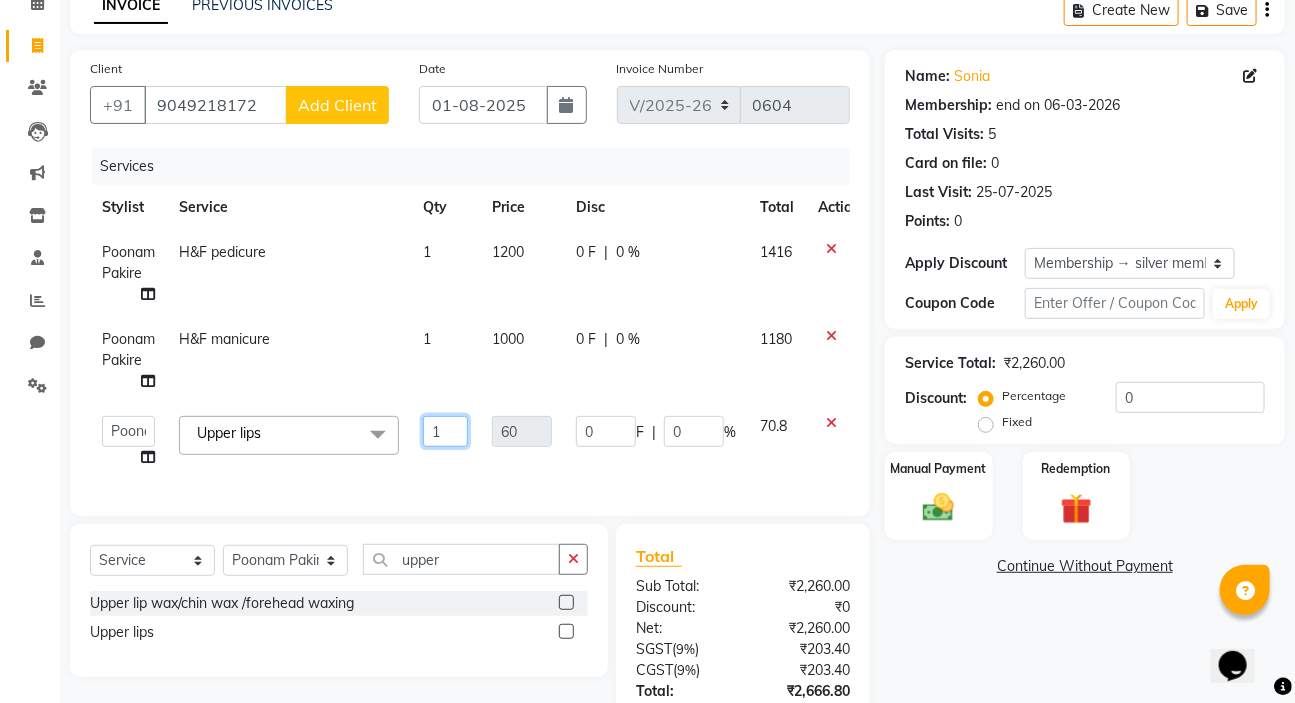 click on "1" 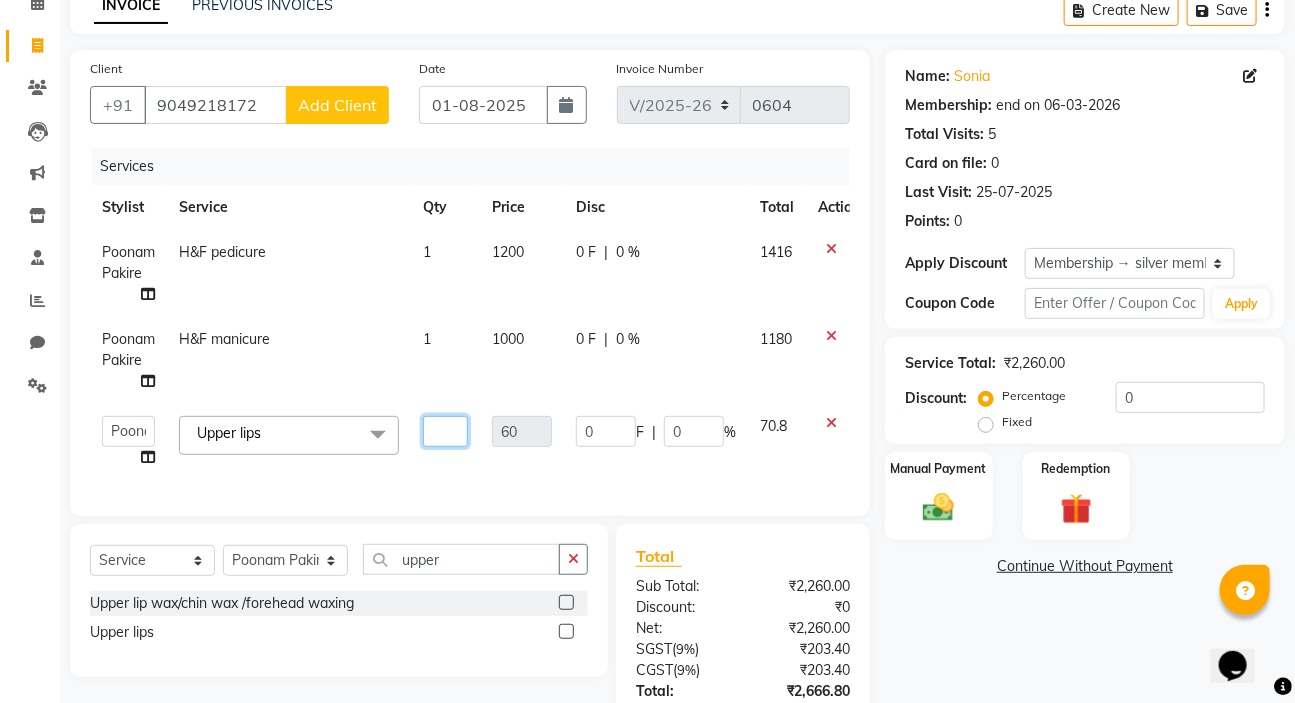 type on "2" 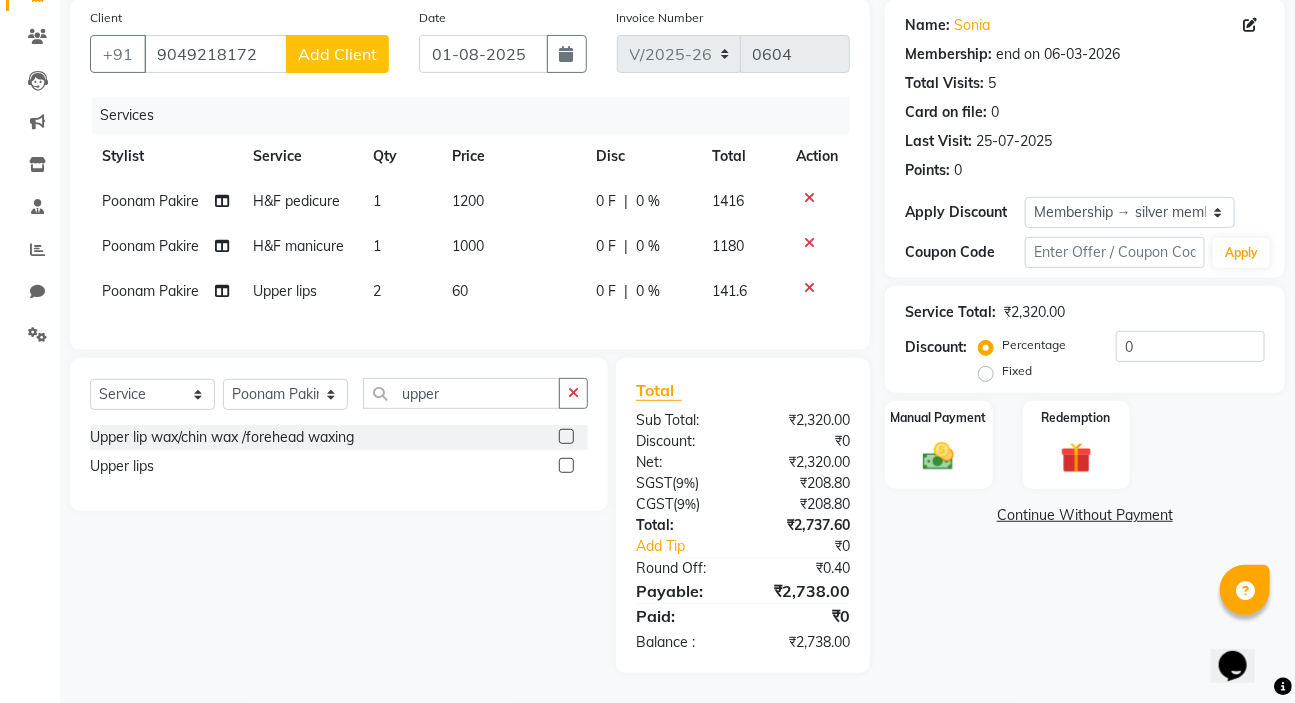 scroll, scrollTop: 165, scrollLeft: 0, axis: vertical 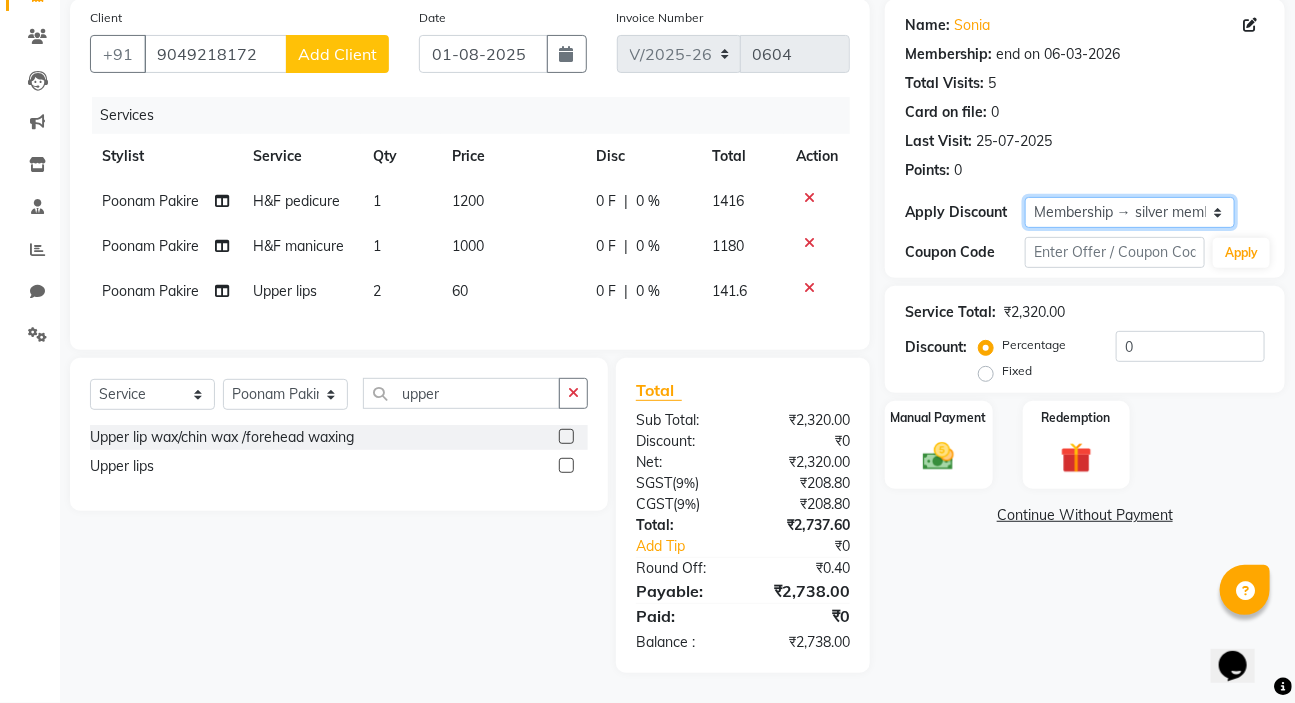 drag, startPoint x: 1151, startPoint y: 190, endPoint x: 1130, endPoint y: 208, distance: 27.658634 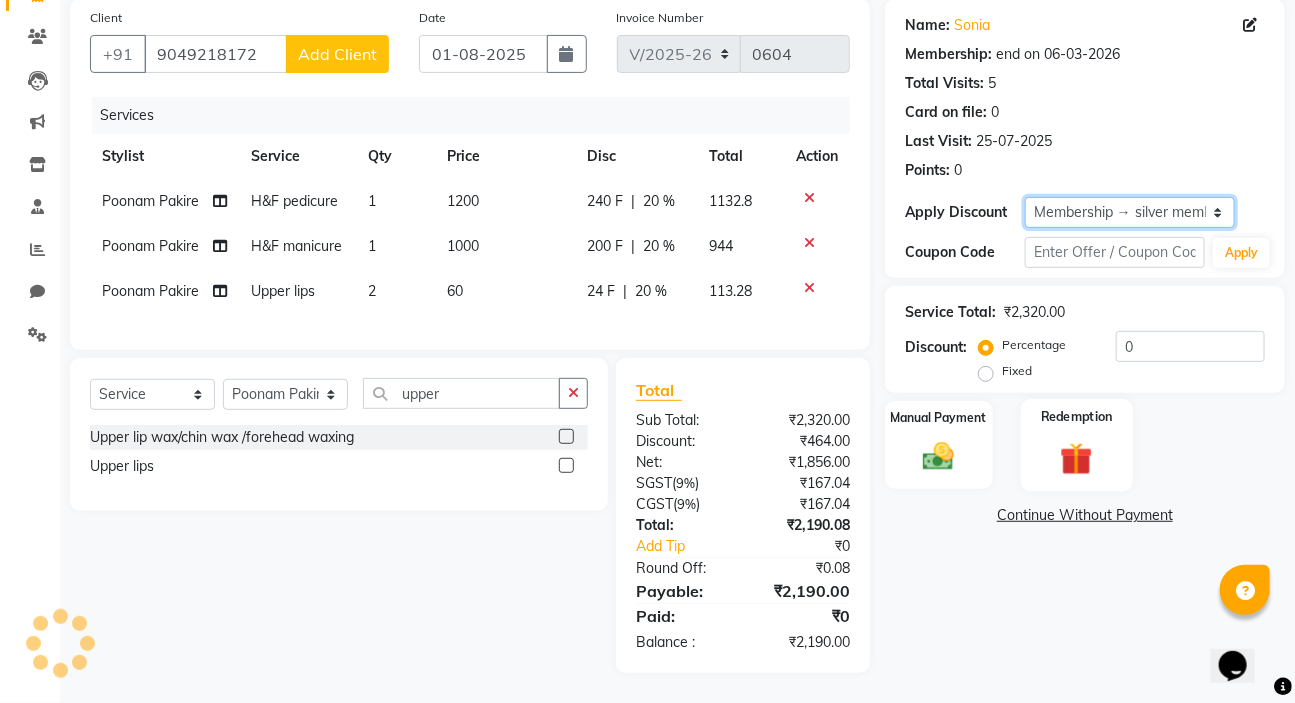 type on "20" 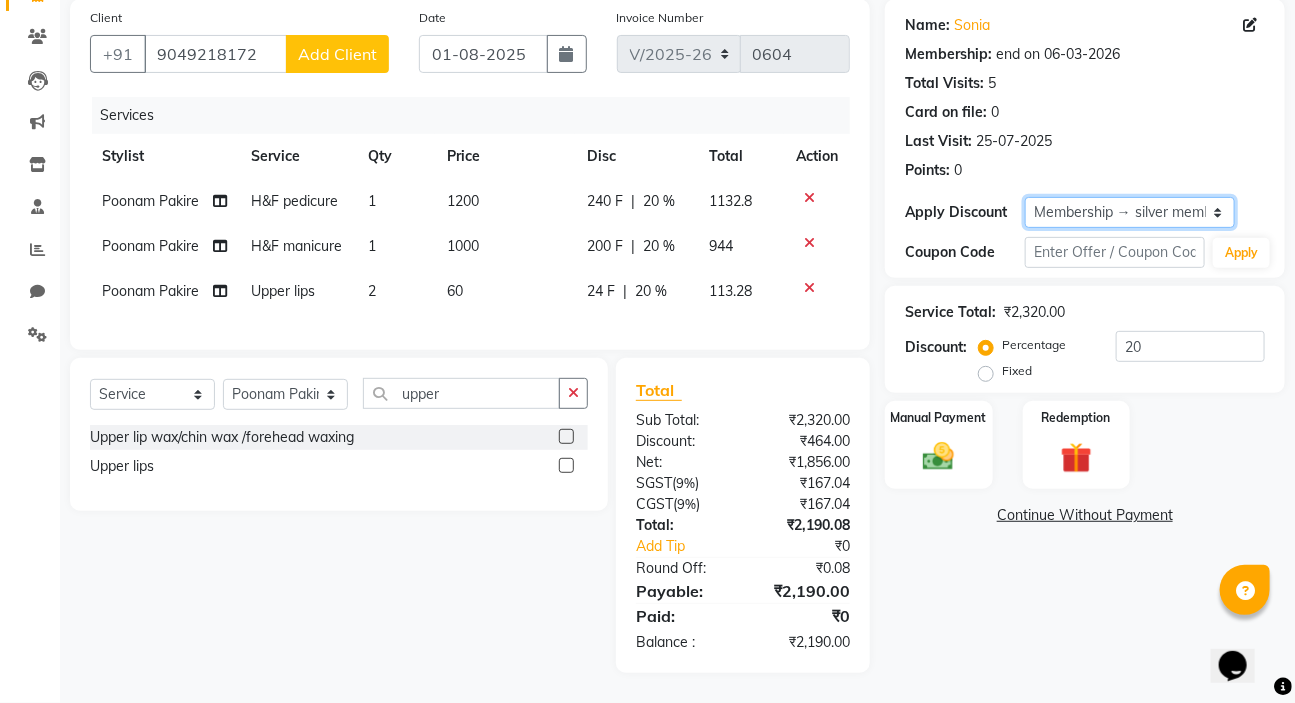 click on "Select Membership → silver membership" 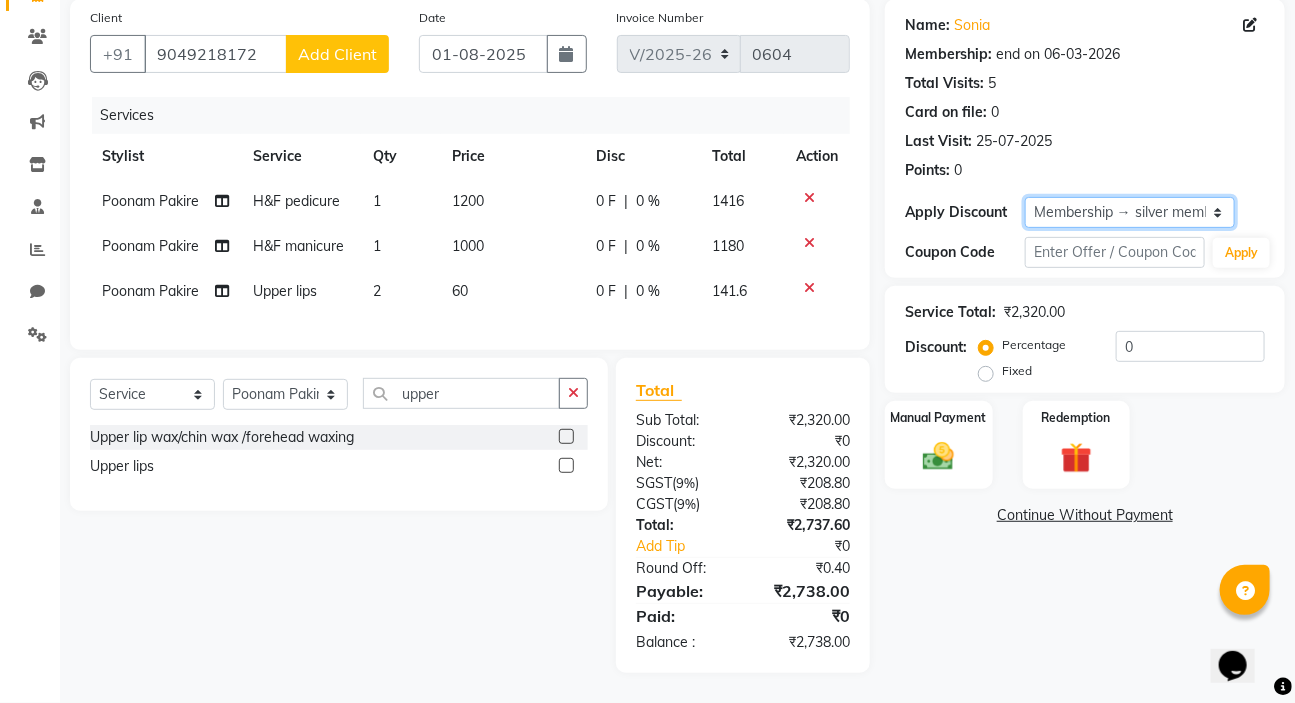 click on "Select Membership → silver membership" 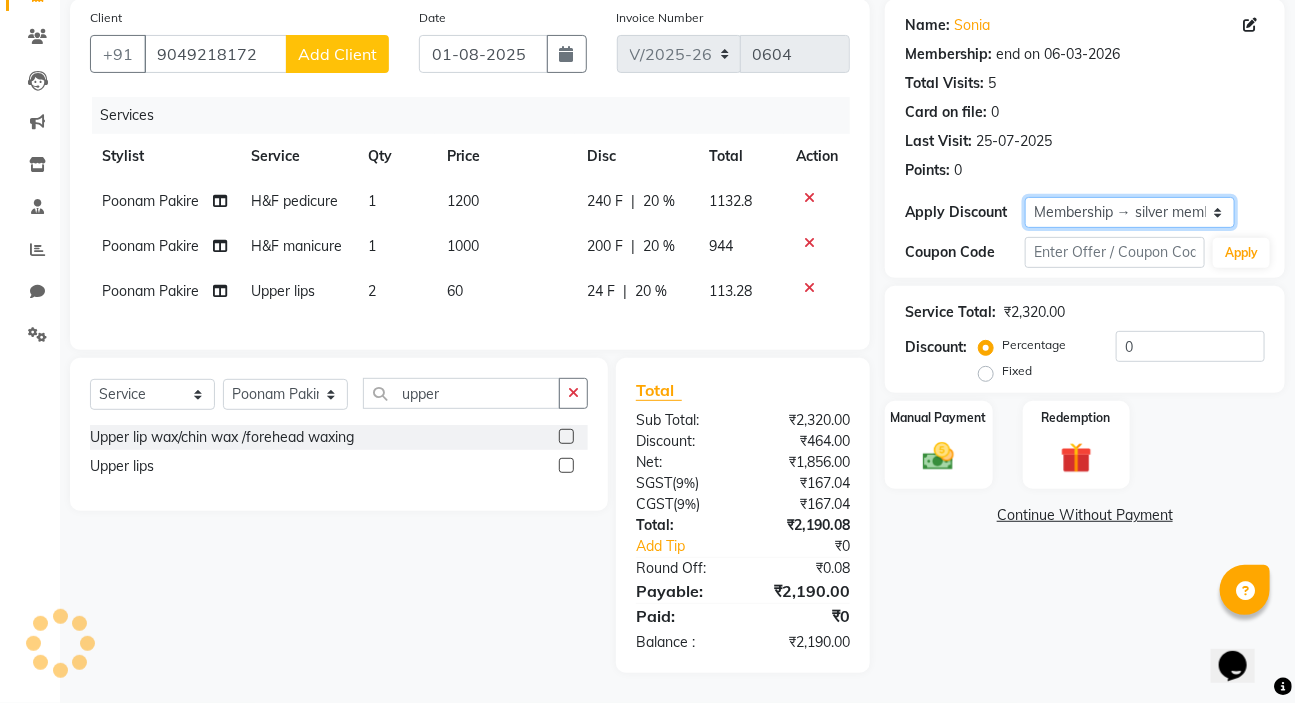 type on "20" 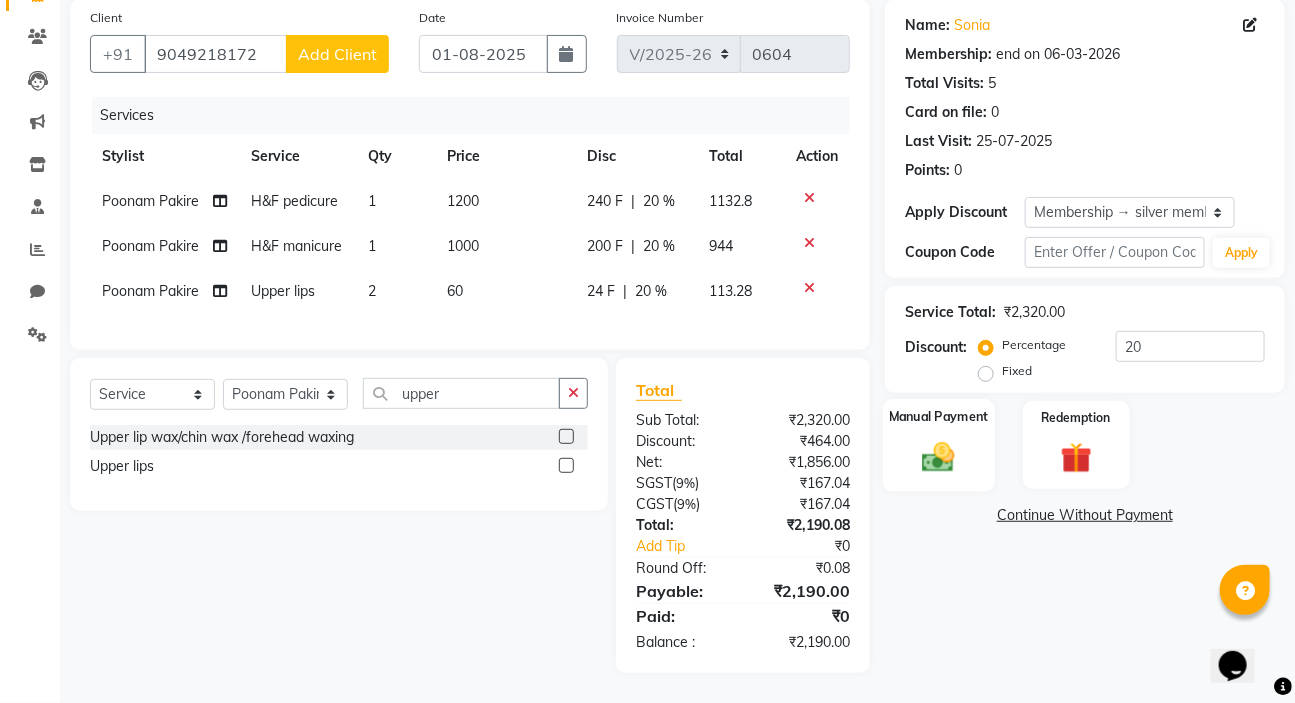 click on "Manual Payment" 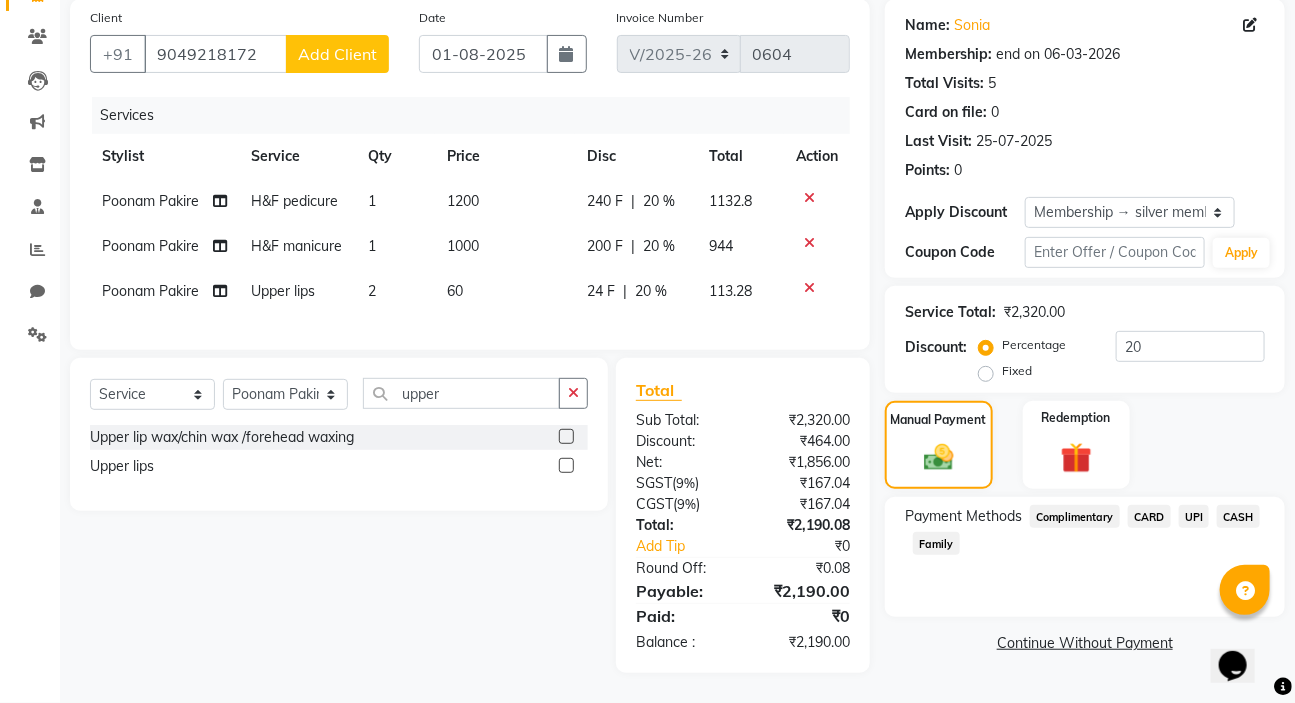 click on "CARD" 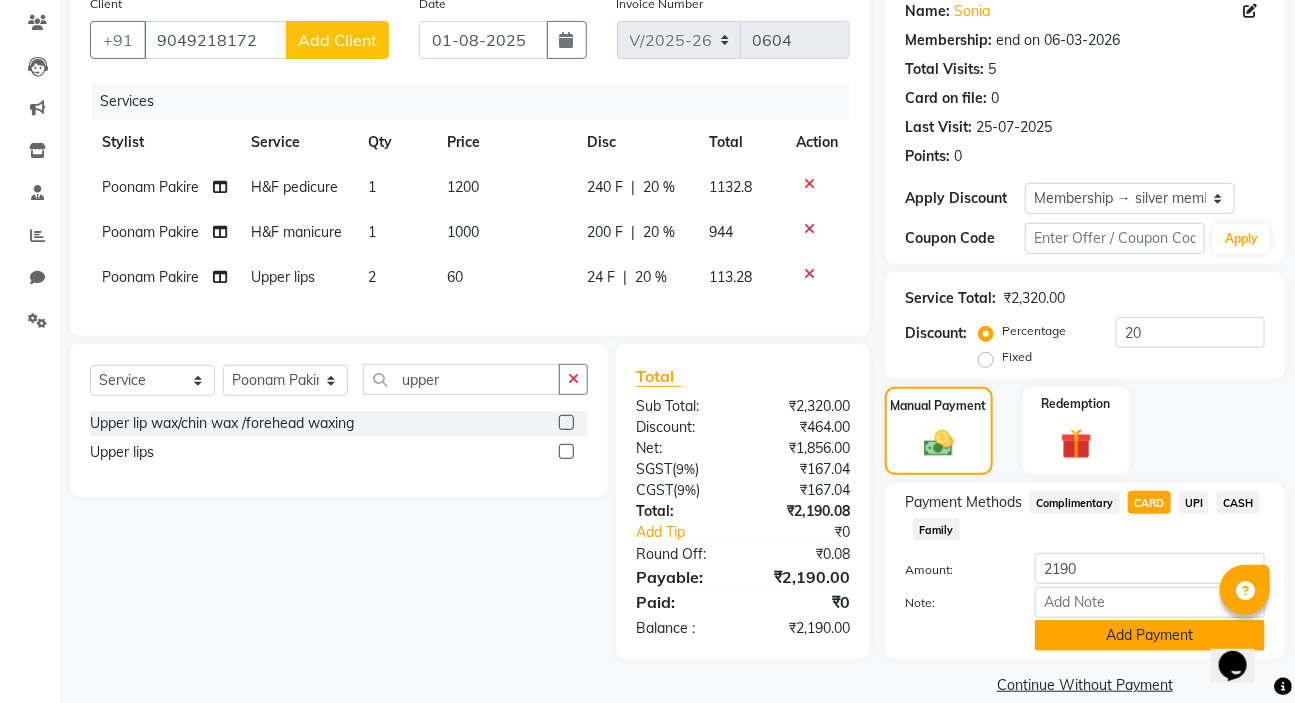 click on "Add Payment" 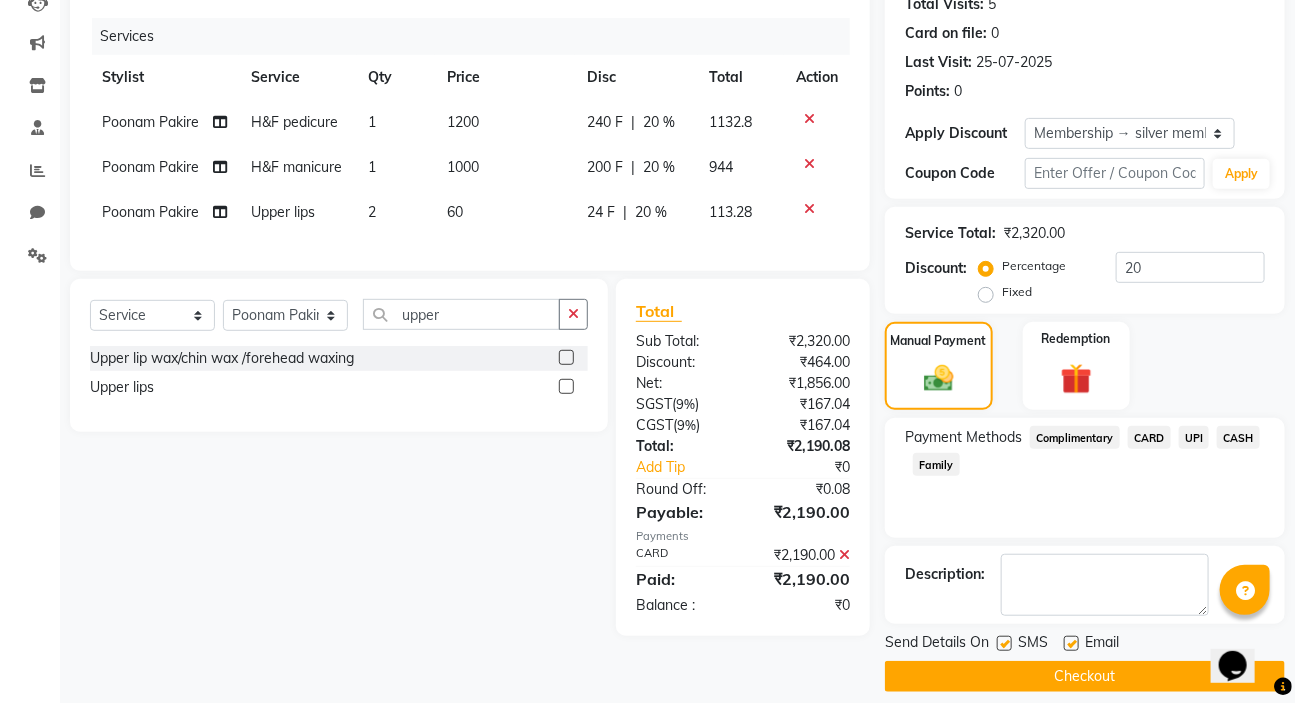 scroll, scrollTop: 249, scrollLeft: 0, axis: vertical 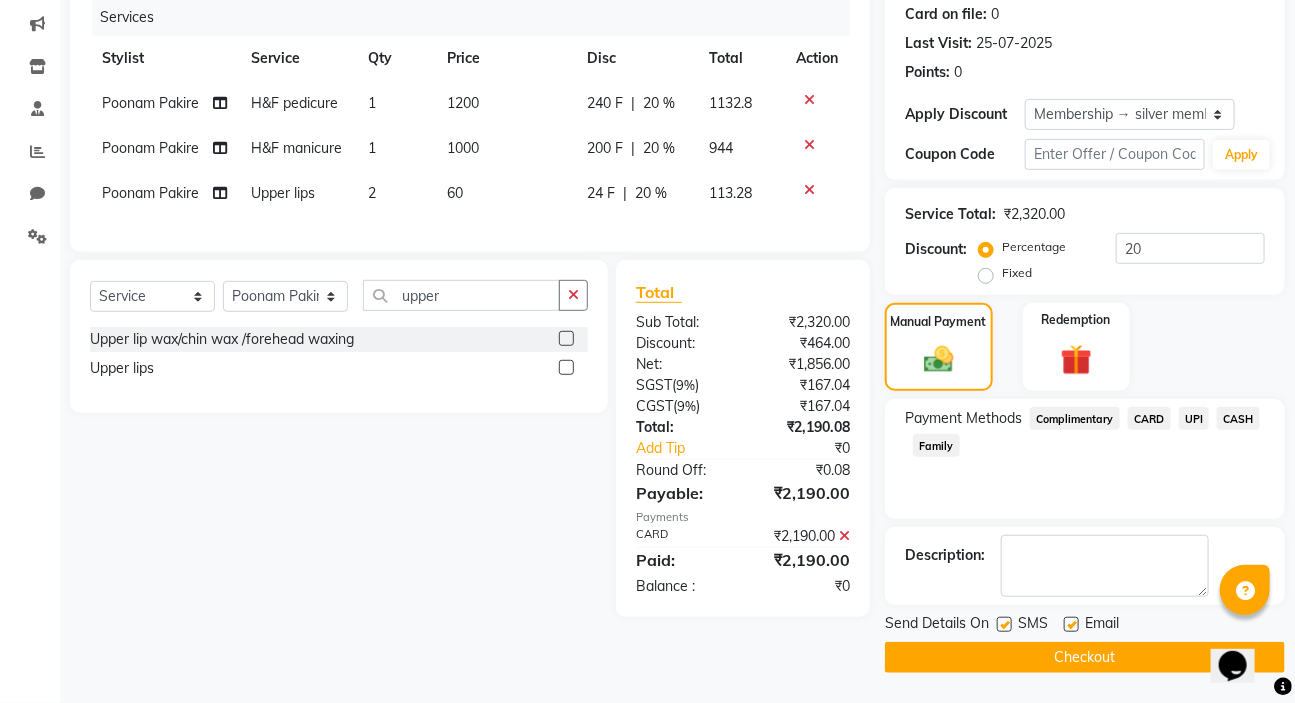 click on "Checkout" 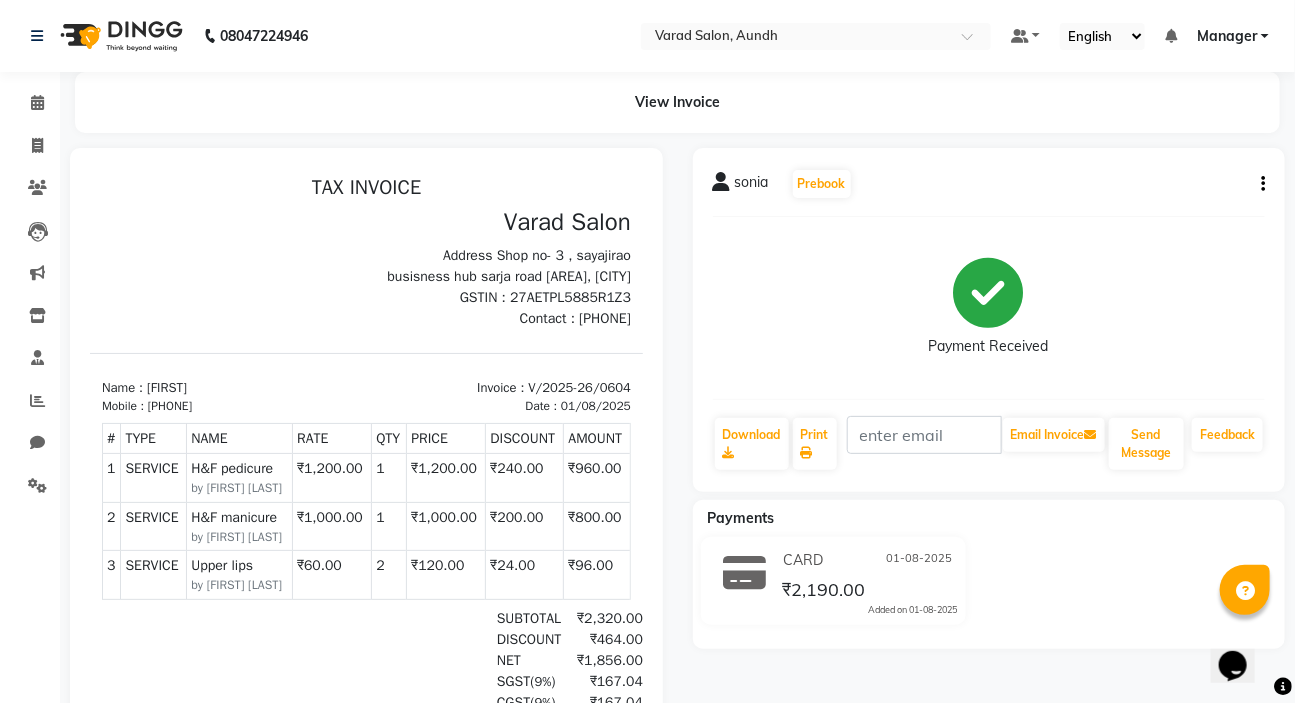 scroll, scrollTop: 0, scrollLeft: 0, axis: both 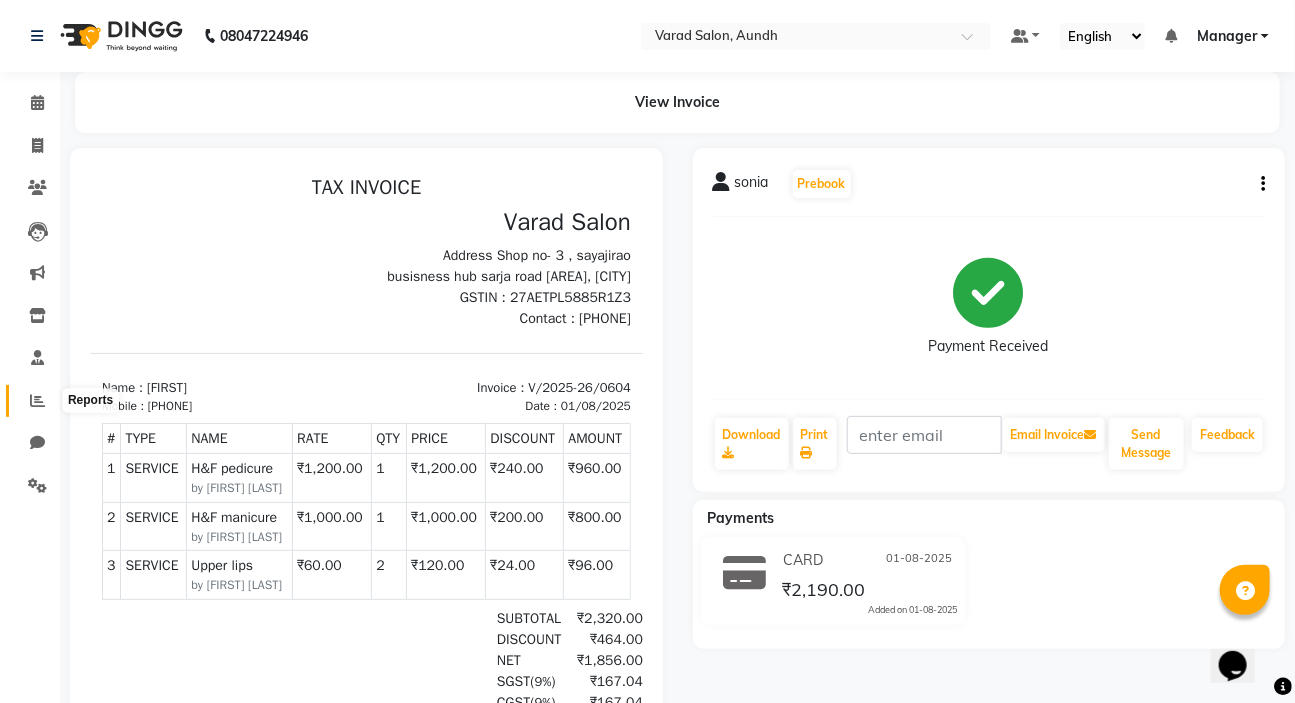 click 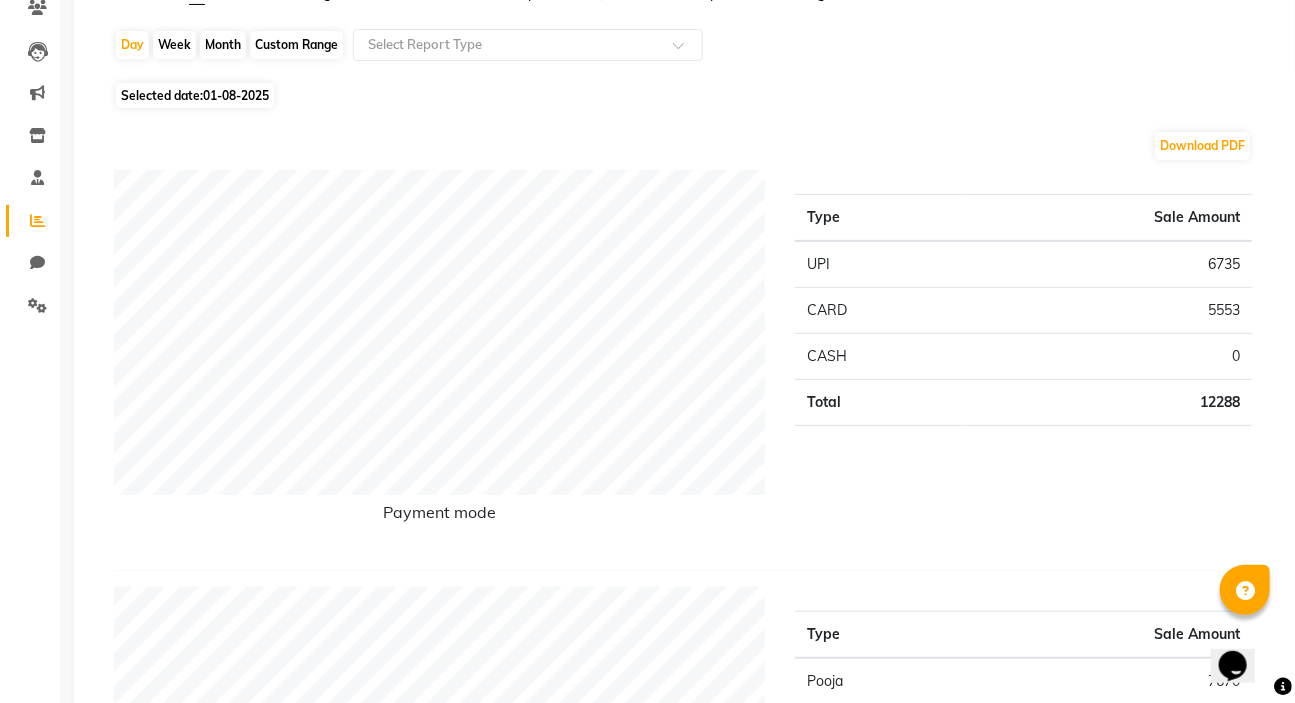 scroll, scrollTop: 181, scrollLeft: 0, axis: vertical 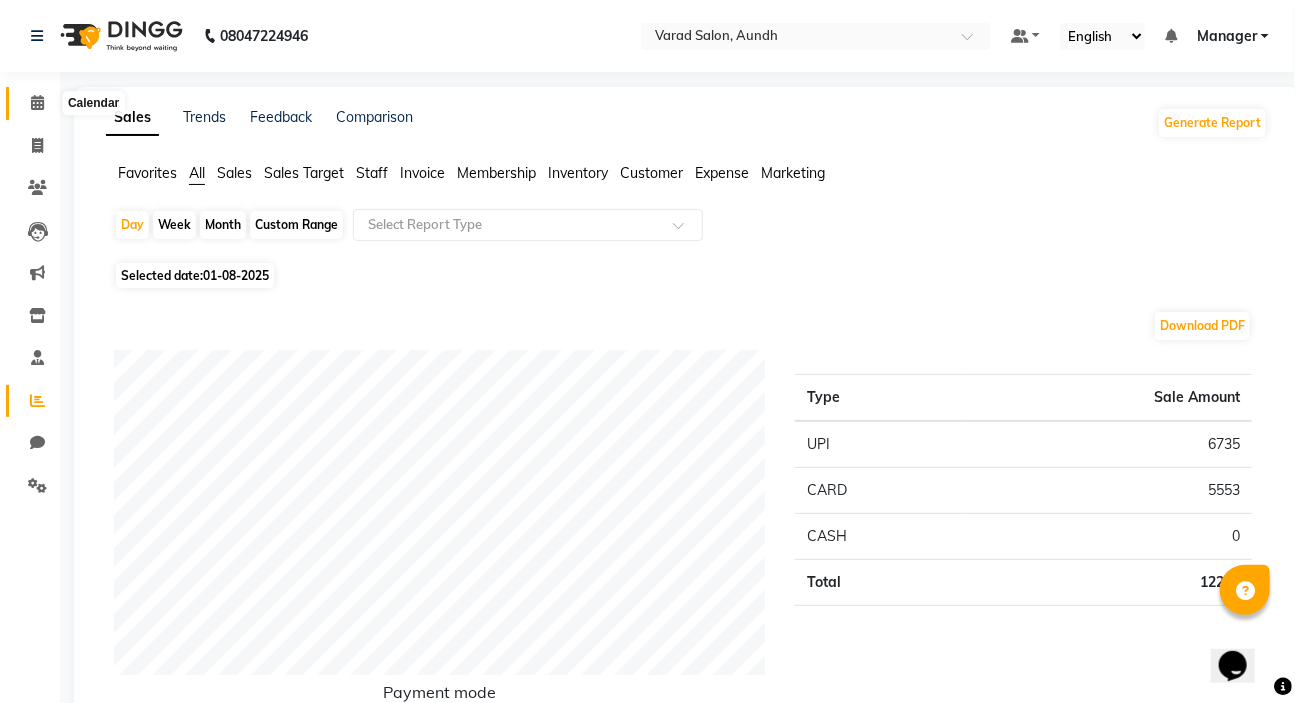 click 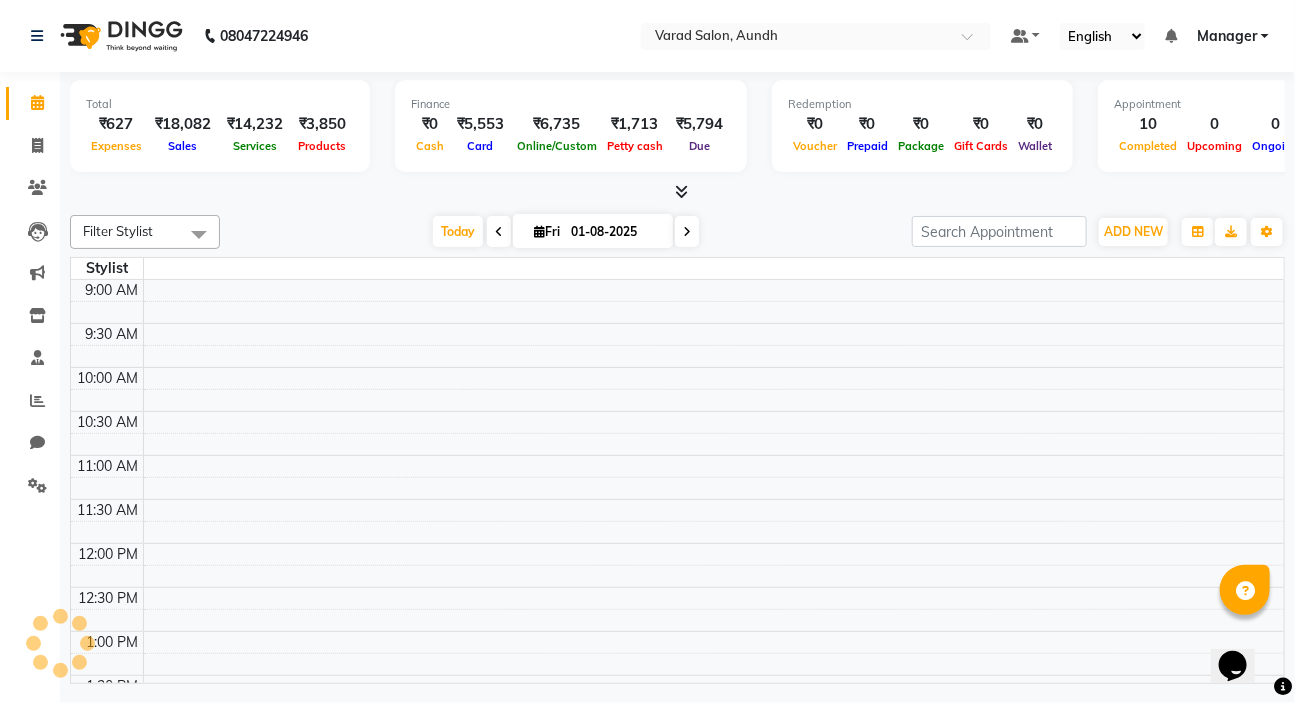 scroll, scrollTop: 0, scrollLeft: 0, axis: both 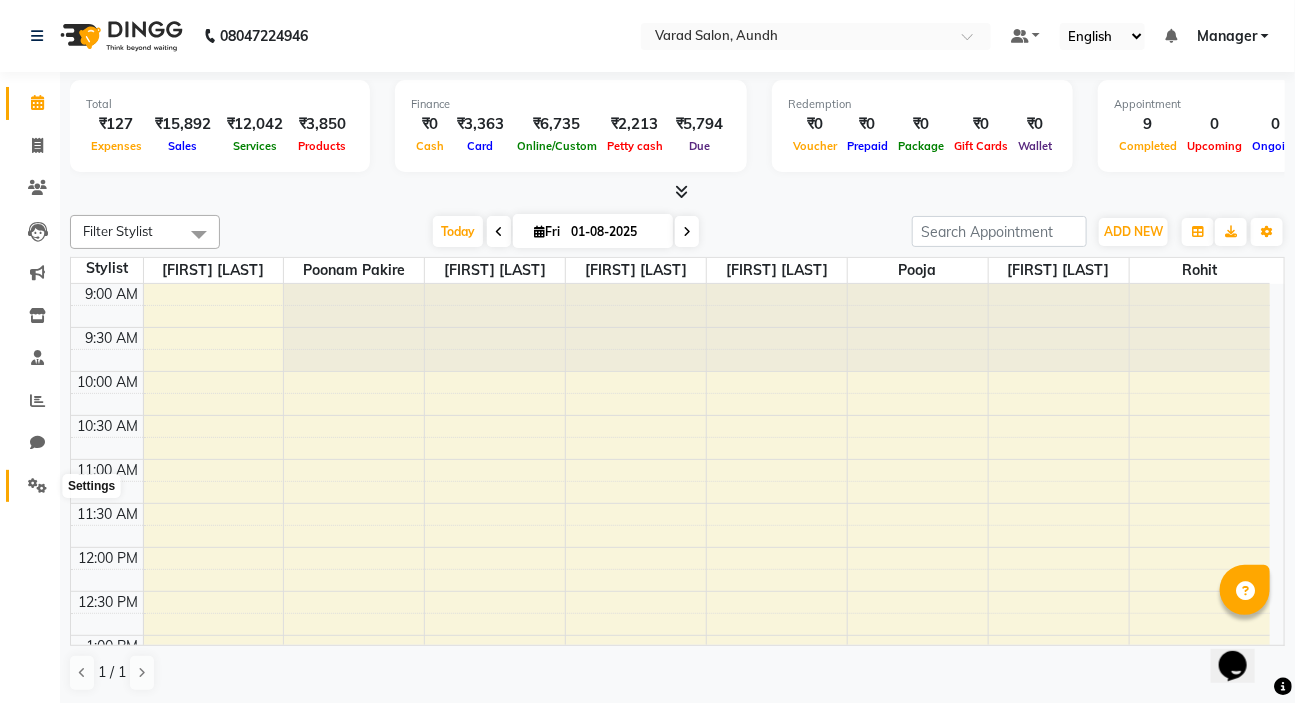 click 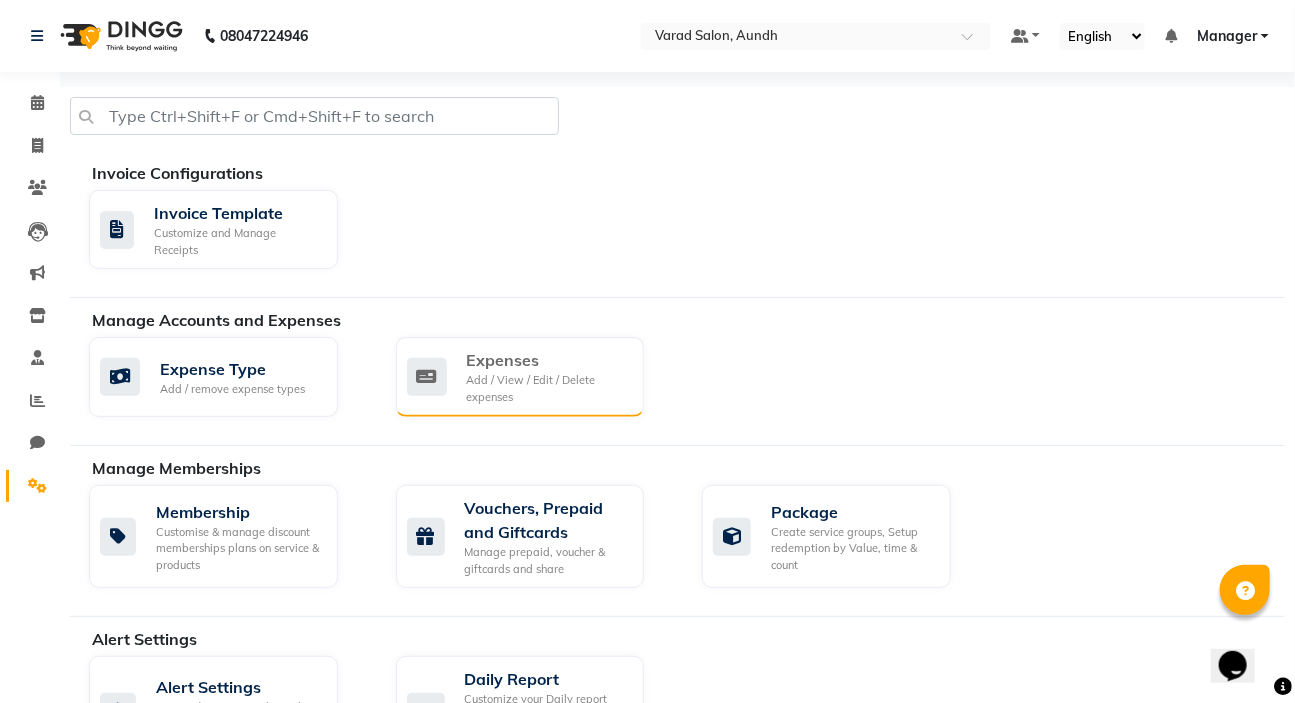 click on "Add / View / Edit / Delete expenses" 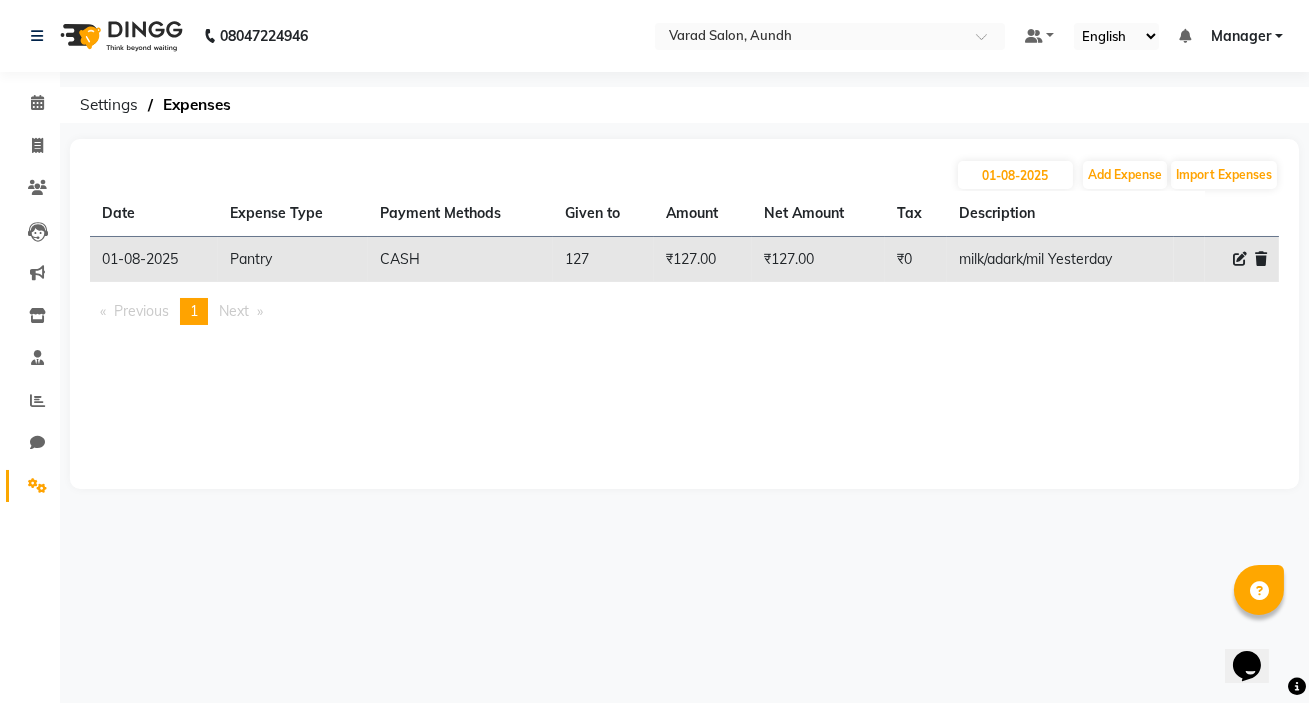 click 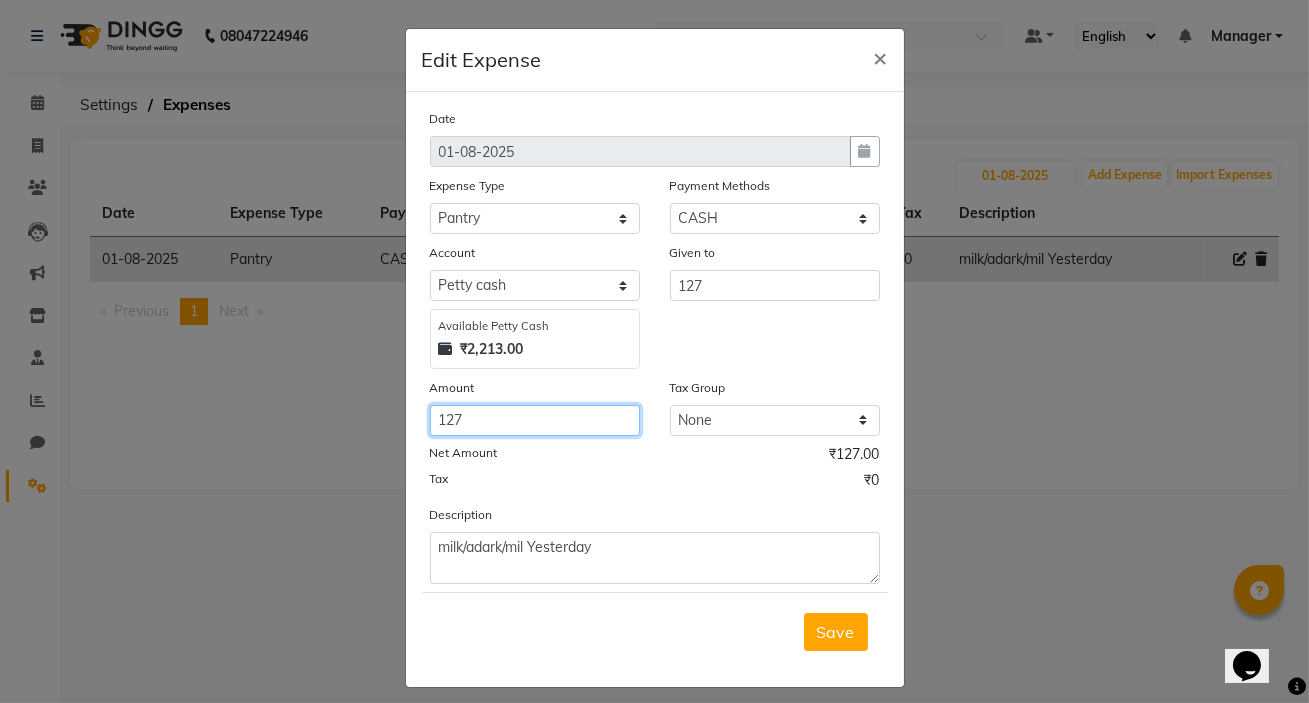 click on "127" 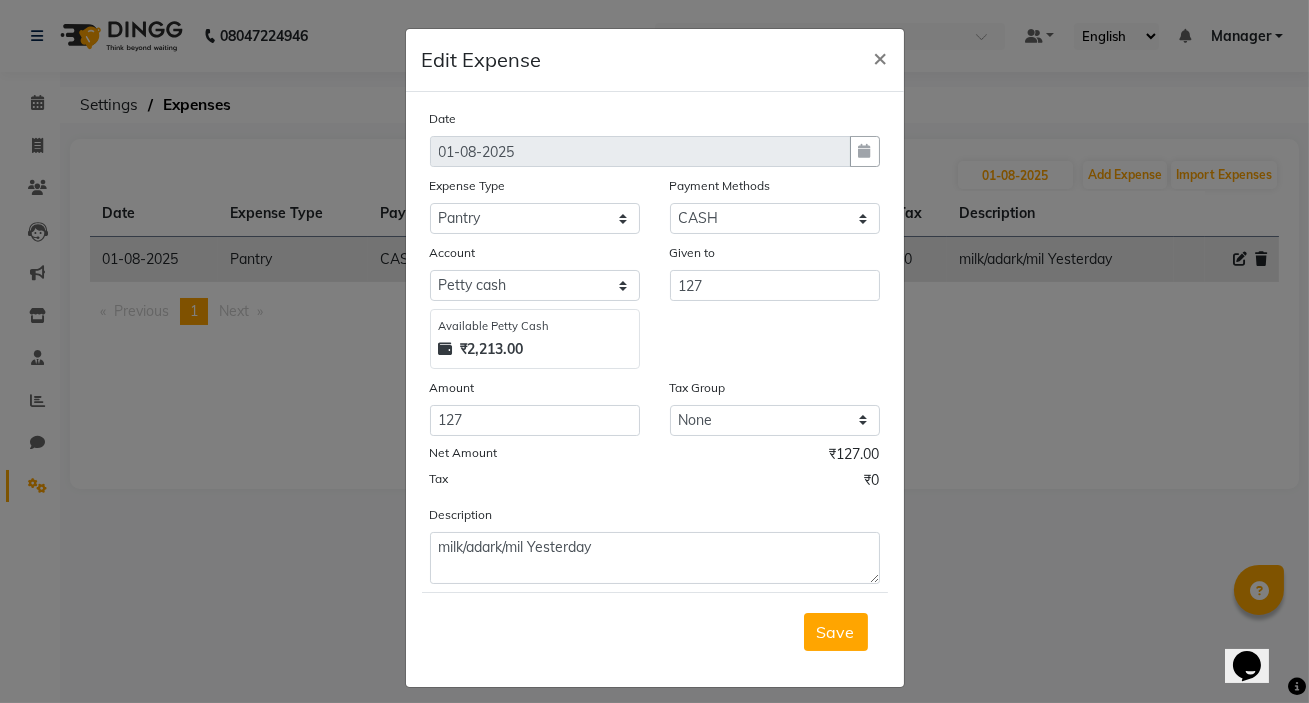 click on "Save" 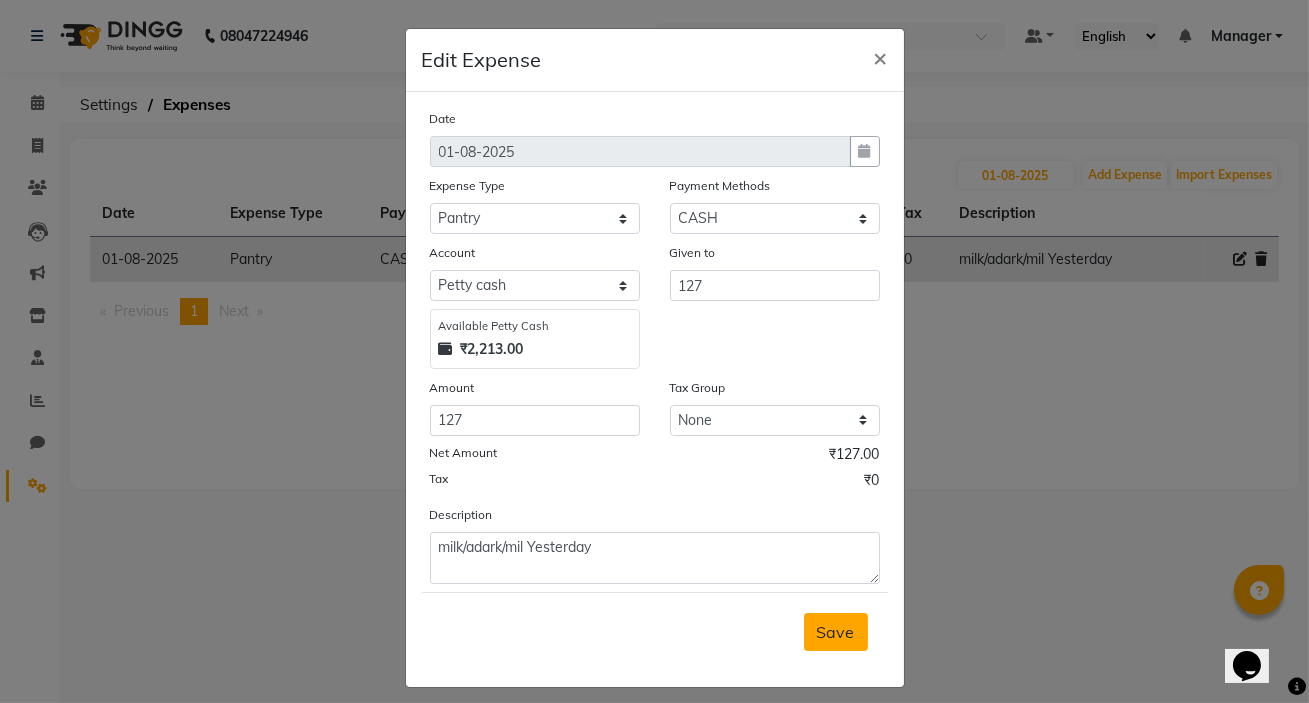 click on "Save" at bounding box center (836, 632) 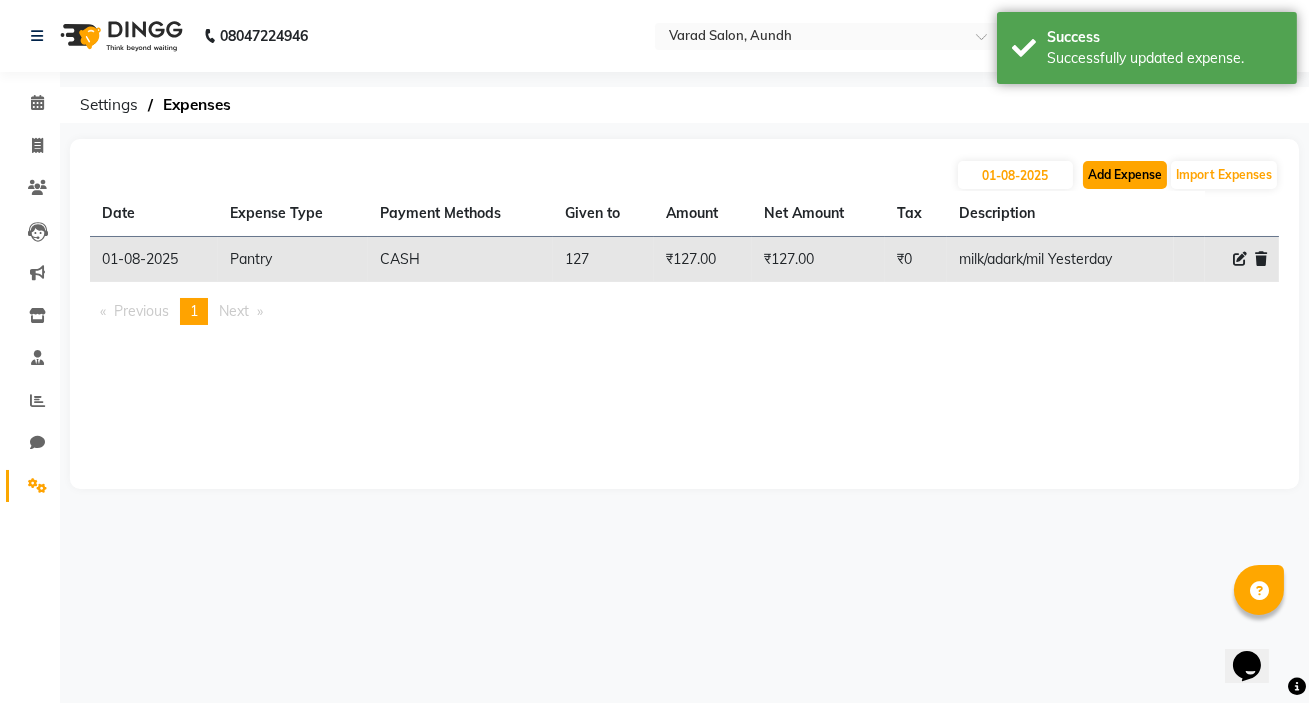 click on "Add Expense" 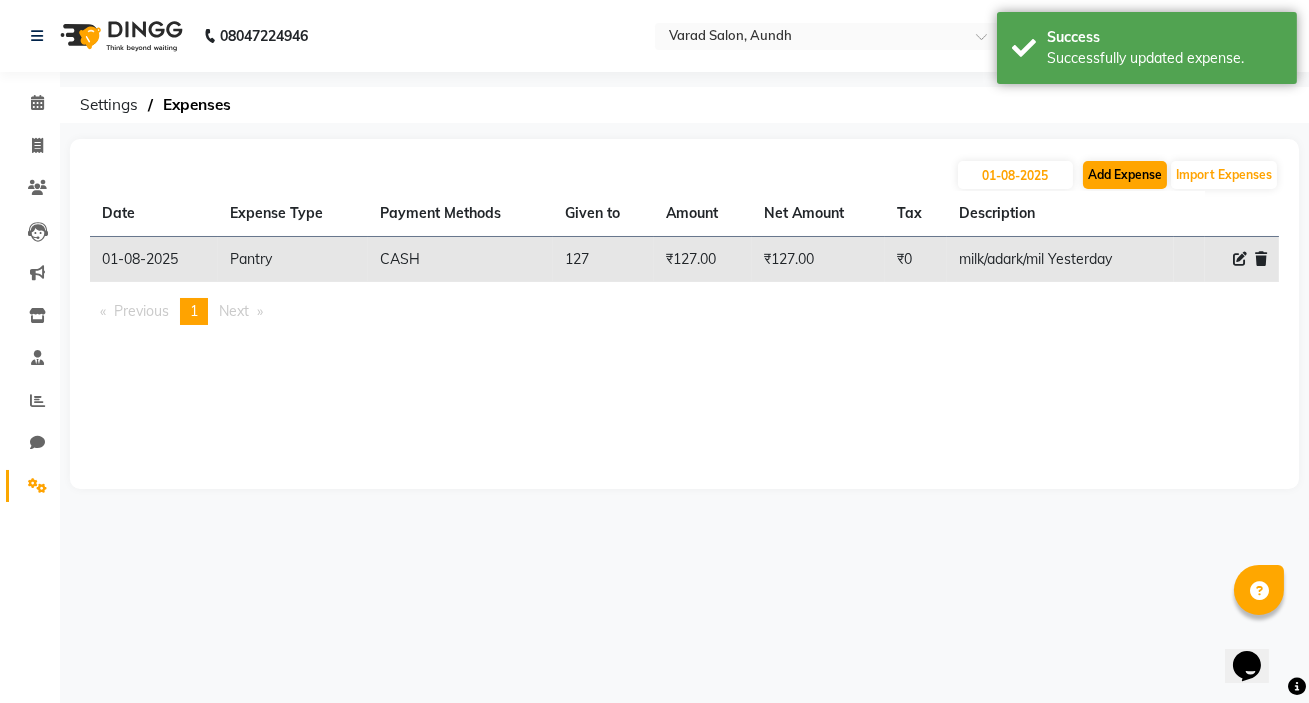 select on "1" 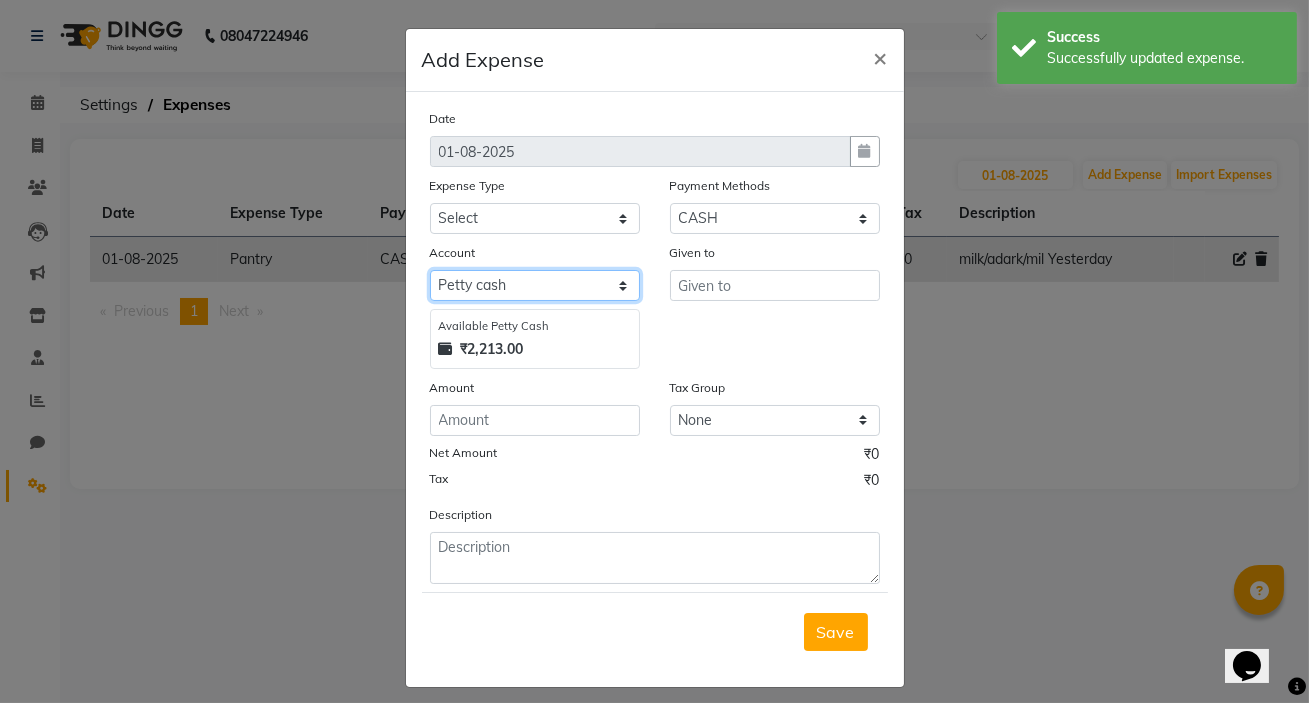 click on "Select Petty cash Default account" 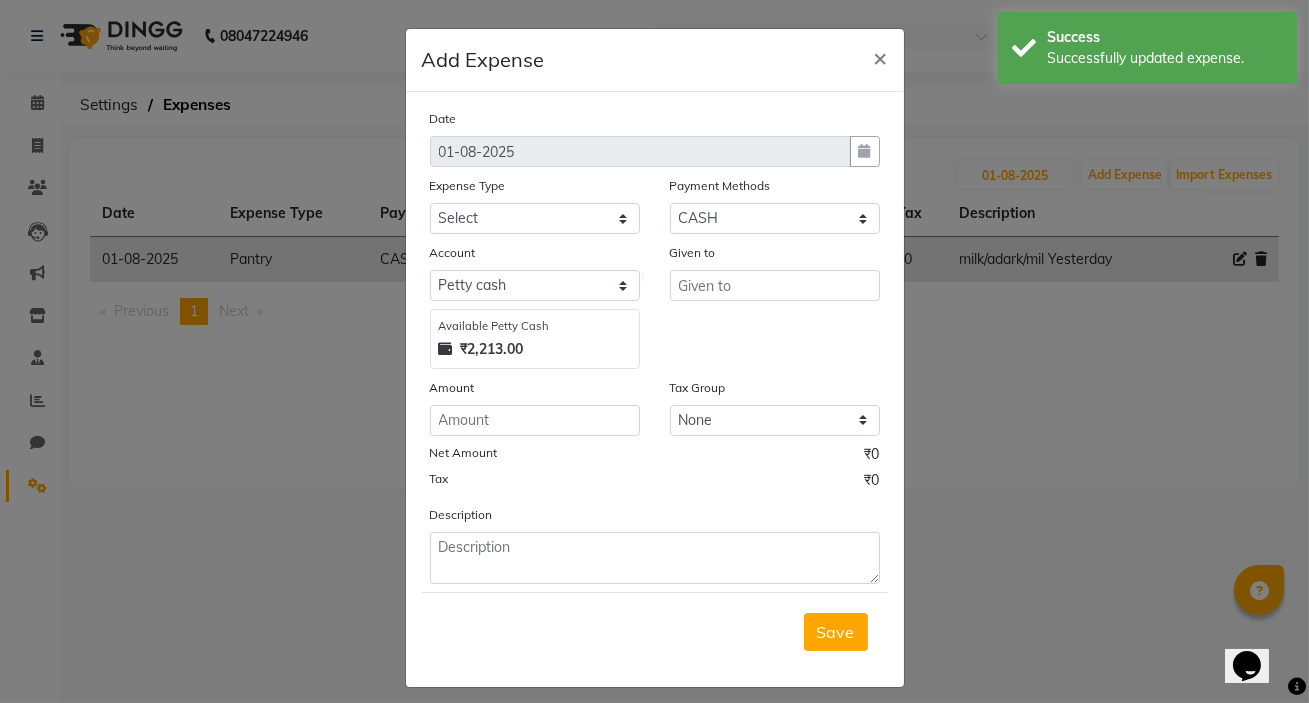 drag, startPoint x: 548, startPoint y: 197, endPoint x: 548, endPoint y: 221, distance: 24 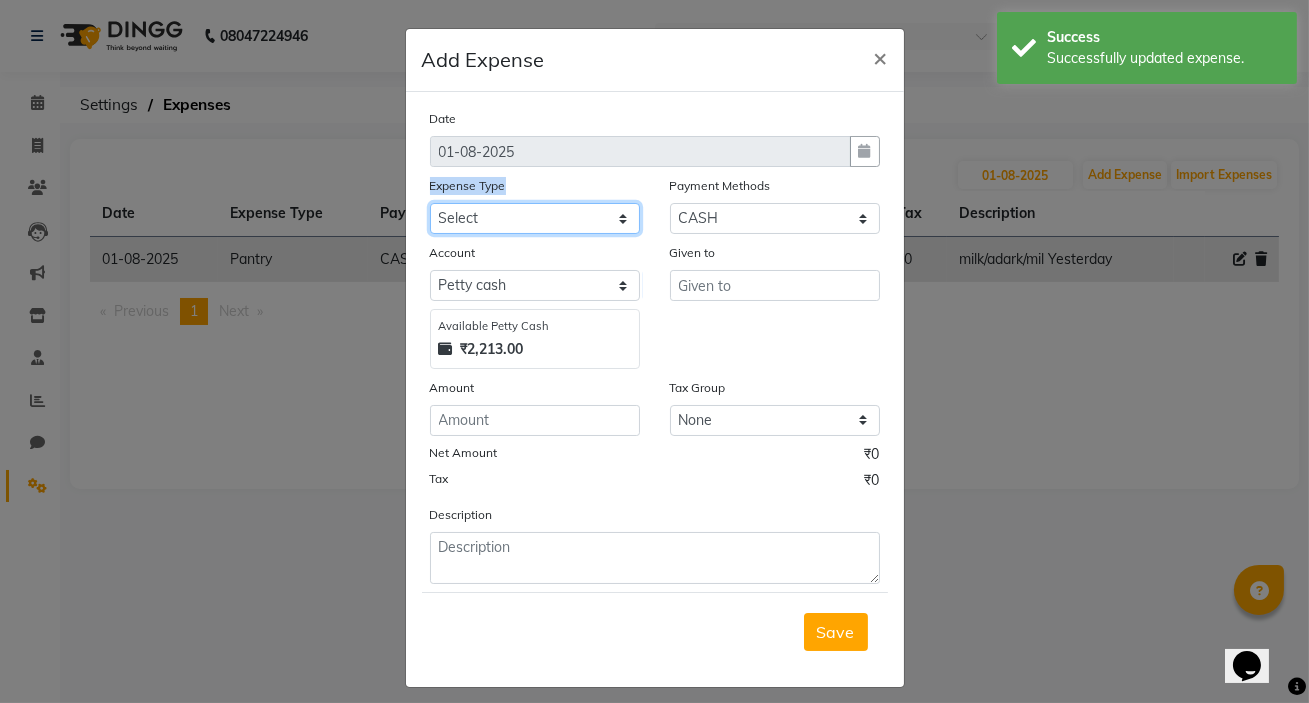 click on "Select Advance Salary Amezon parcel Bank charges birthday cake BLINKIT Car maintenance  Cash transfer to bank Client Snacks Clinical charges clint snaks Equipment flower pot Fuel Govt fee Hand Over To Pavan Sir Incentive Insurance International purchase kacharawala Laundry Loan Repayment Maintenance Marketing milk Miscellaneous Other Pantry portar Product puja saman Rent room deposit Salary salon products Staff Snacks Staff Tip staff welfare Tea & Refreshment Utilities" 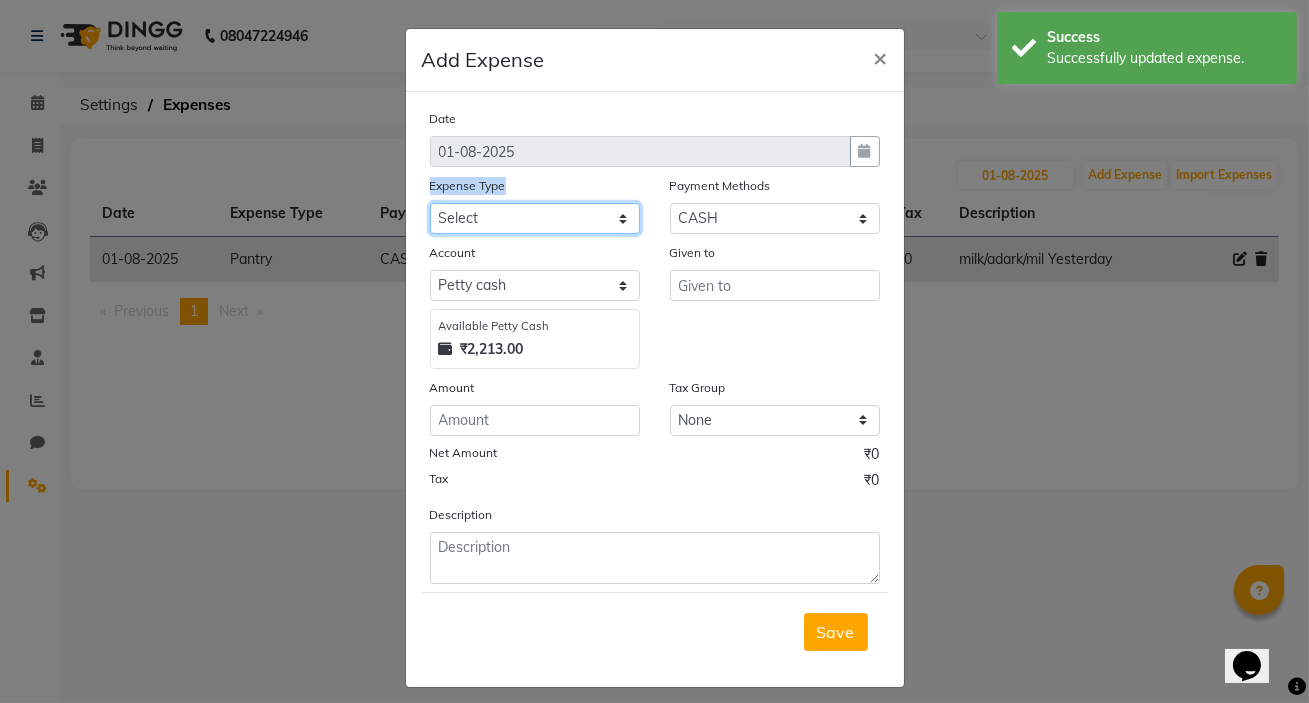 select on "23384" 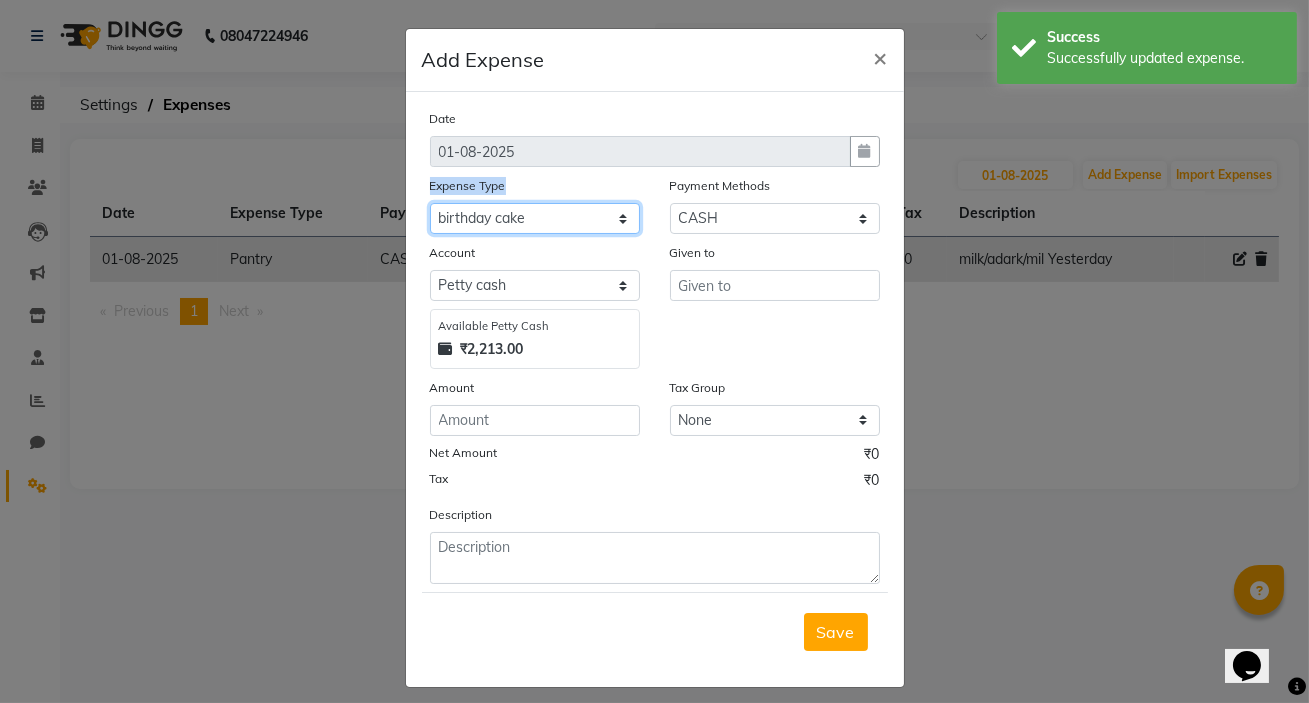 click on "Select Advance Salary Amezon parcel Bank charges birthday cake BLINKIT Car maintenance  Cash transfer to bank Client Snacks Clinical charges clint snaks Equipment flower pot Fuel Govt fee Hand Over To Pavan Sir Incentive Insurance International purchase kacharawala Laundry Loan Repayment Maintenance Marketing milk Miscellaneous Other Pantry portar Product puja saman Rent room deposit Salary salon products Staff Snacks Staff Tip staff welfare Tea & Refreshment Utilities" 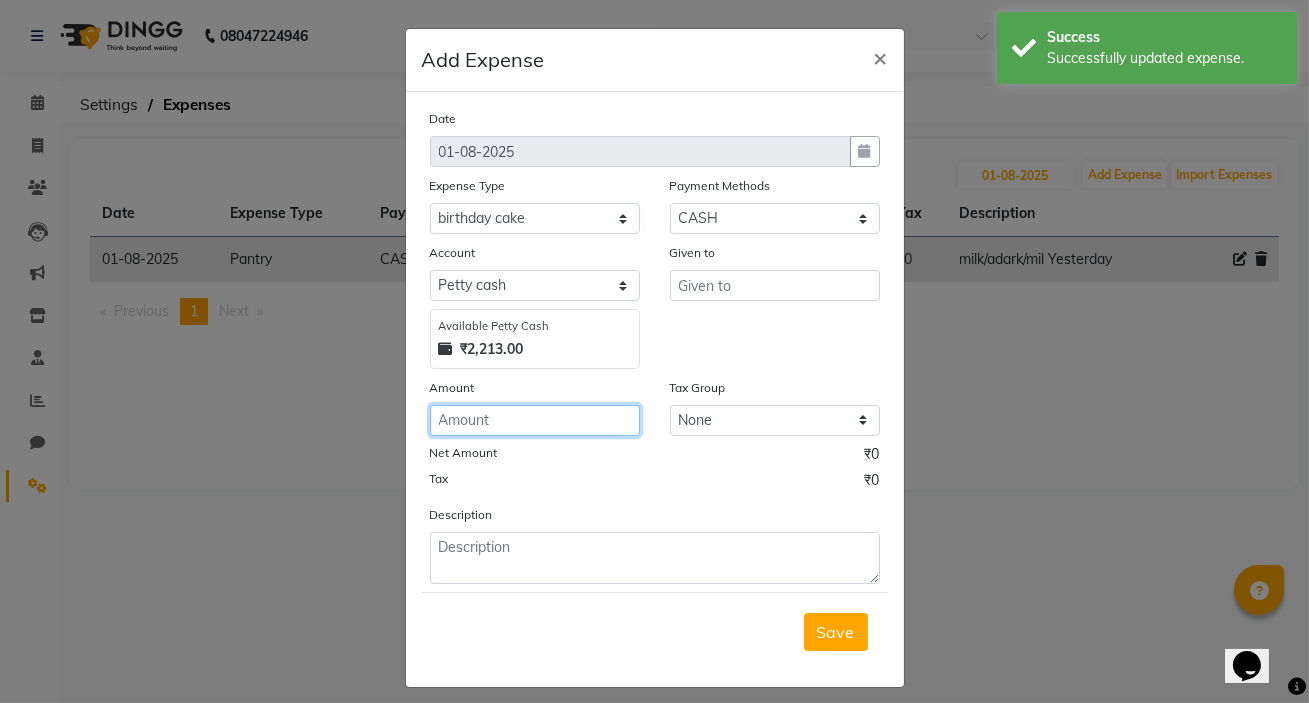 click 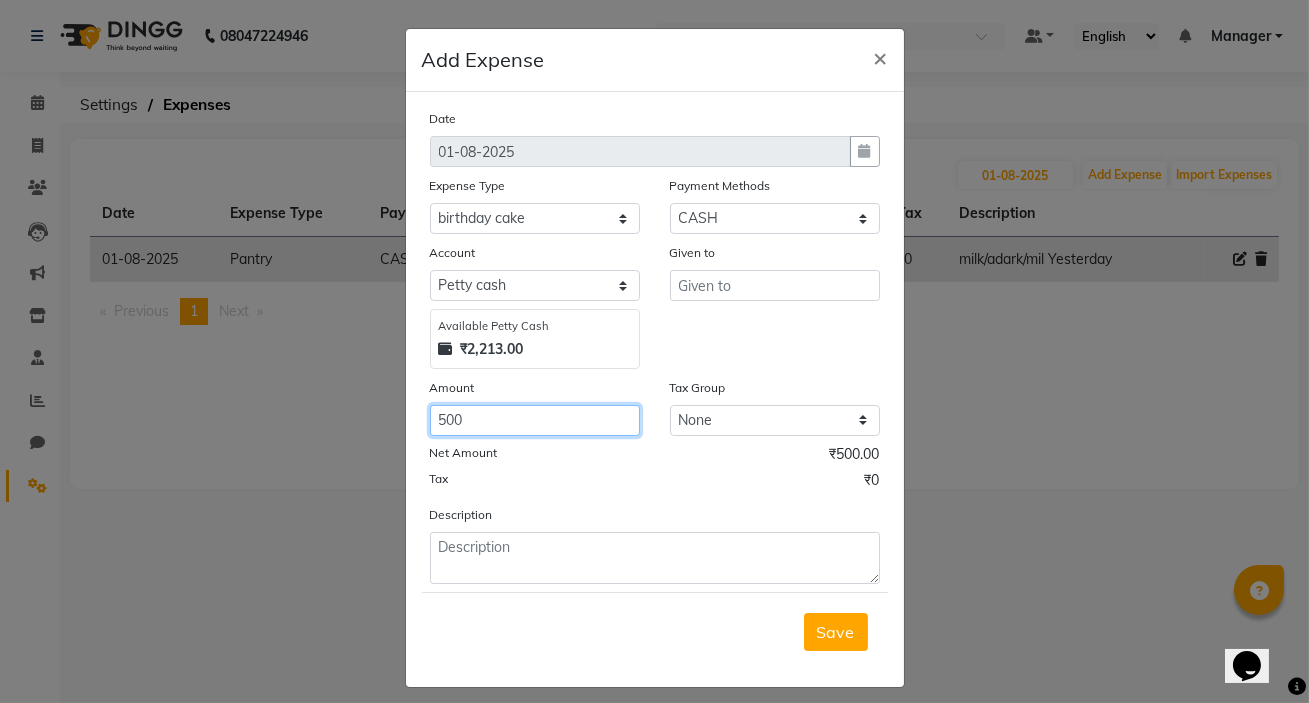type on "500" 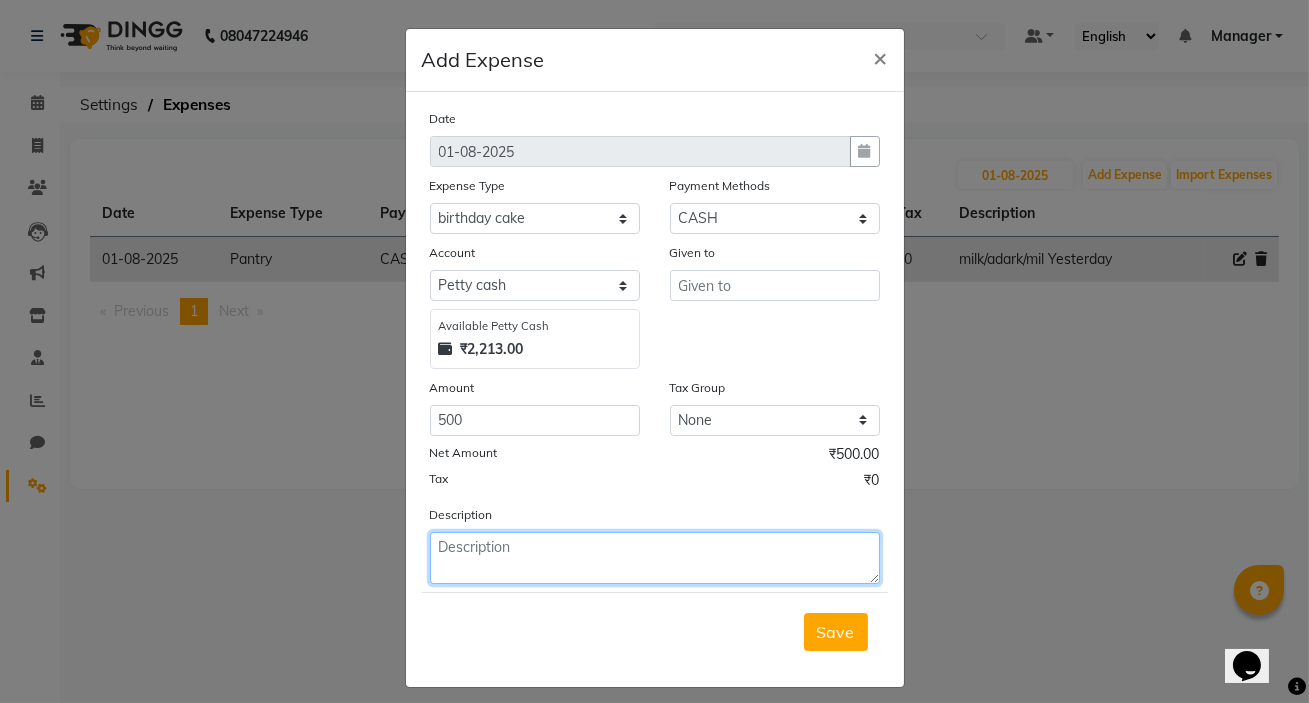 click 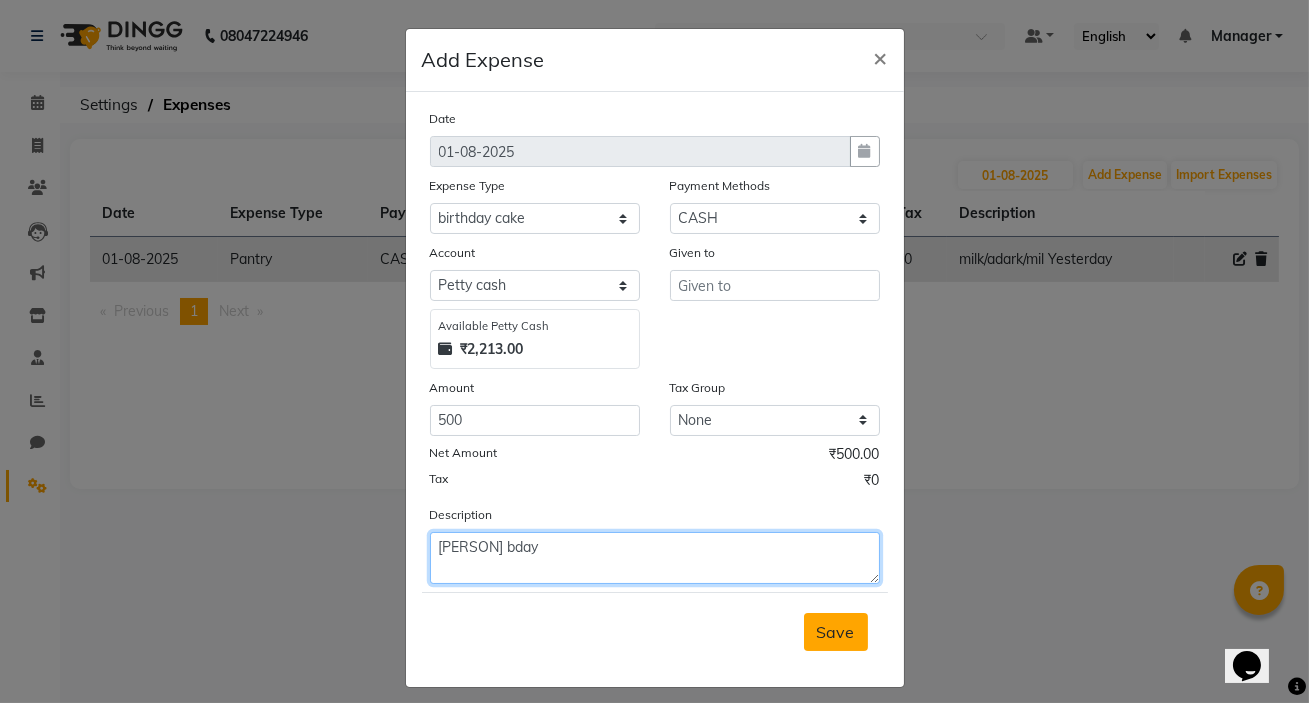 type on "nagesh bday" 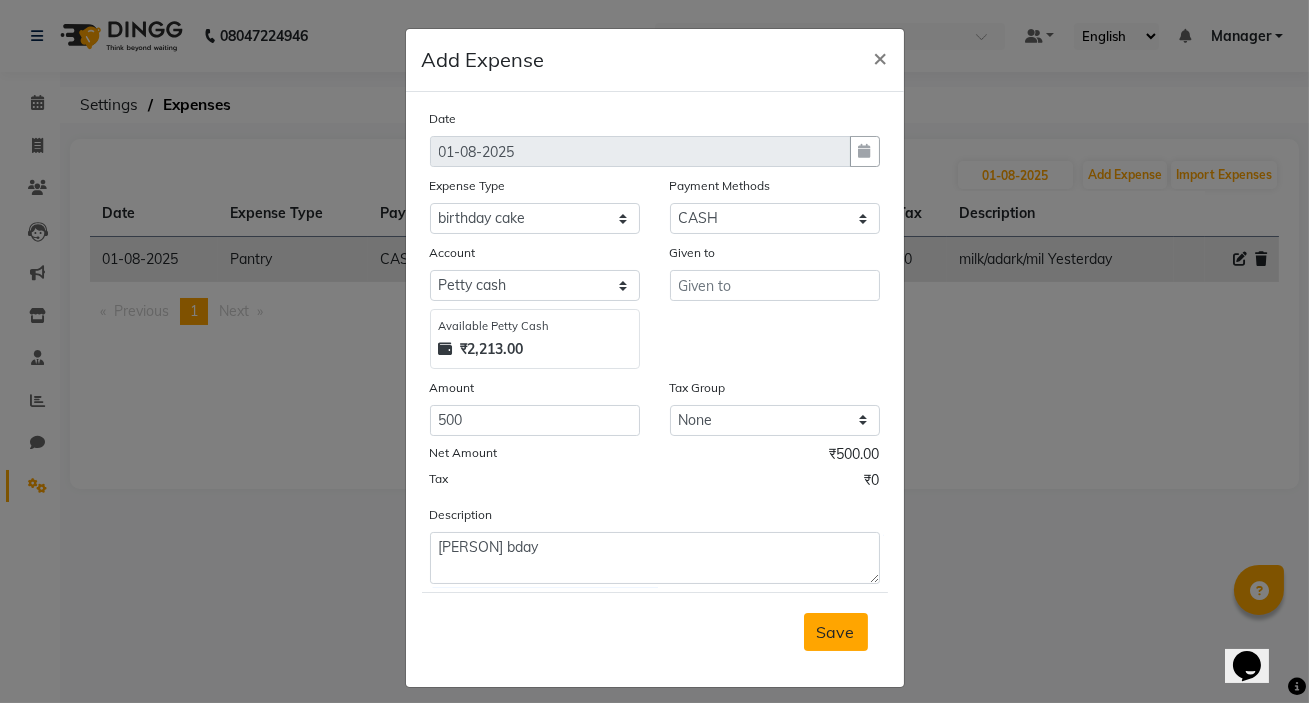 click on "Save" at bounding box center (836, 632) 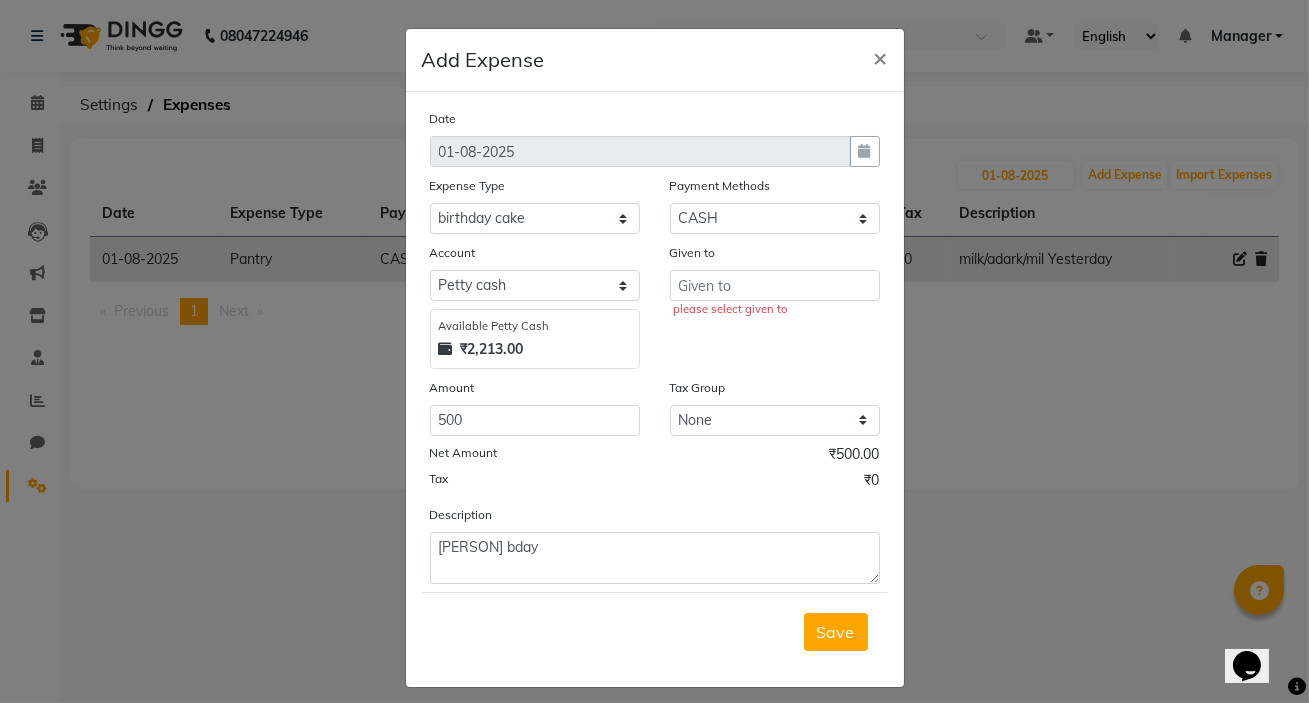 click on "please select given to" 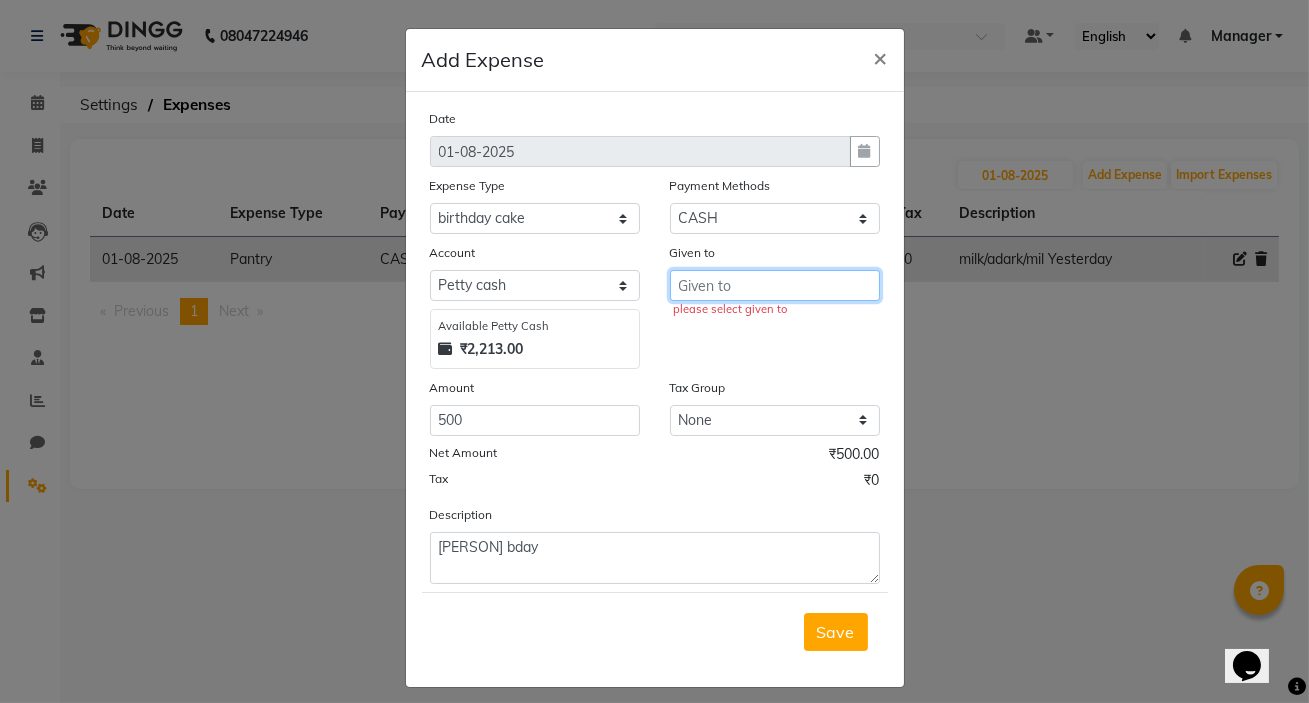 click at bounding box center (775, 285) 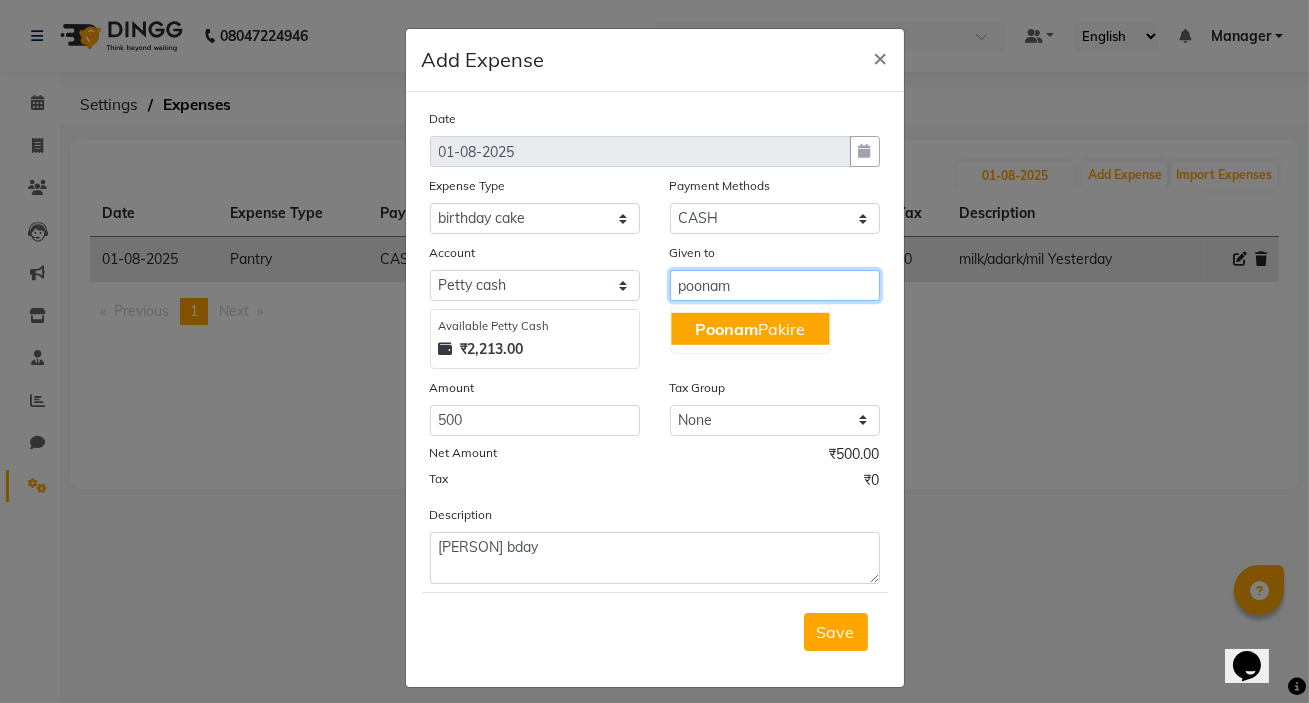 click on "Poonam" 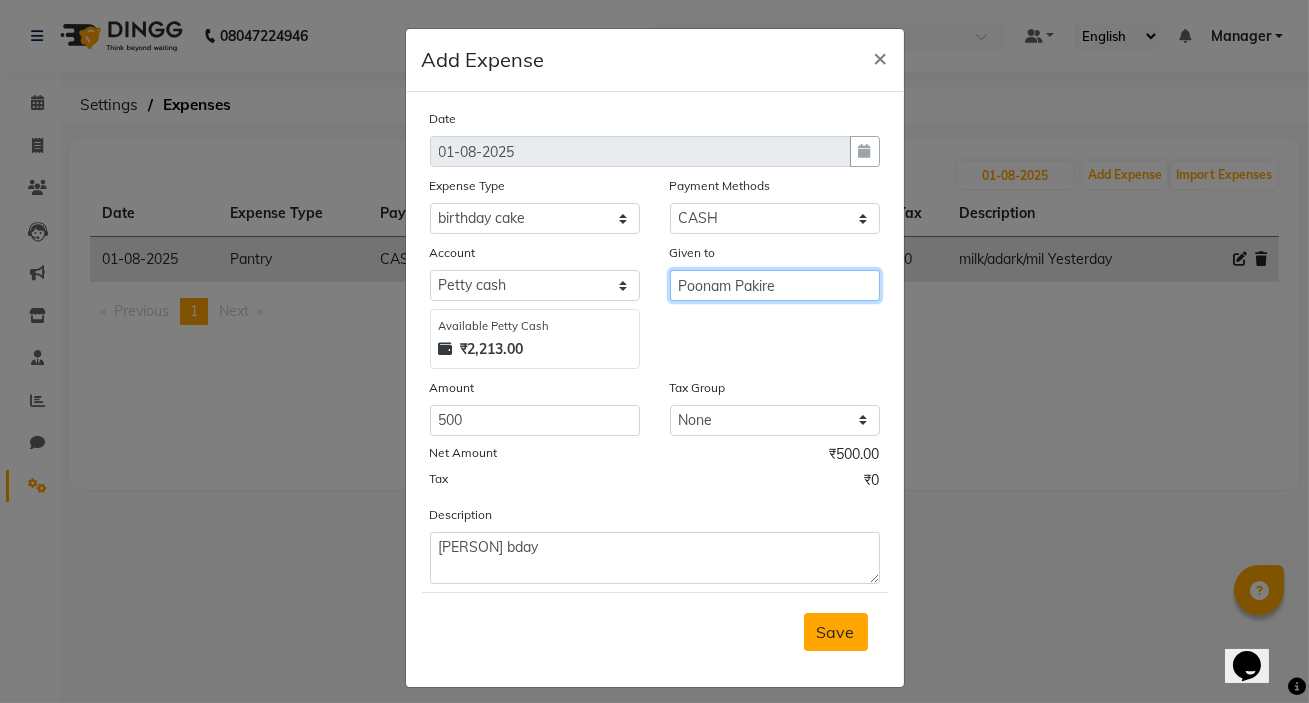 type on "Poonam Pakire" 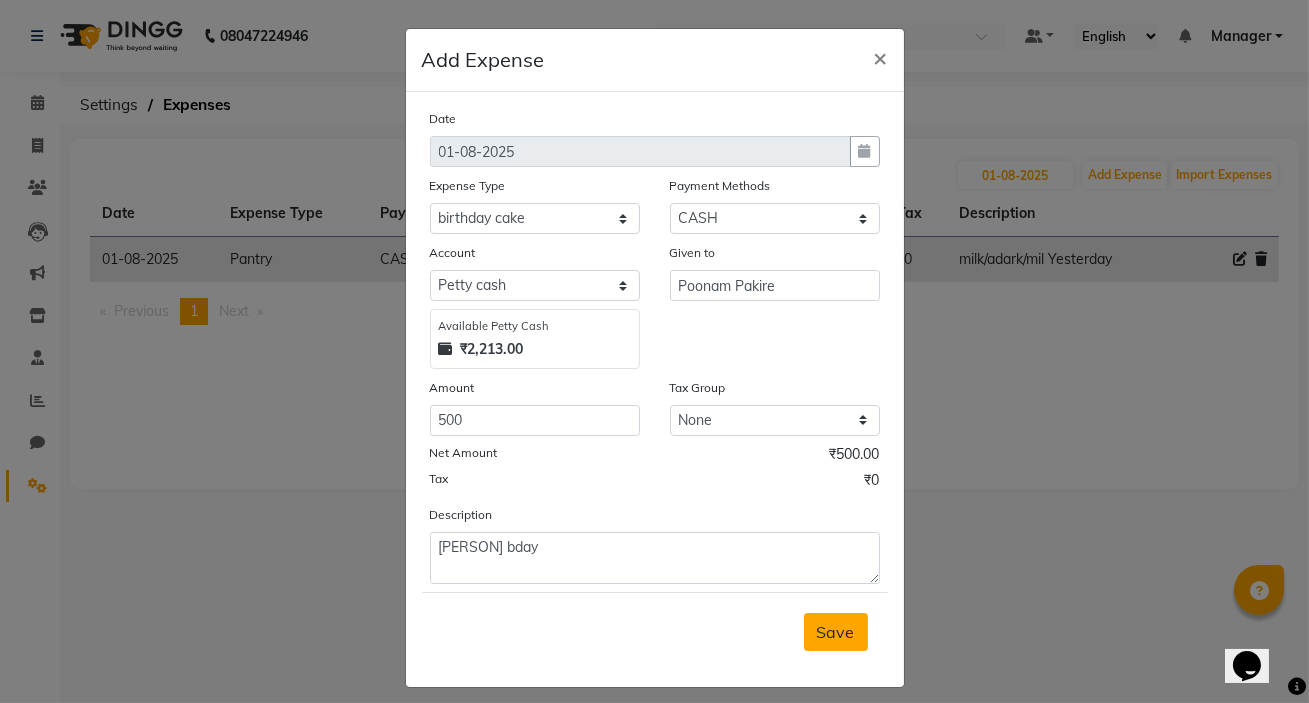click on "Save" at bounding box center [836, 632] 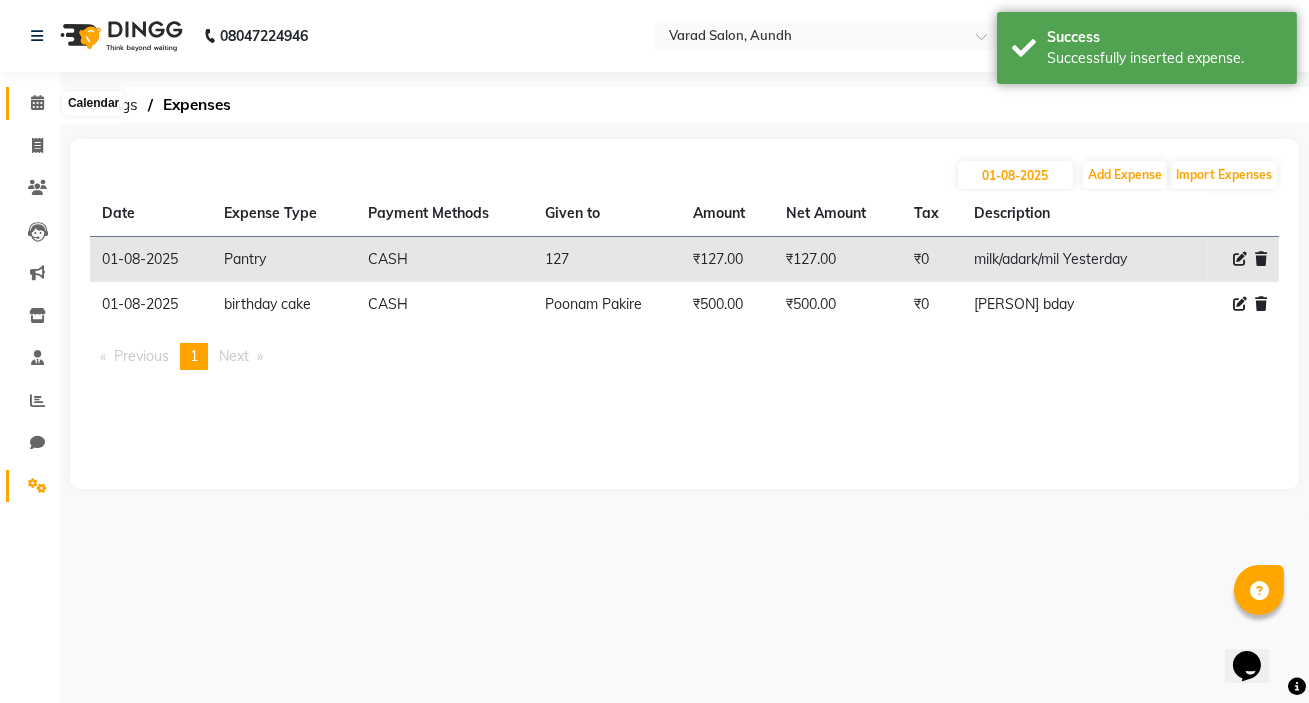 click 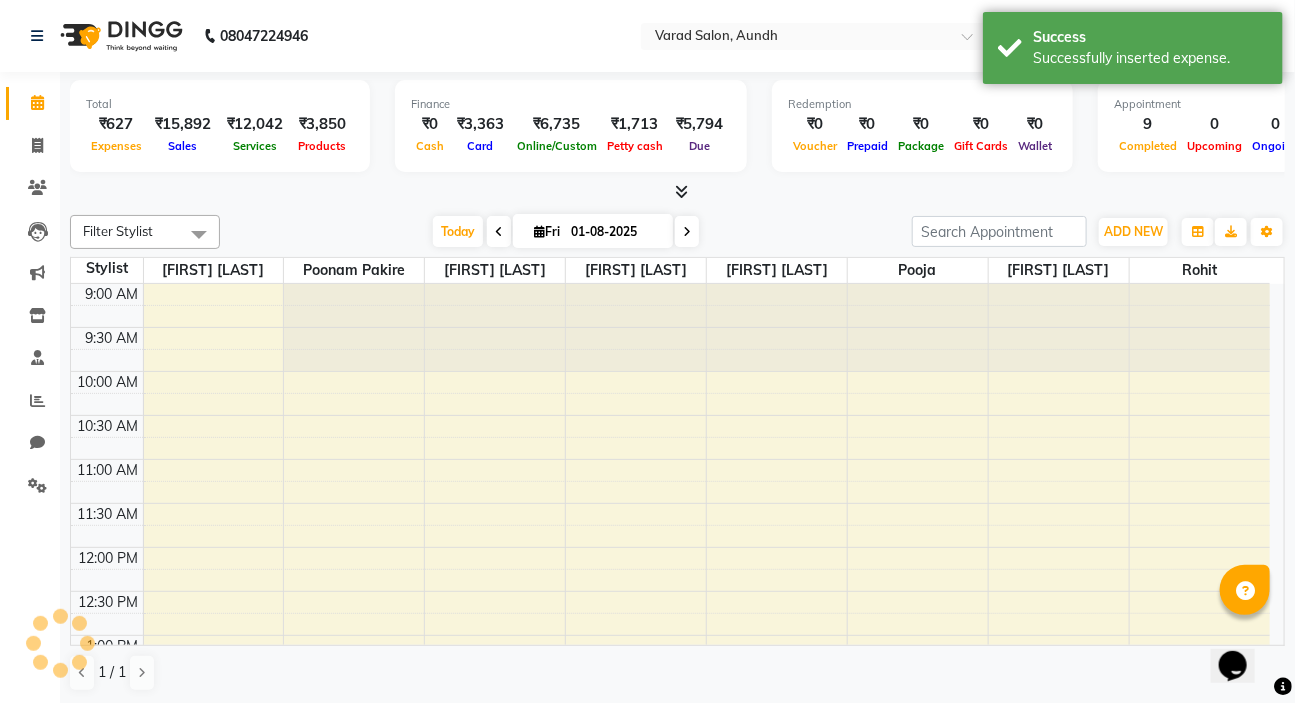 scroll, scrollTop: 740, scrollLeft: 0, axis: vertical 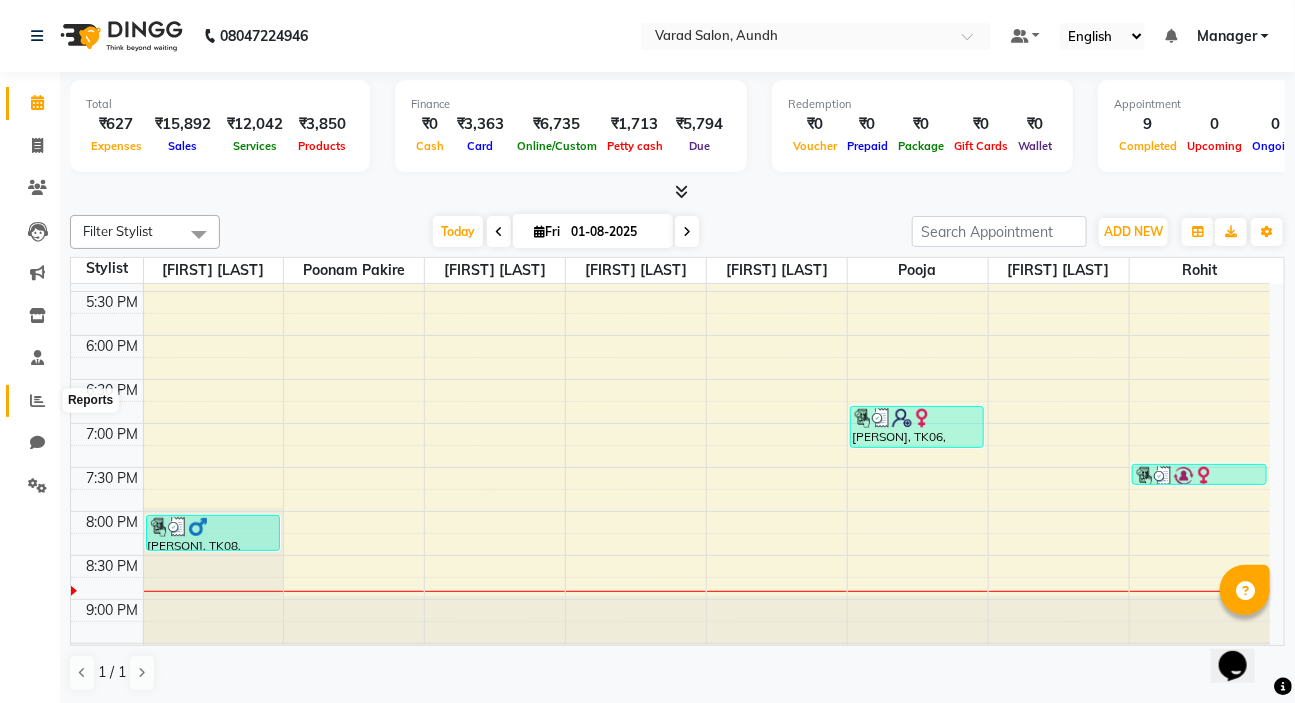 click 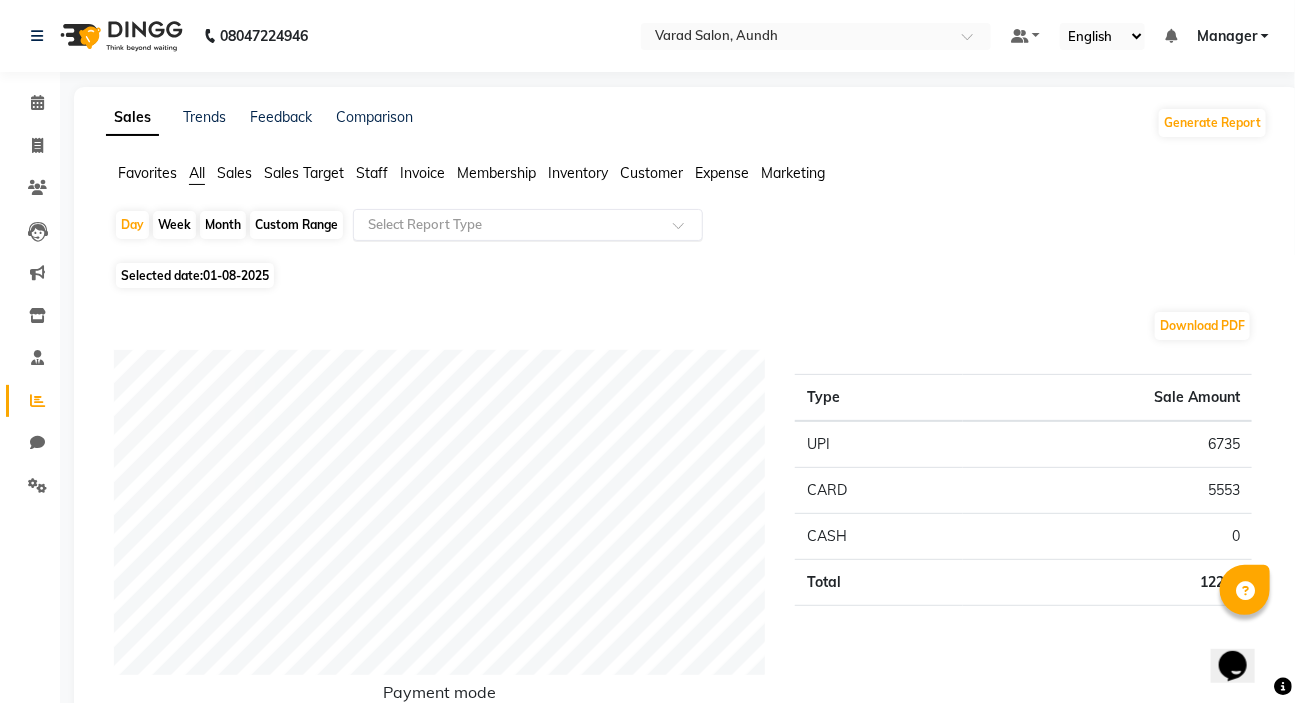 click on "Select Report Type" 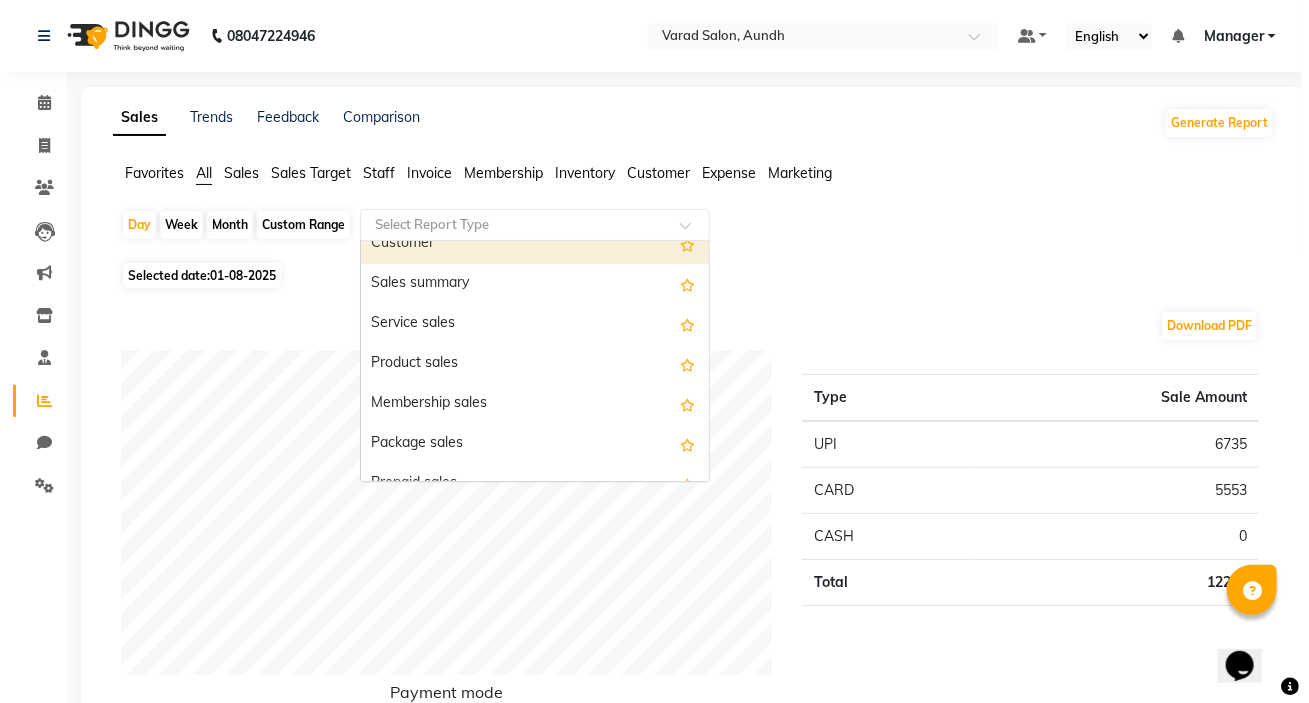 scroll, scrollTop: 272, scrollLeft: 0, axis: vertical 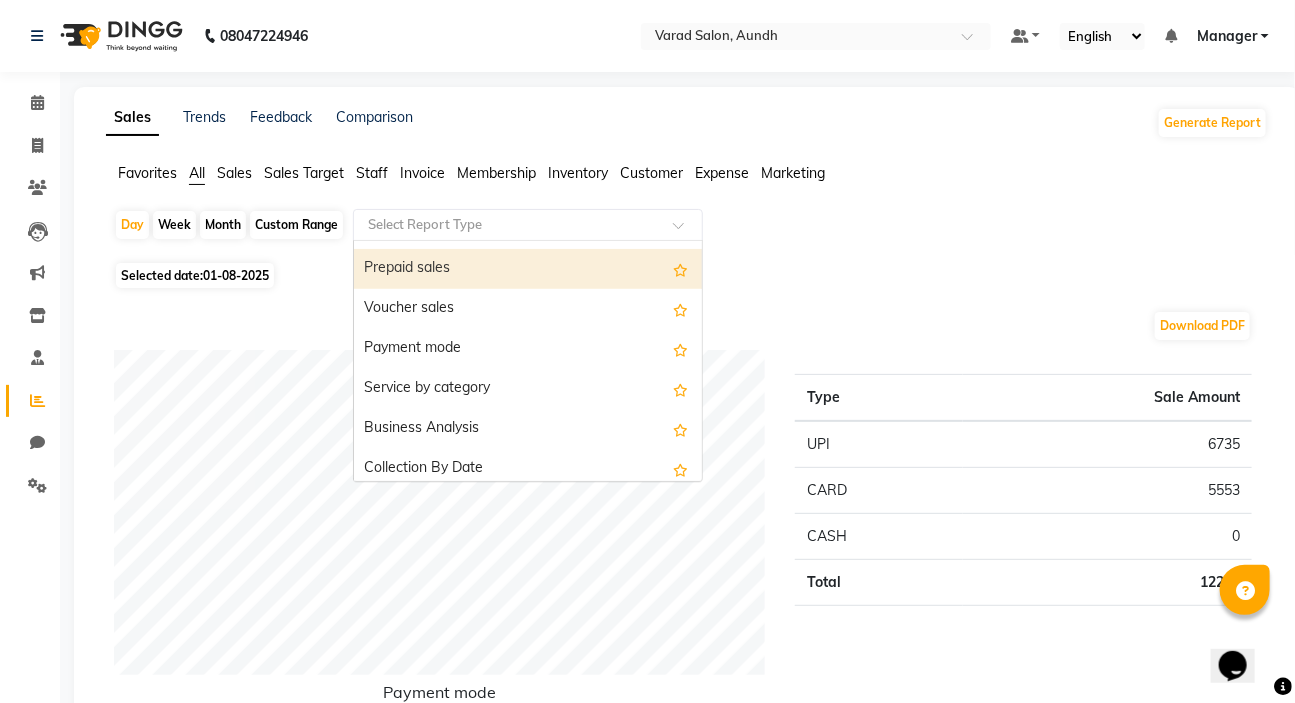 click on "Staff" 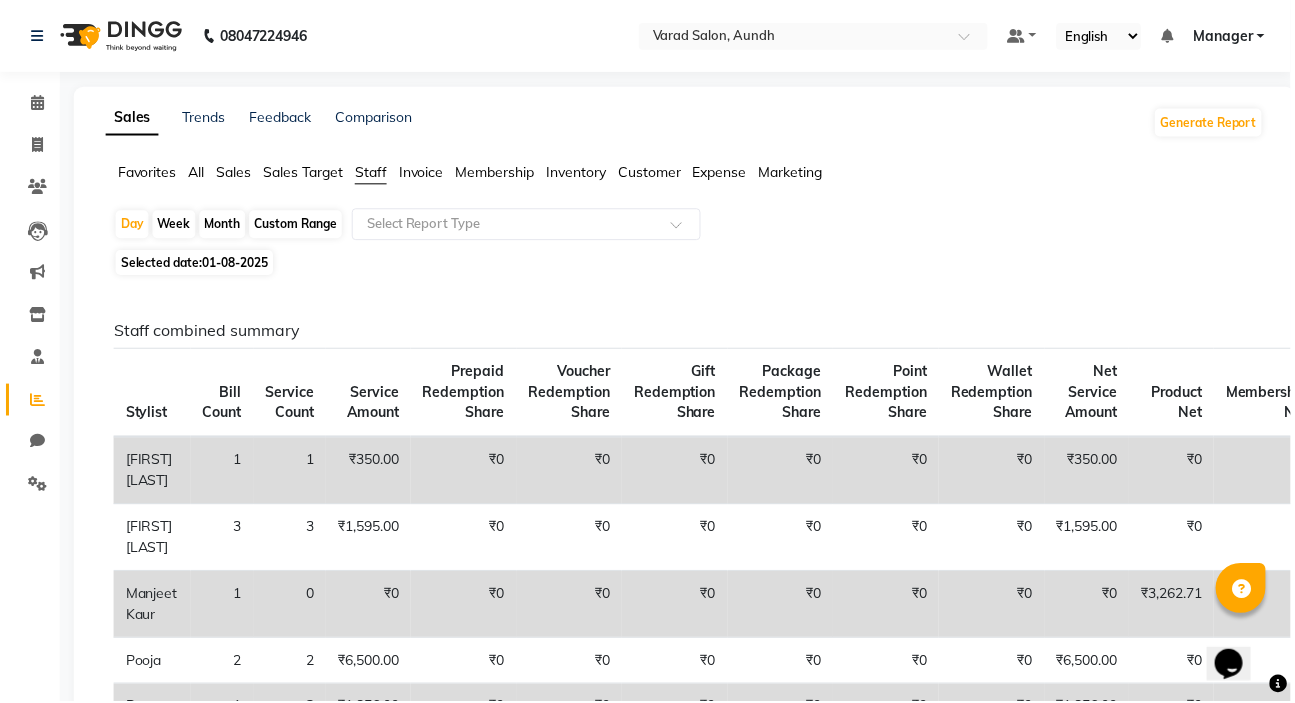 click on "Staff" 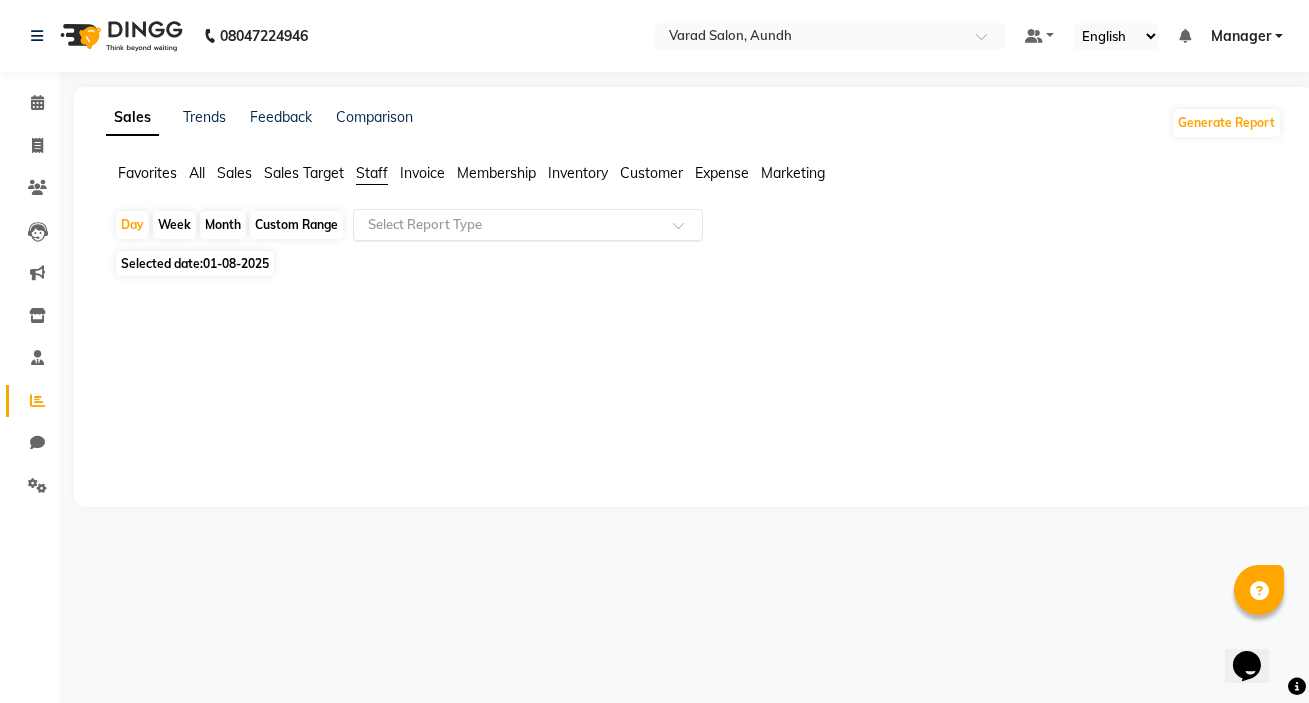 click 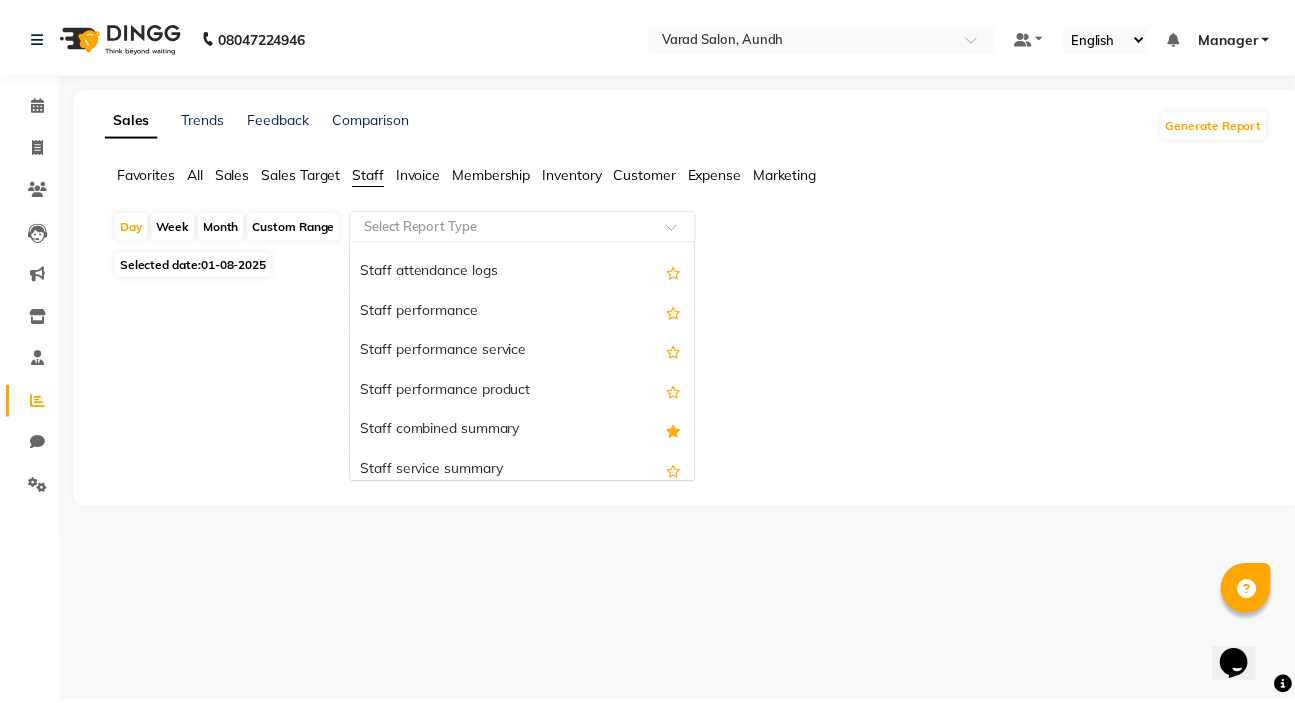 scroll, scrollTop: 272, scrollLeft: 0, axis: vertical 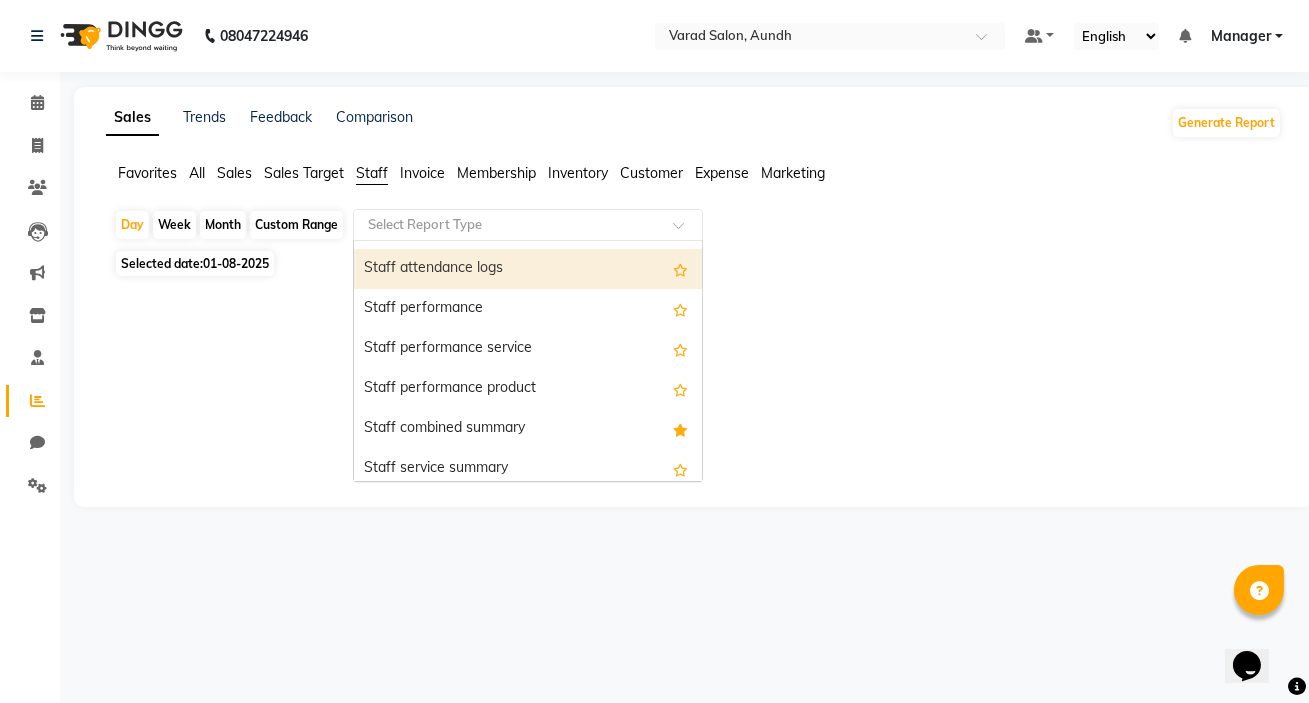 click on "Staff" 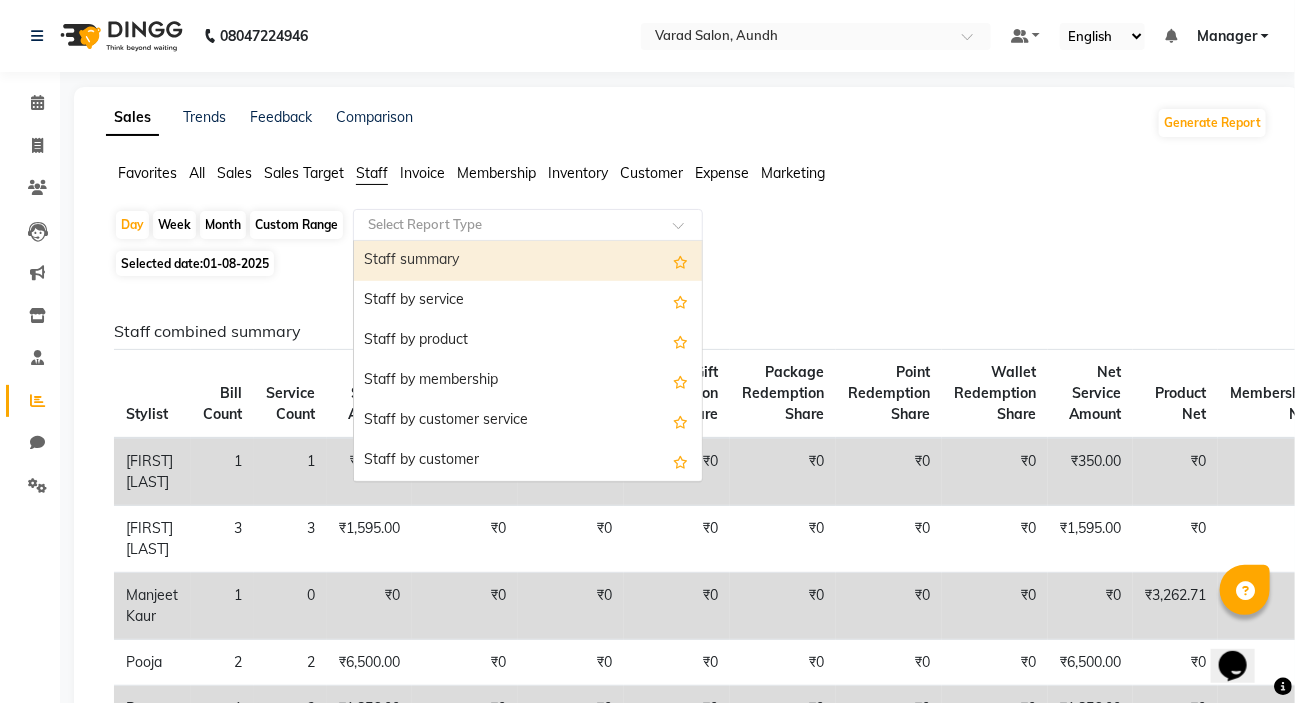 click on "Select Report Type  Staff summary   Staff by service   Staff by product   Staff by membership   Staff by customer service   Staff by customer   Staff attendance   Staff attendance logs   Staff performance   Staff performance service   Staff performance product   Staff combined summary   Staff service summary   Staff product summary   Staff membership summary   Staff prepaid summary   Staff voucher summary   Staff package summary   Staff transfer   Staff performance summary   Staff Gift card Summary   Staff Tip Summary" 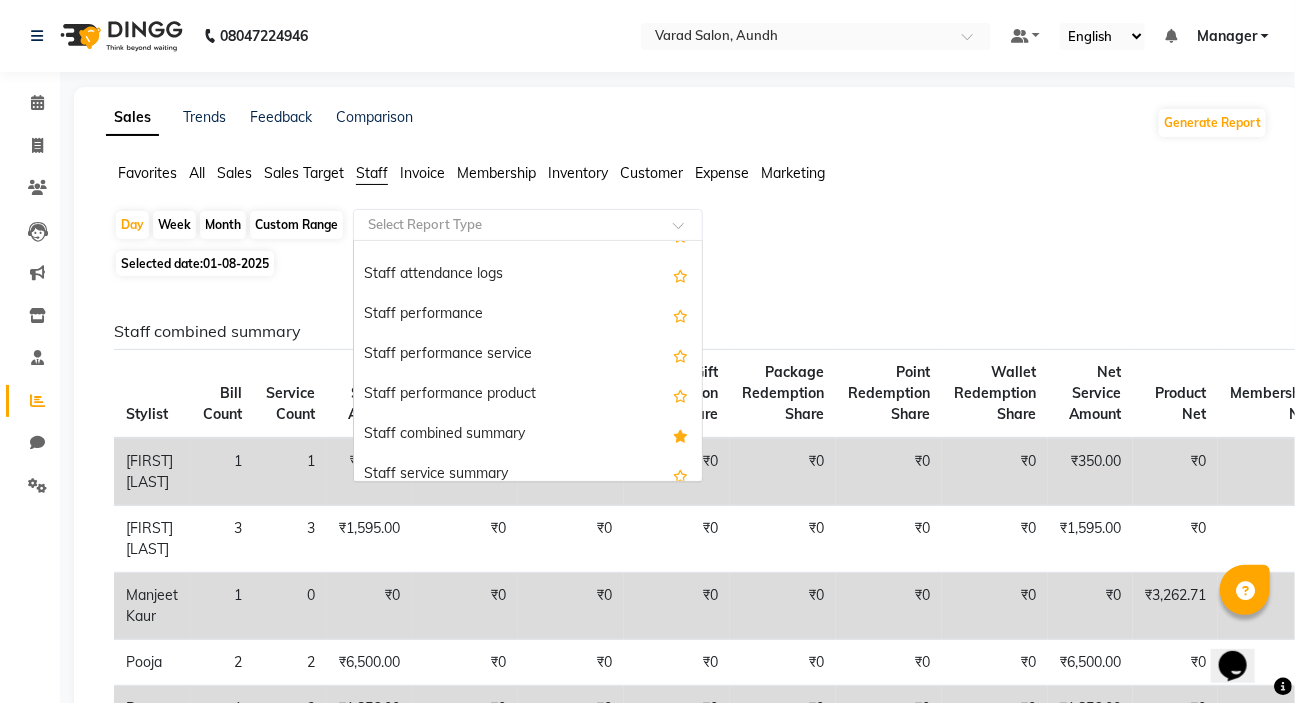 scroll, scrollTop: 272, scrollLeft: 0, axis: vertical 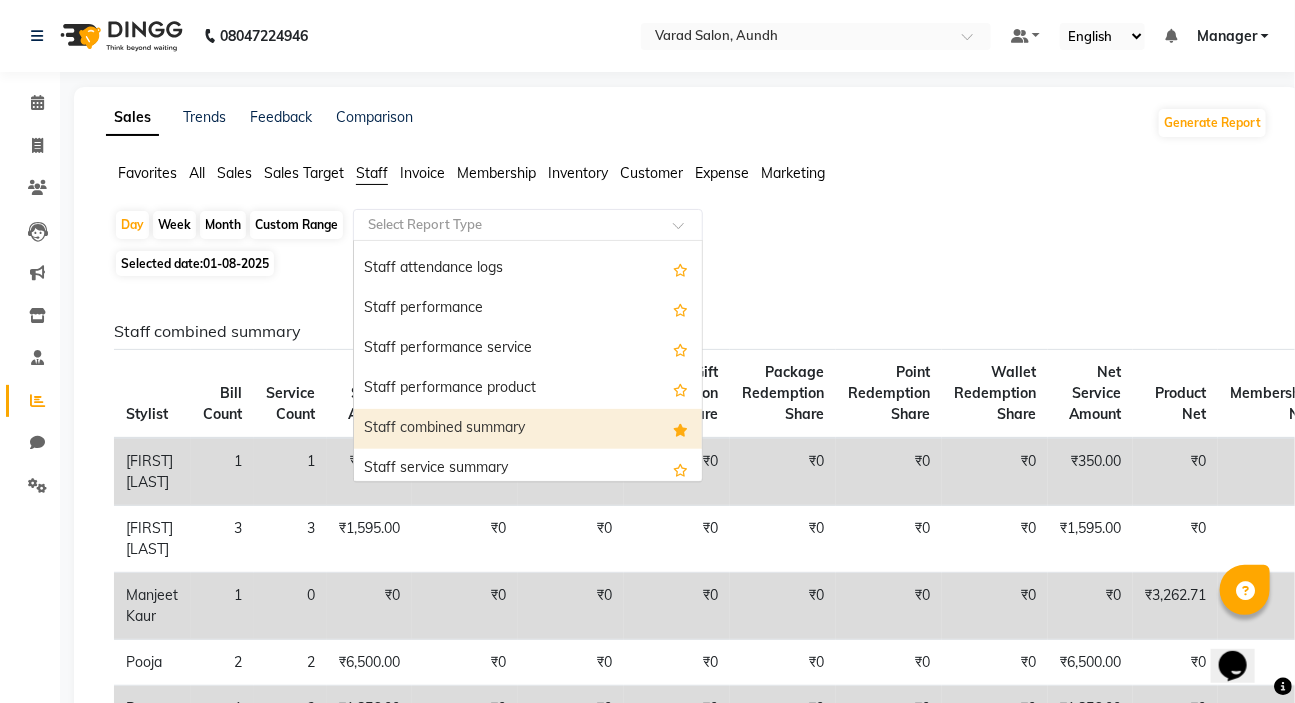 click on "Staff combined summary" at bounding box center [528, 429] 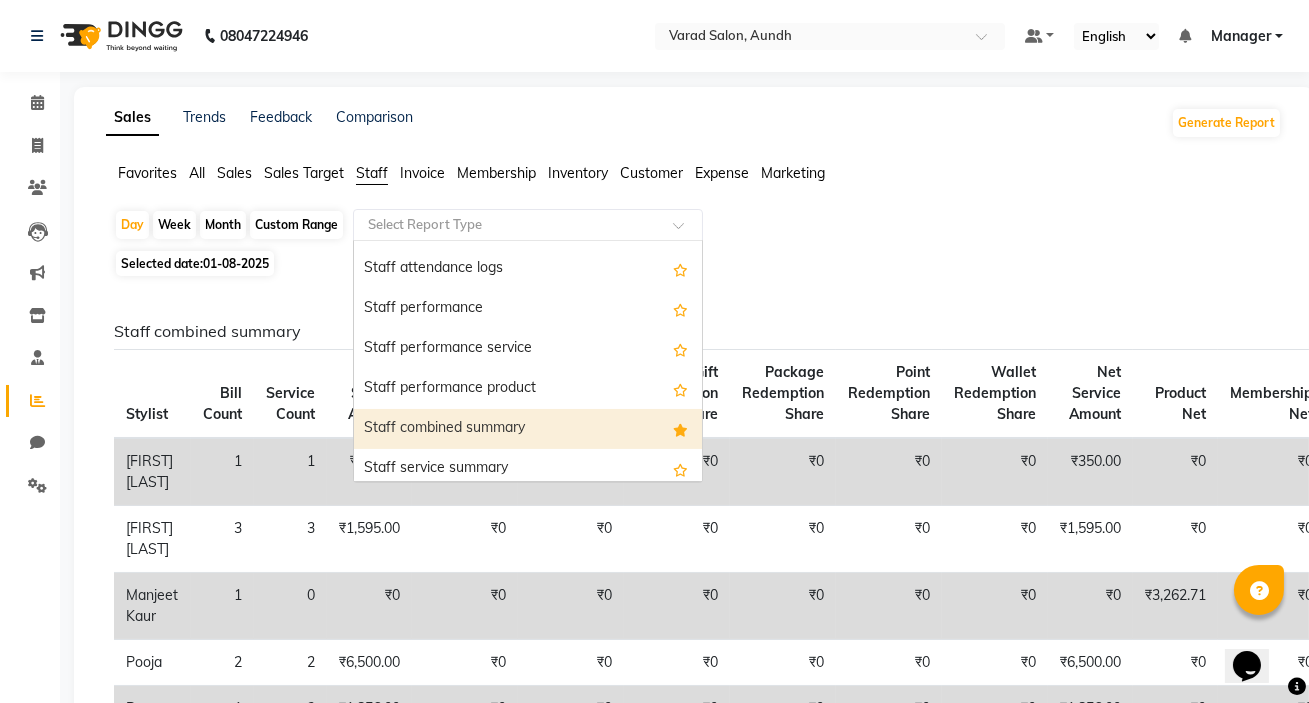 select on "full_report" 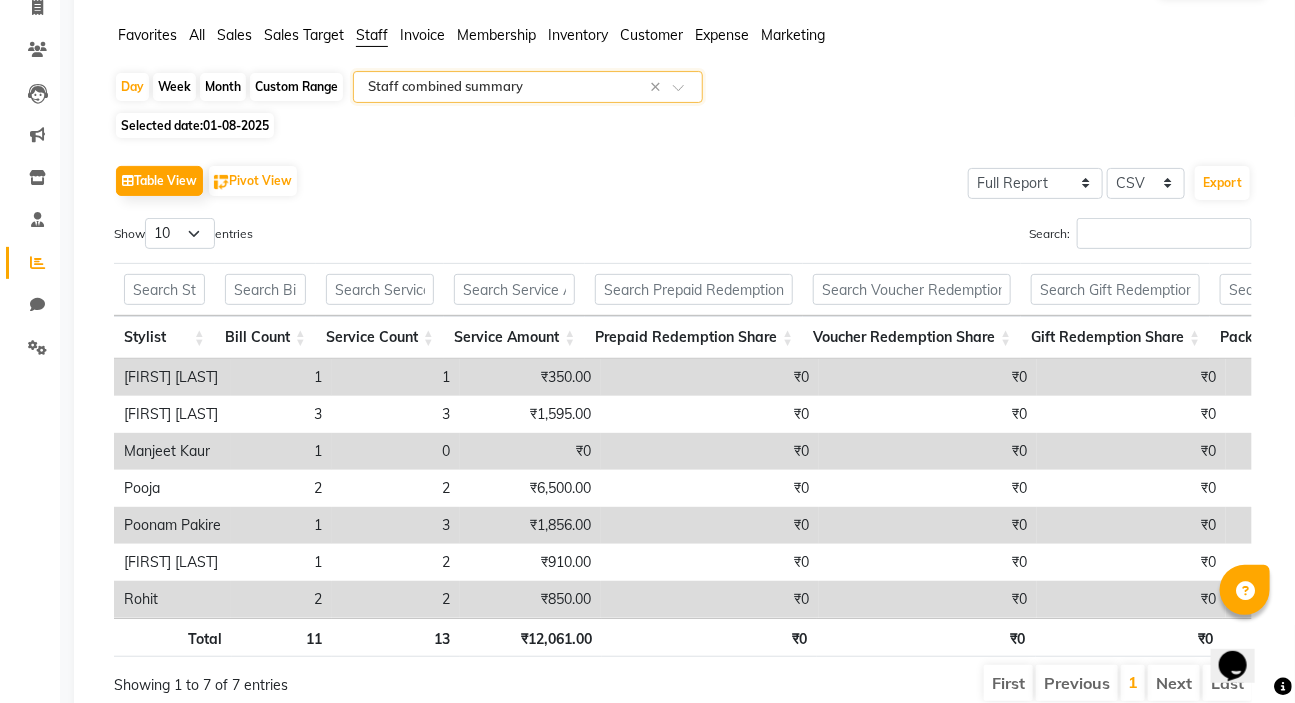 scroll, scrollTop: 181, scrollLeft: 0, axis: vertical 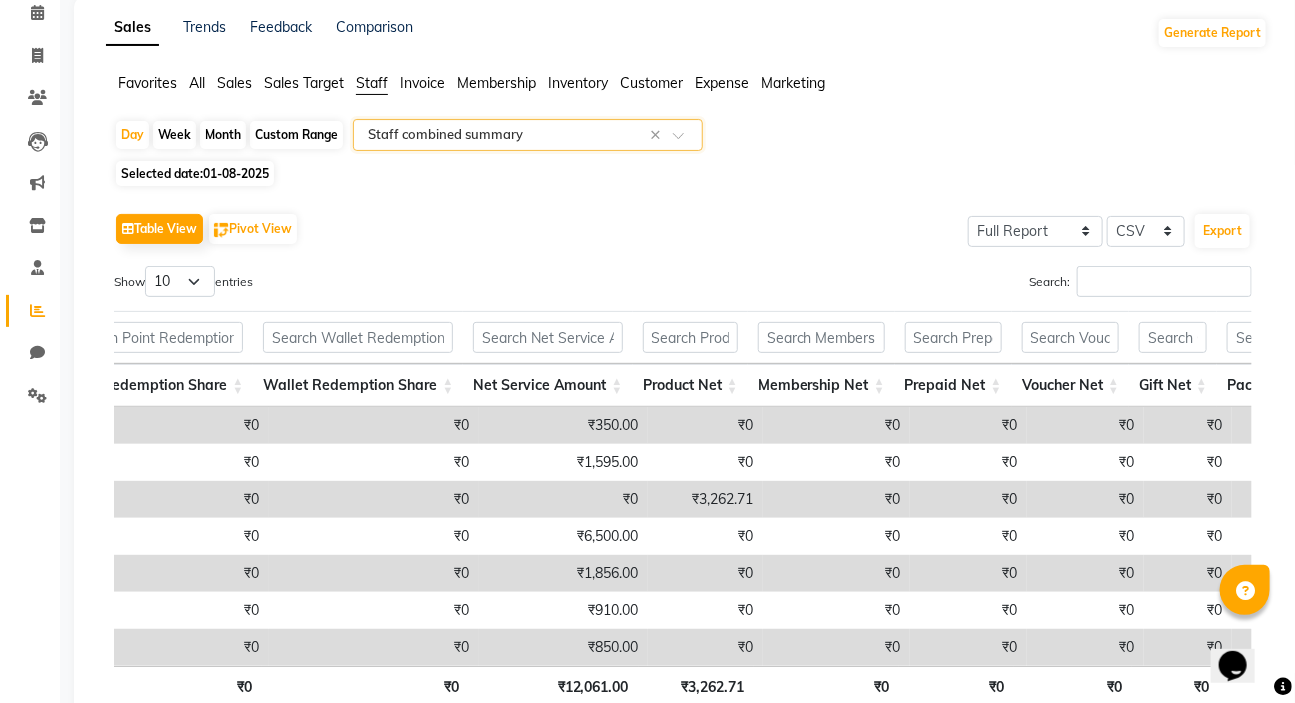 click on "Month" 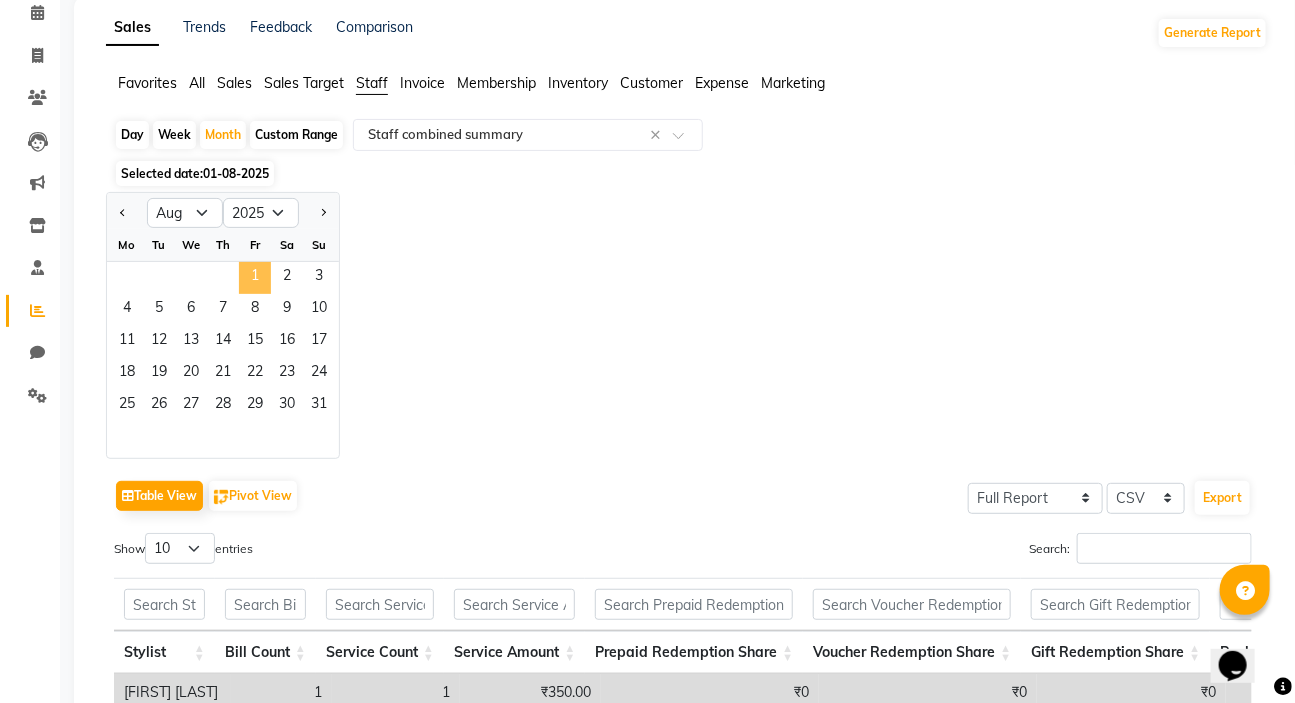 click on "1" 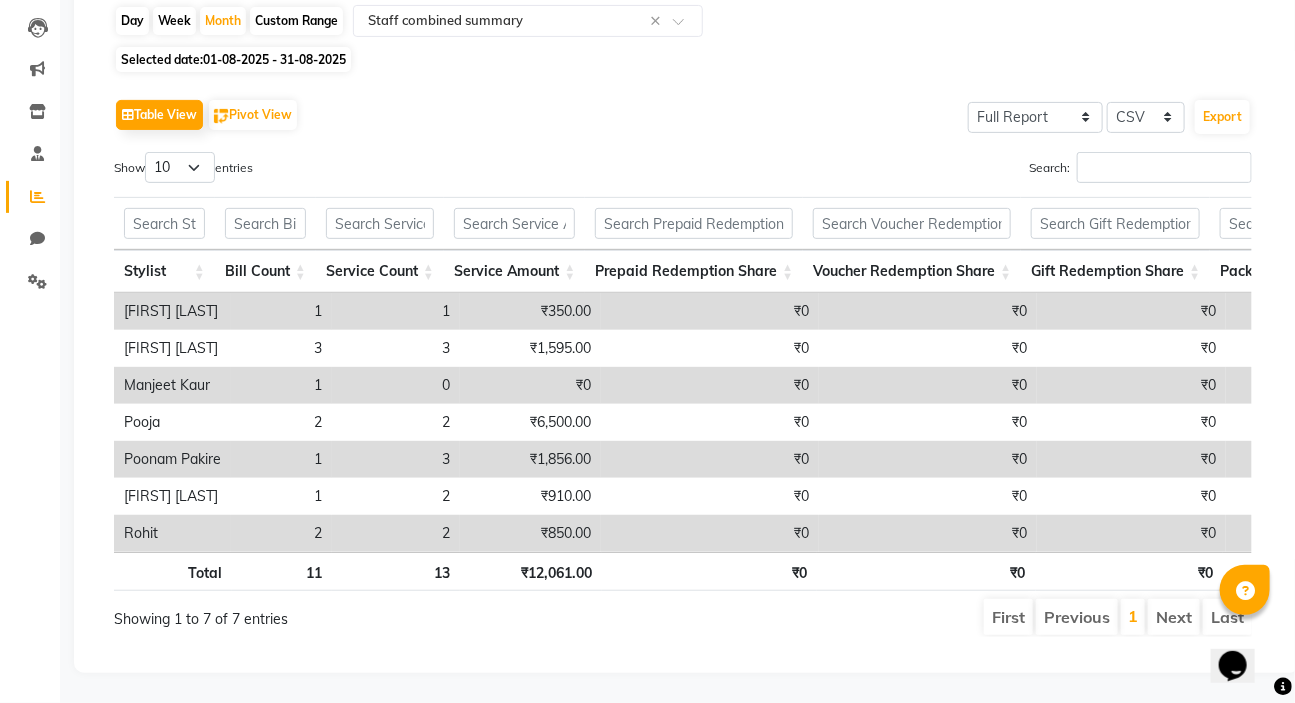 scroll, scrollTop: 230, scrollLeft: 0, axis: vertical 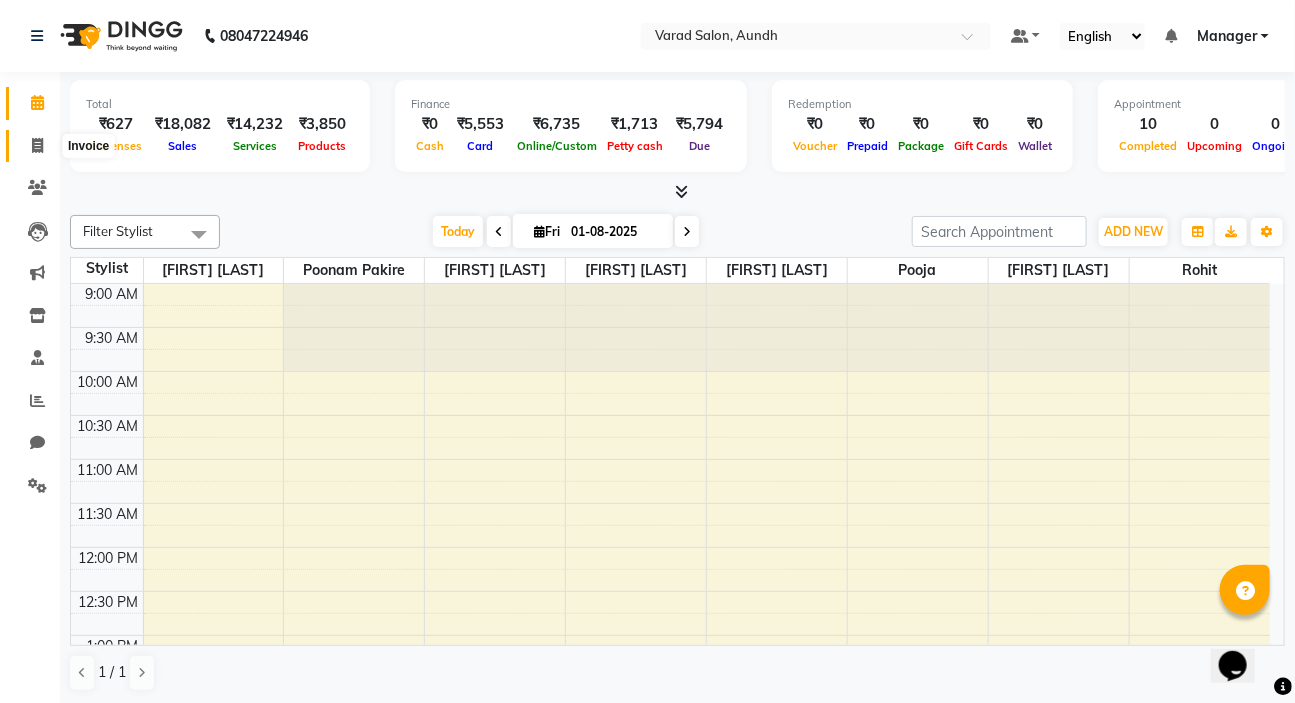 click 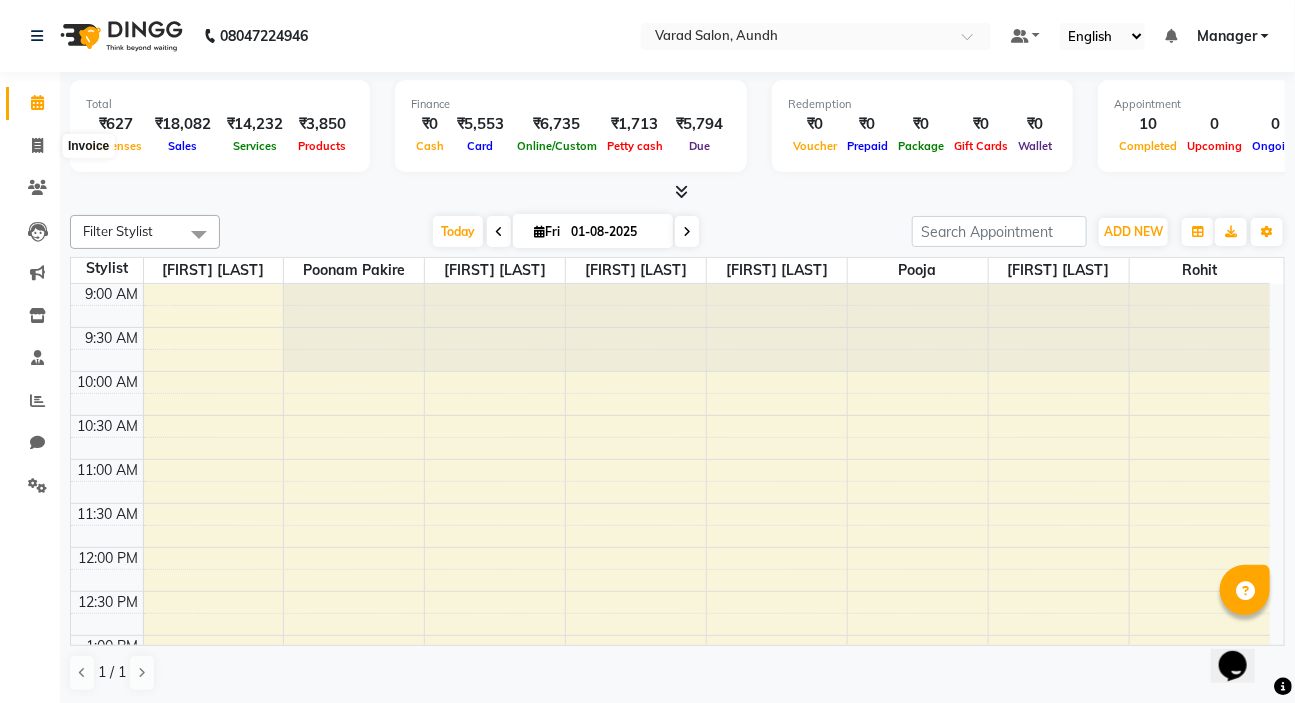 select on "service" 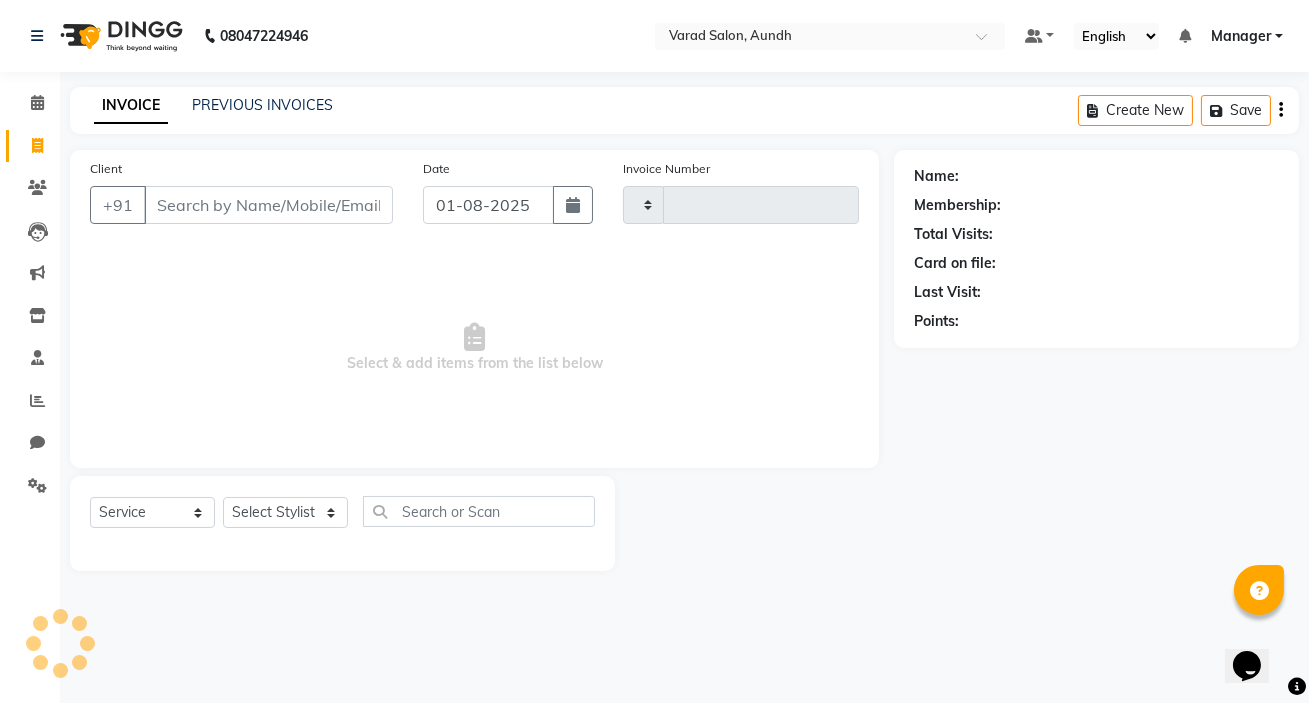 type on "0605" 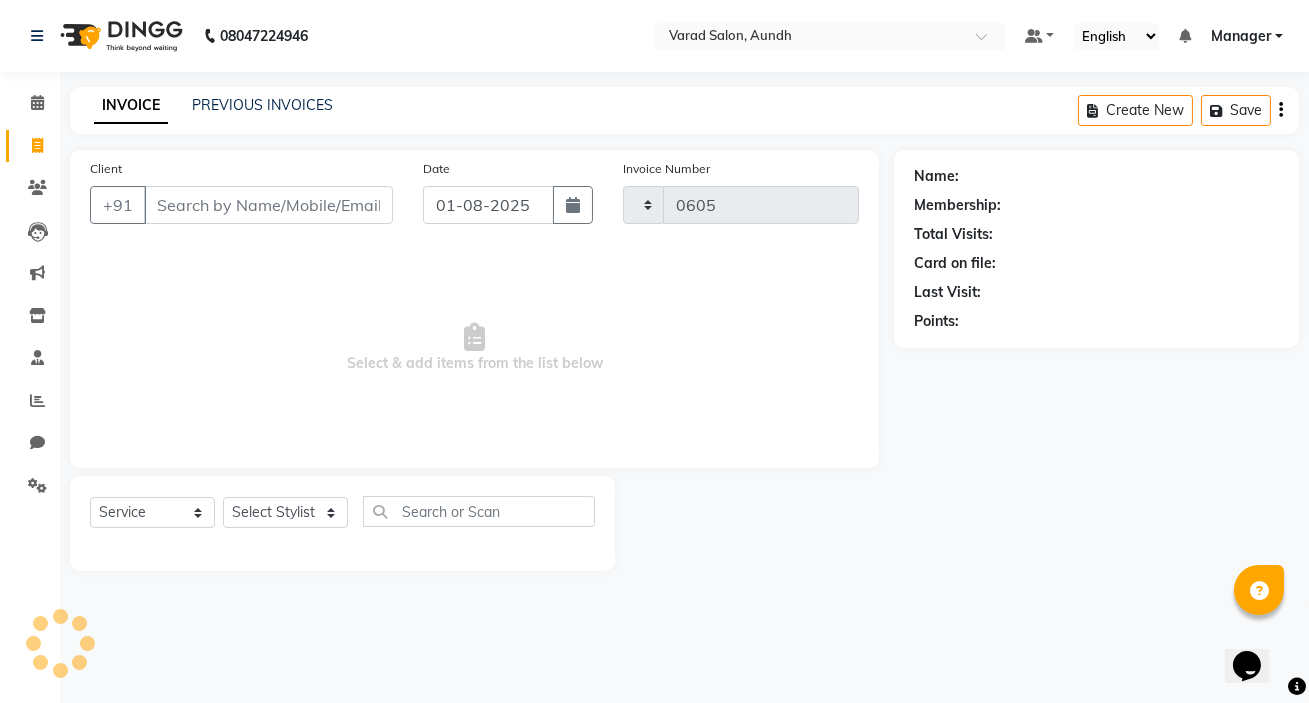 select on "7550" 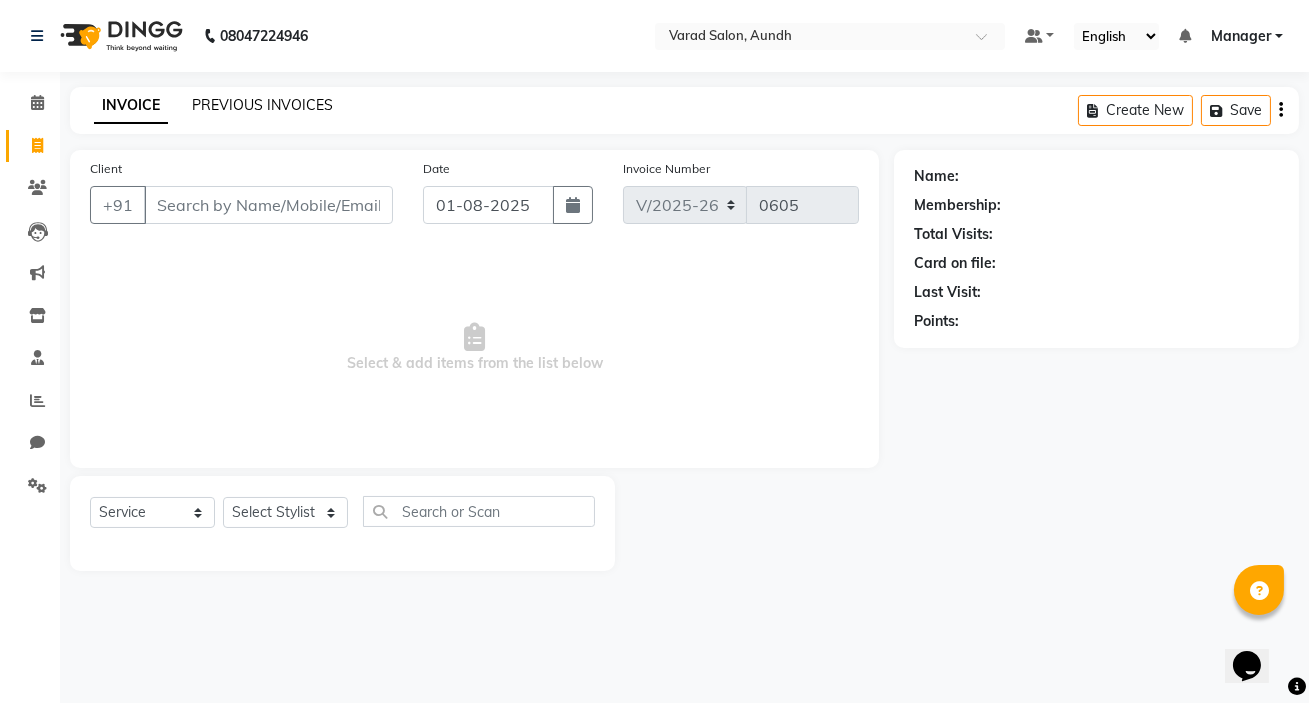 click on "PREVIOUS INVOICES" 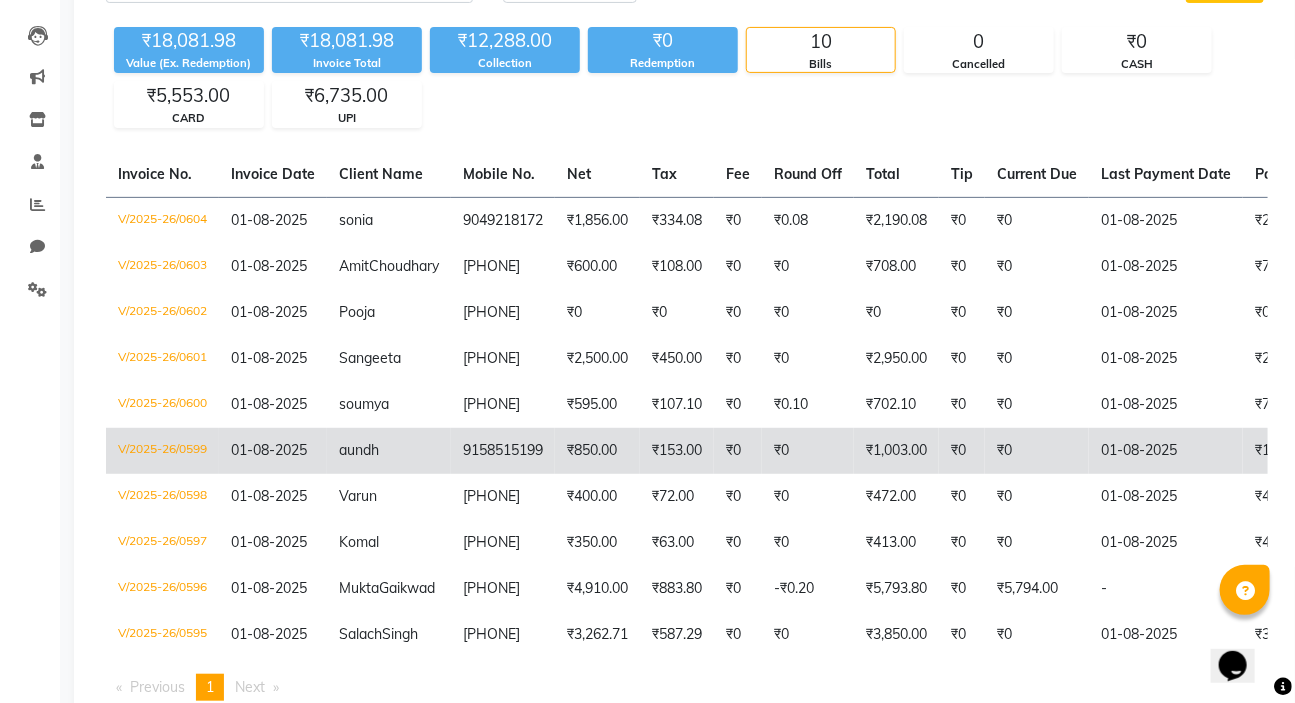 scroll, scrollTop: 243, scrollLeft: 0, axis: vertical 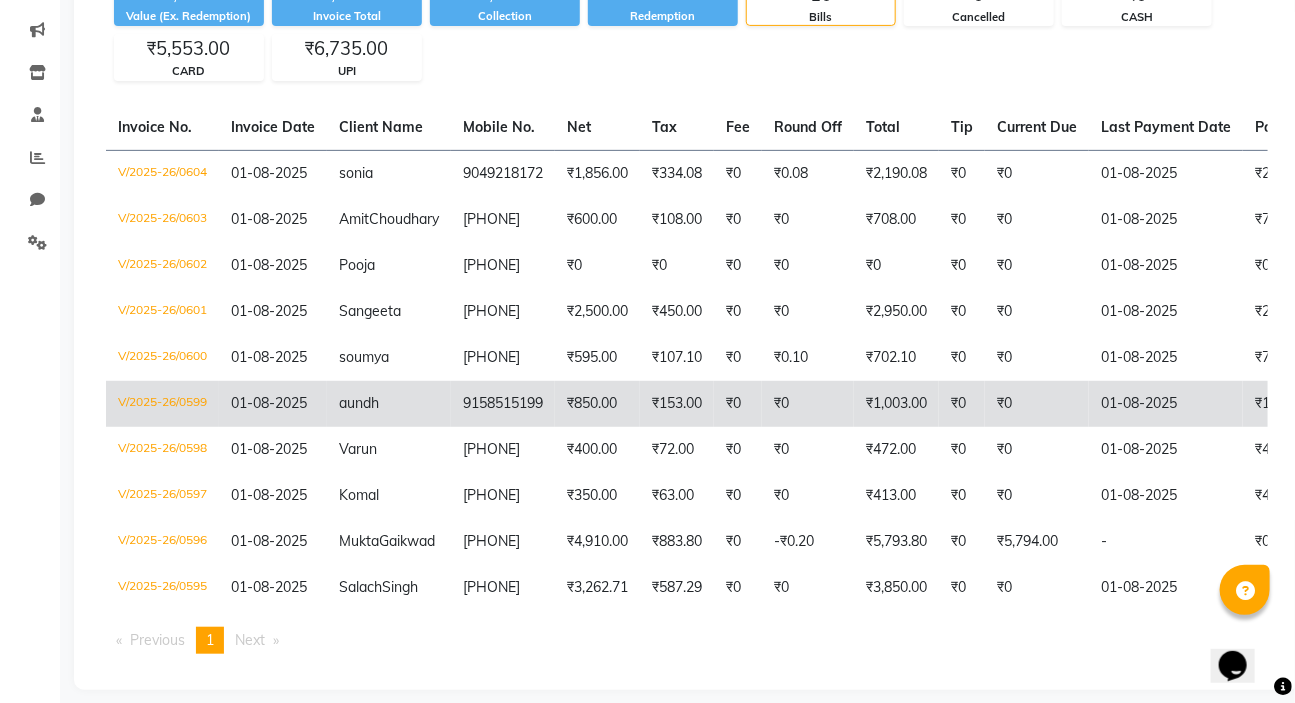 click on "V/2025-26/0599" 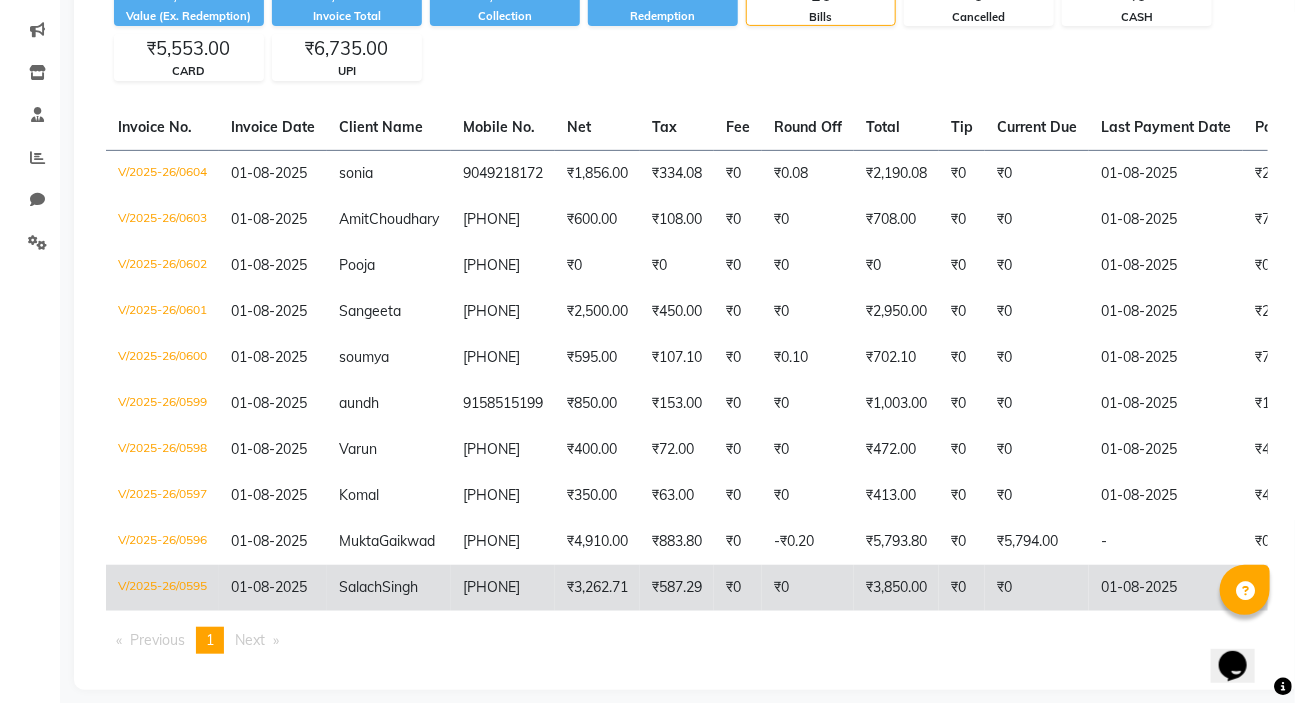 click on "V/2025-26/0595" 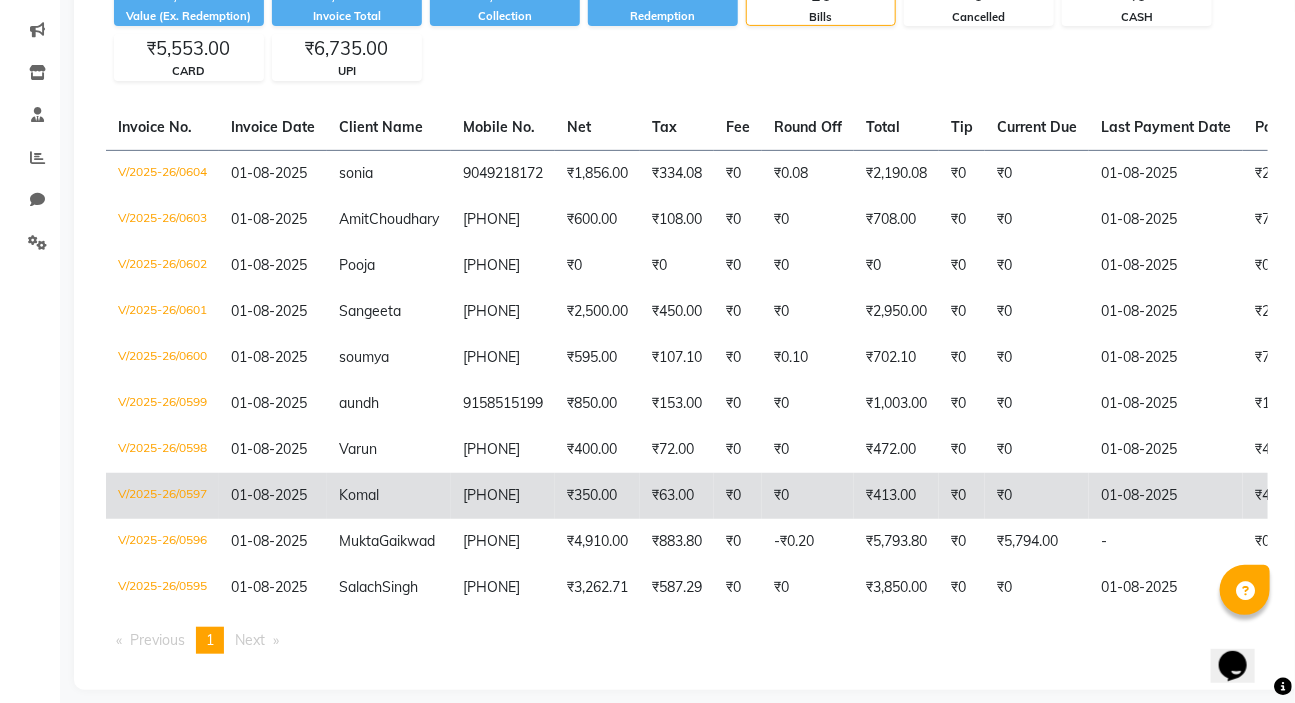 click on "V/2025-26/0597" 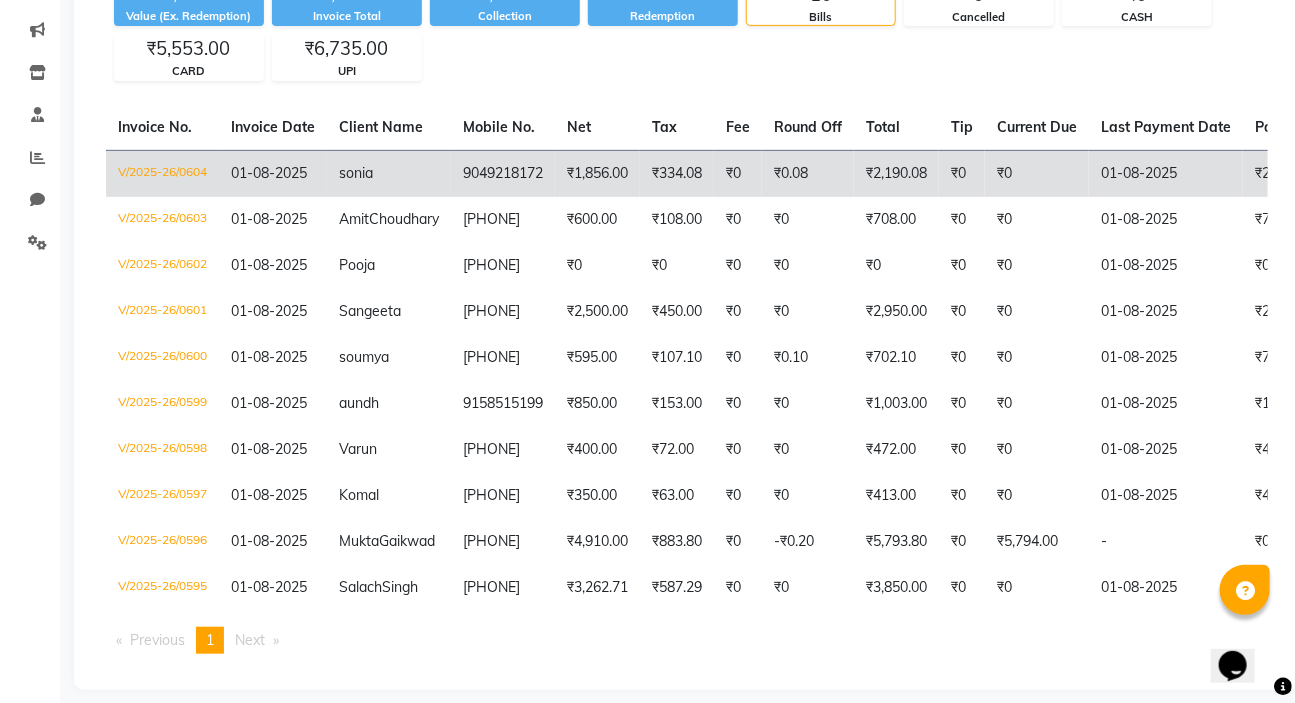 click on "01-08-2025" 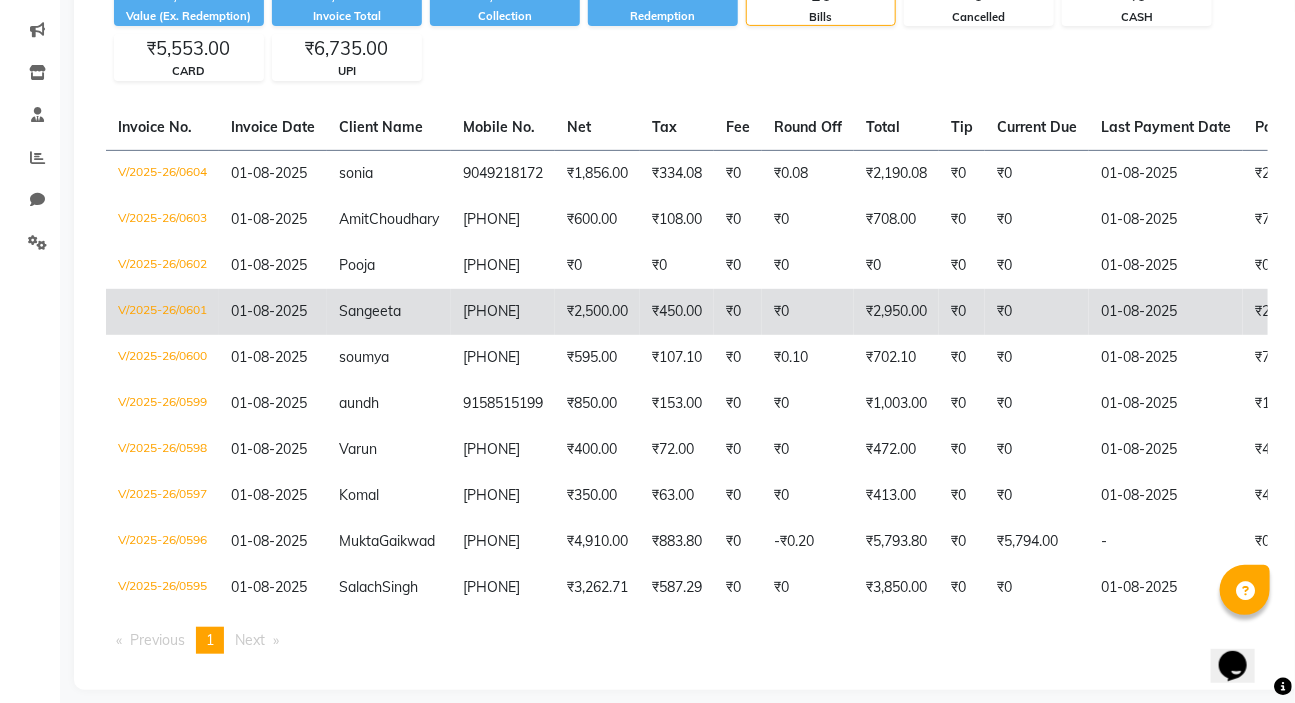 click on "V/2025-26/0601" 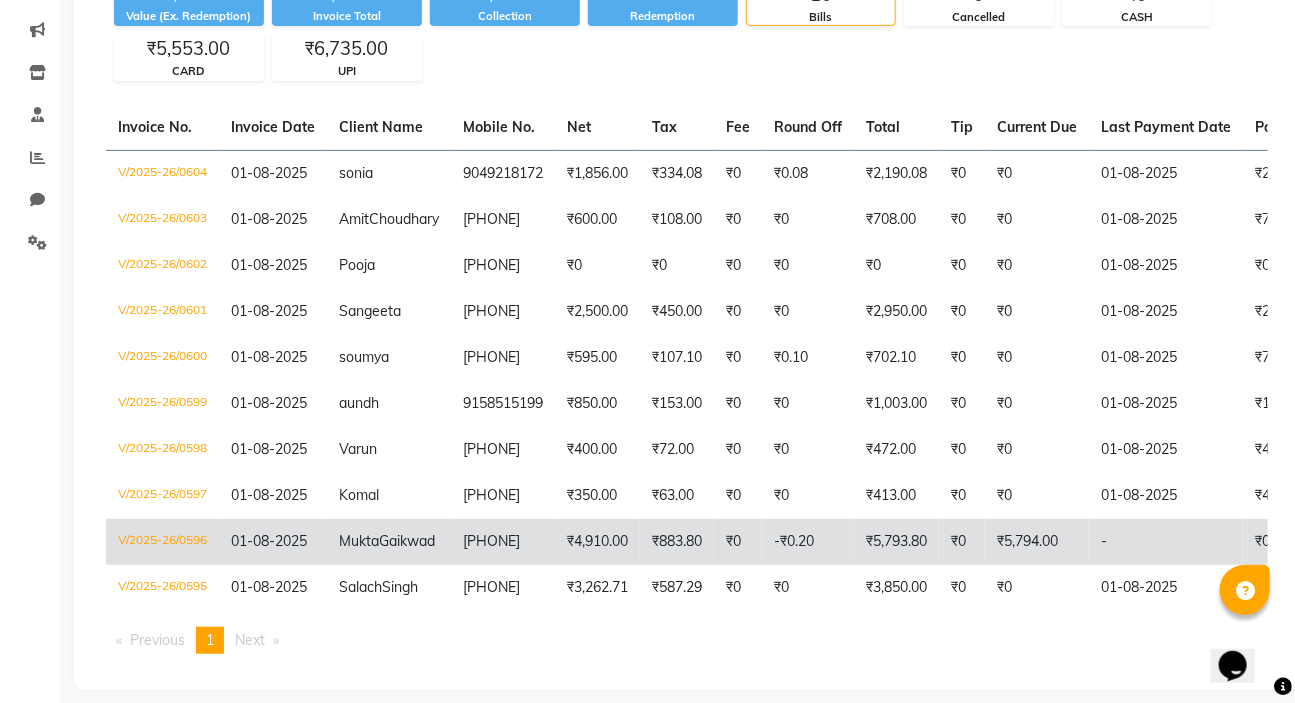 click on "V/2025-26/0596" 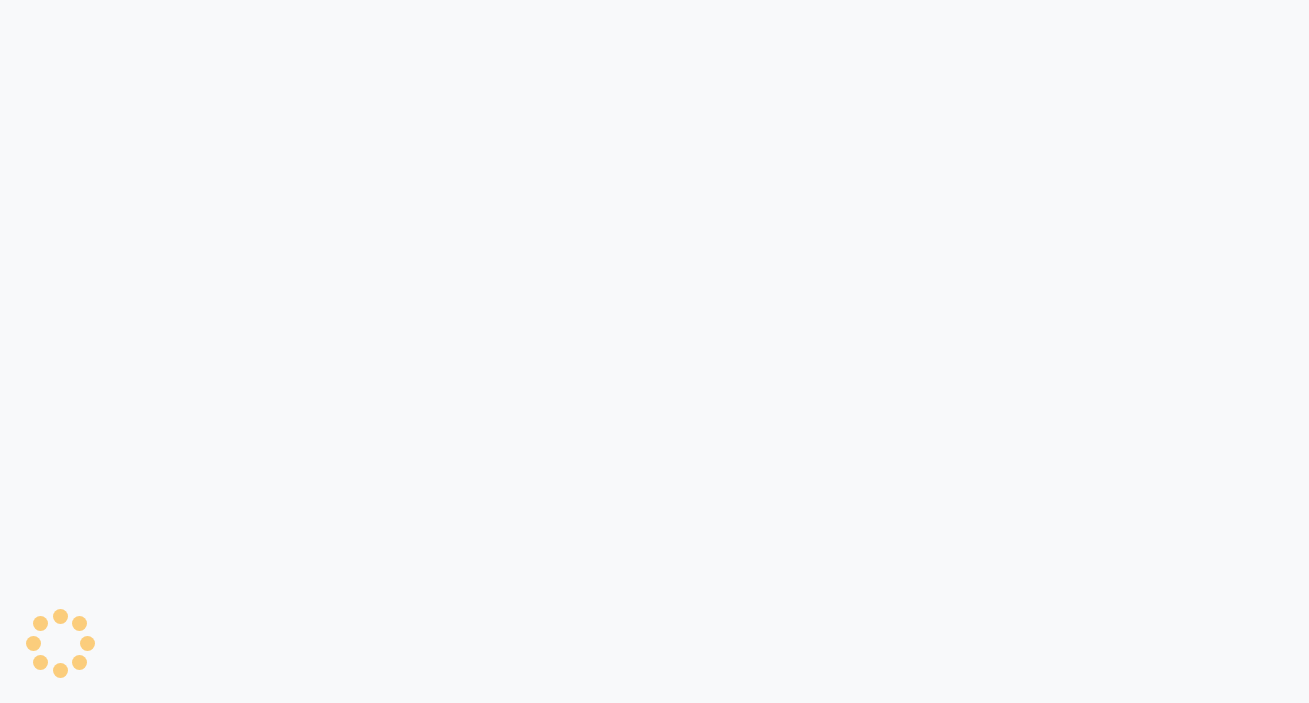 scroll, scrollTop: 0, scrollLeft: 0, axis: both 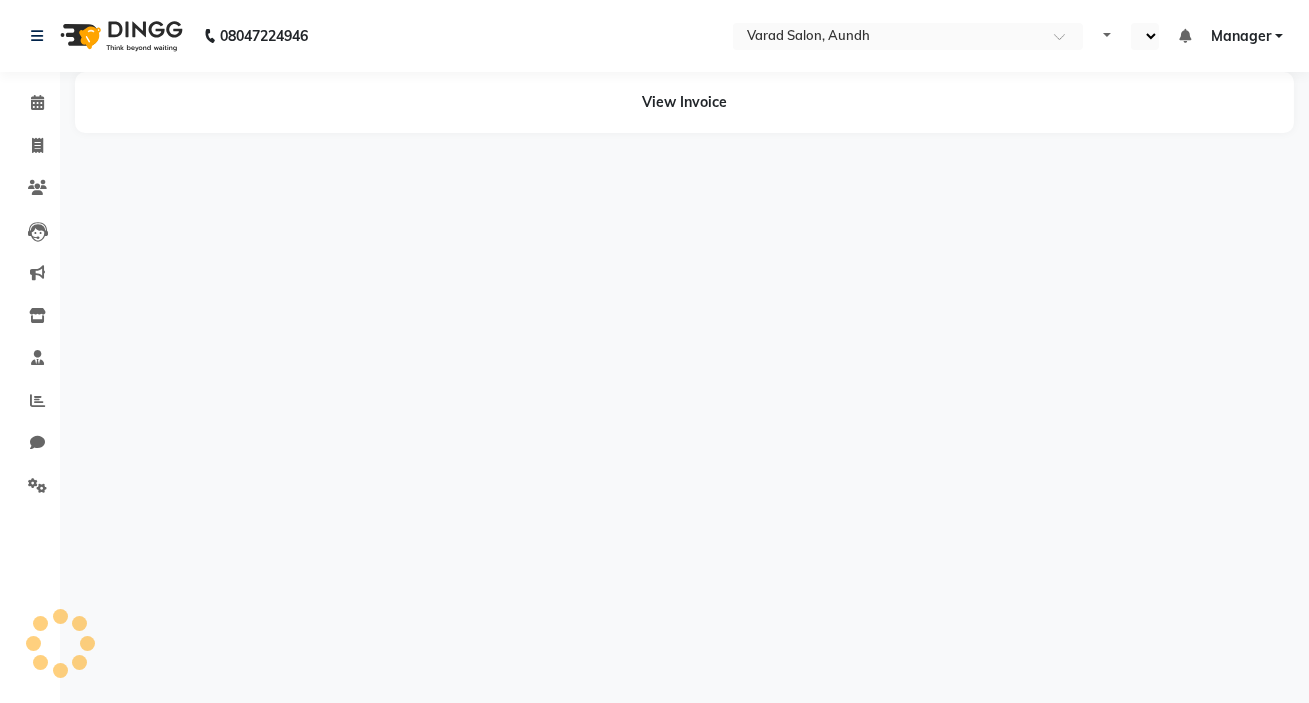 select on "en" 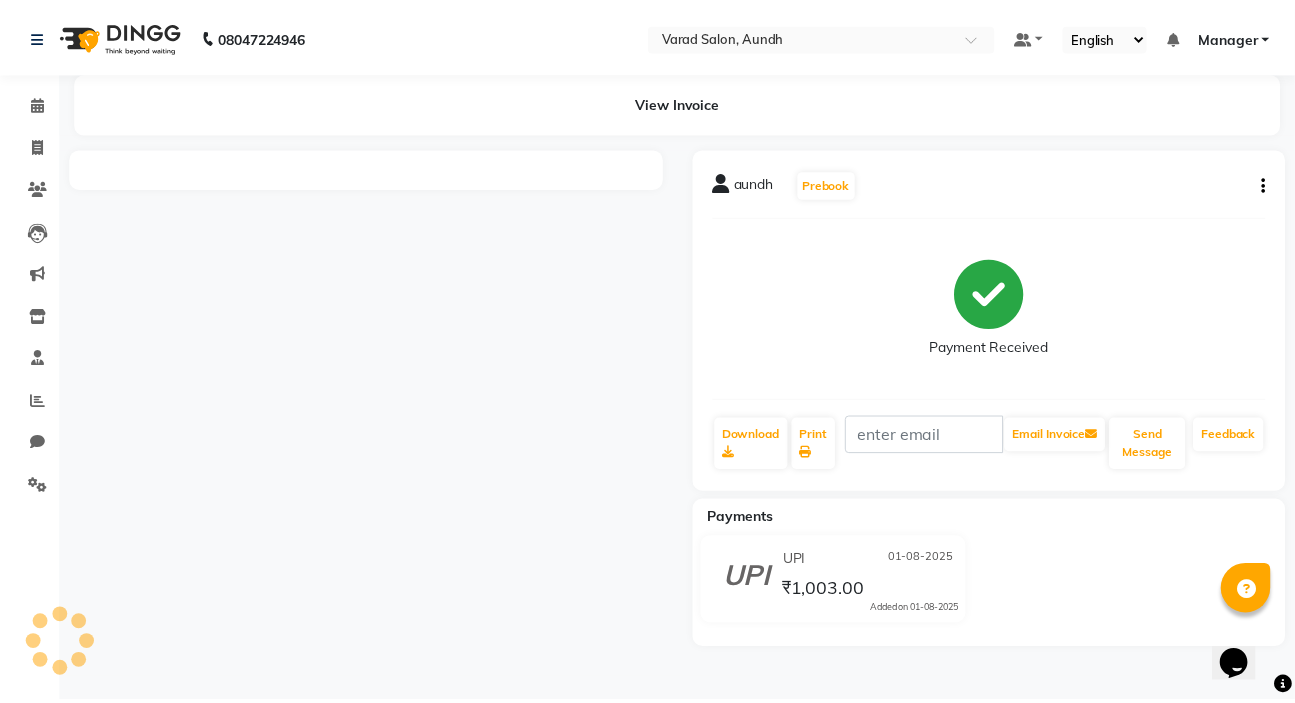 scroll, scrollTop: 0, scrollLeft: 0, axis: both 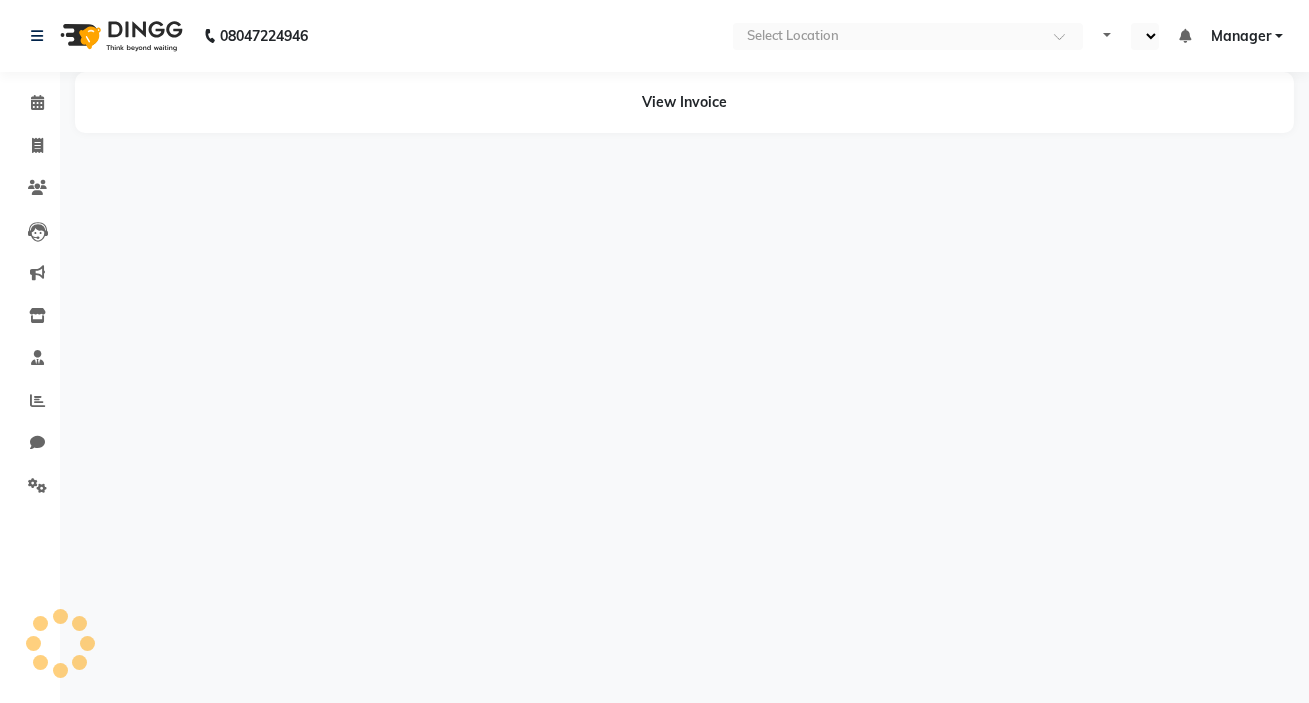 select on "en" 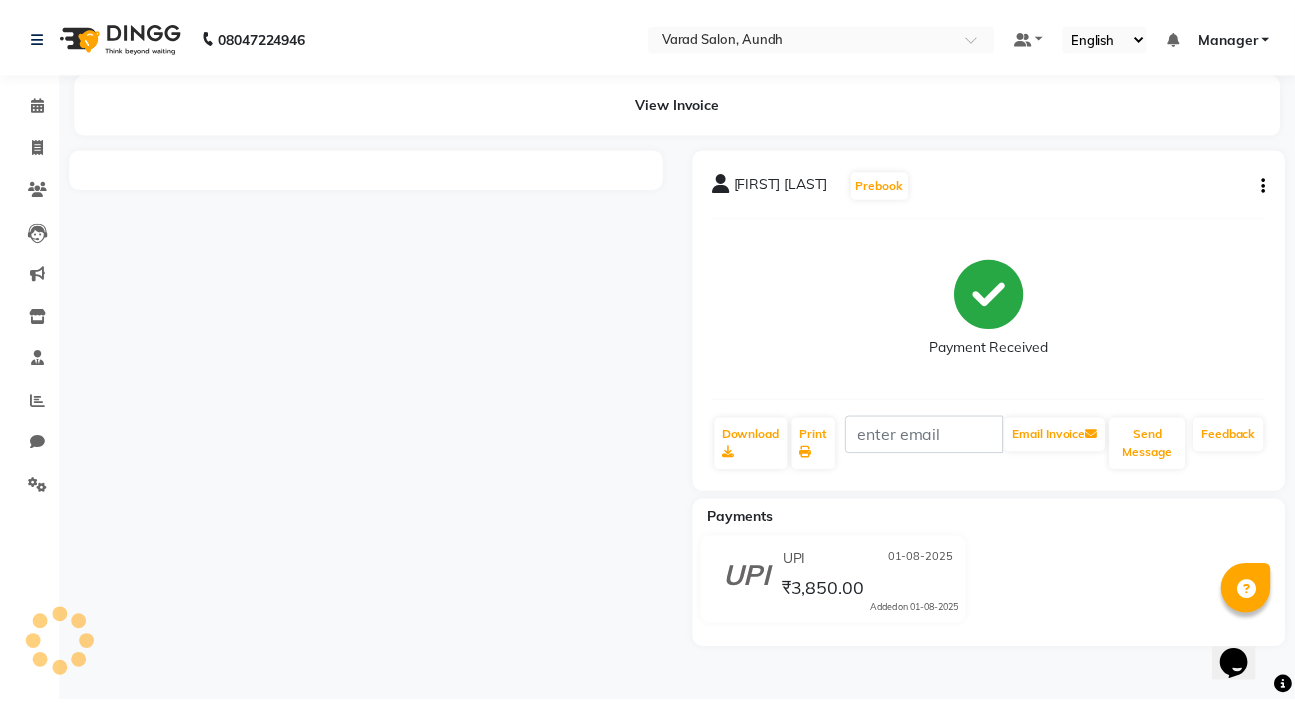 scroll, scrollTop: 0, scrollLeft: 0, axis: both 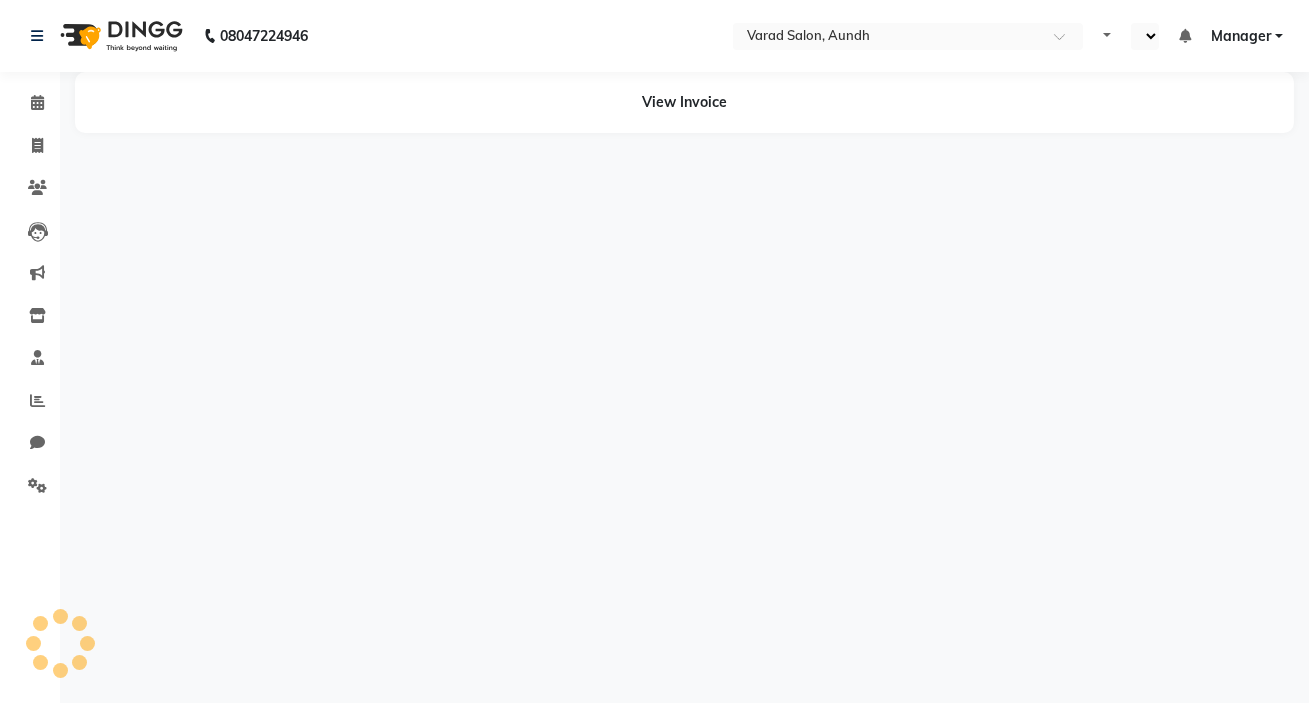 select on "en" 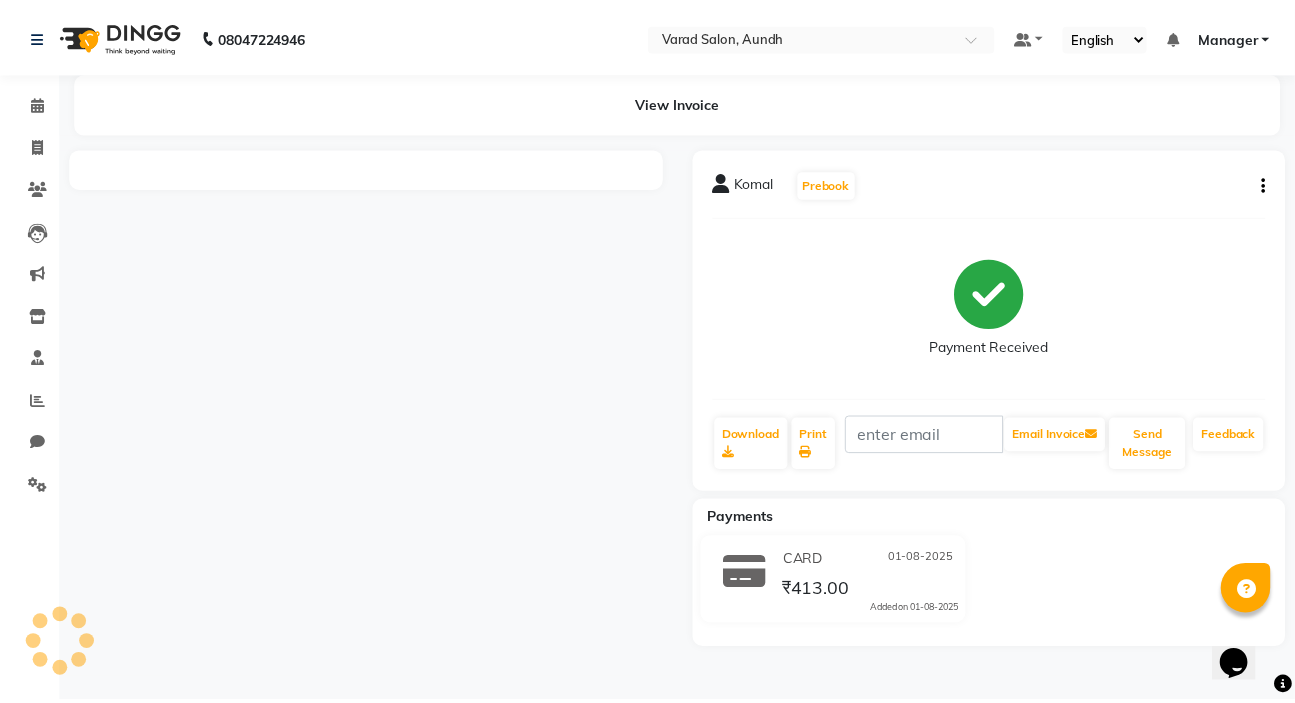 scroll, scrollTop: 0, scrollLeft: 0, axis: both 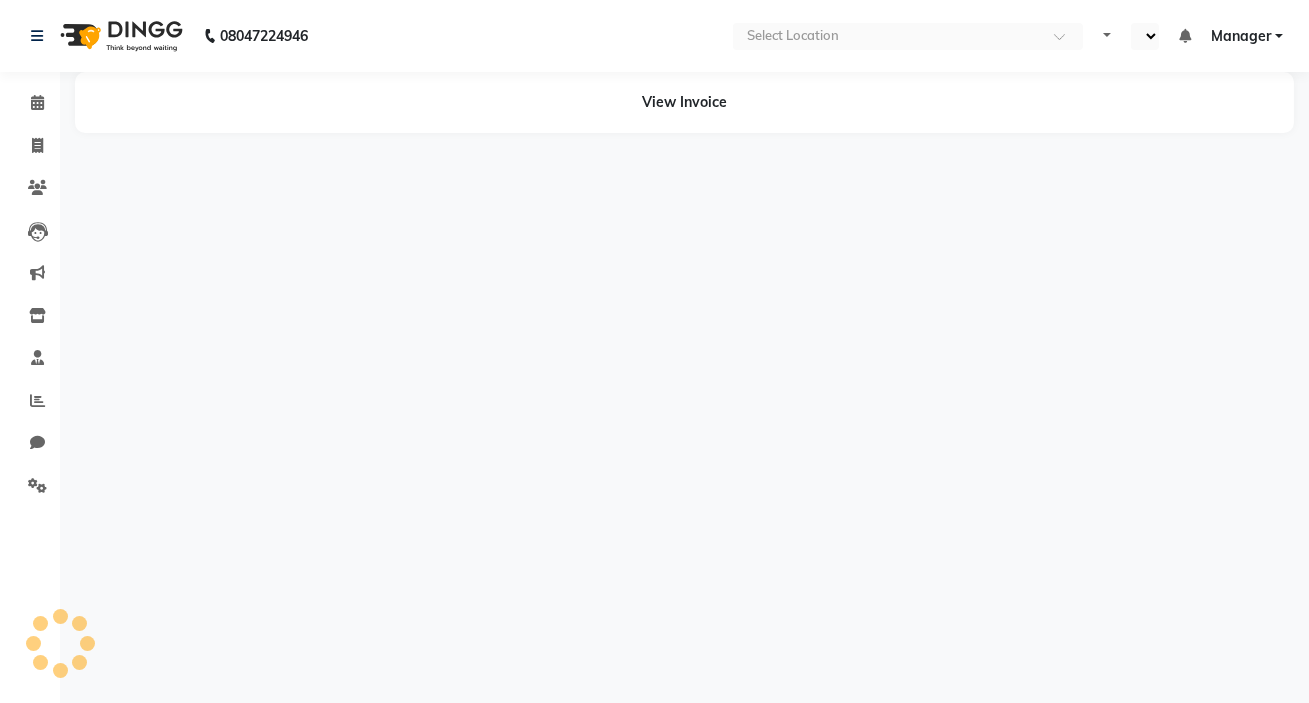 select on "en" 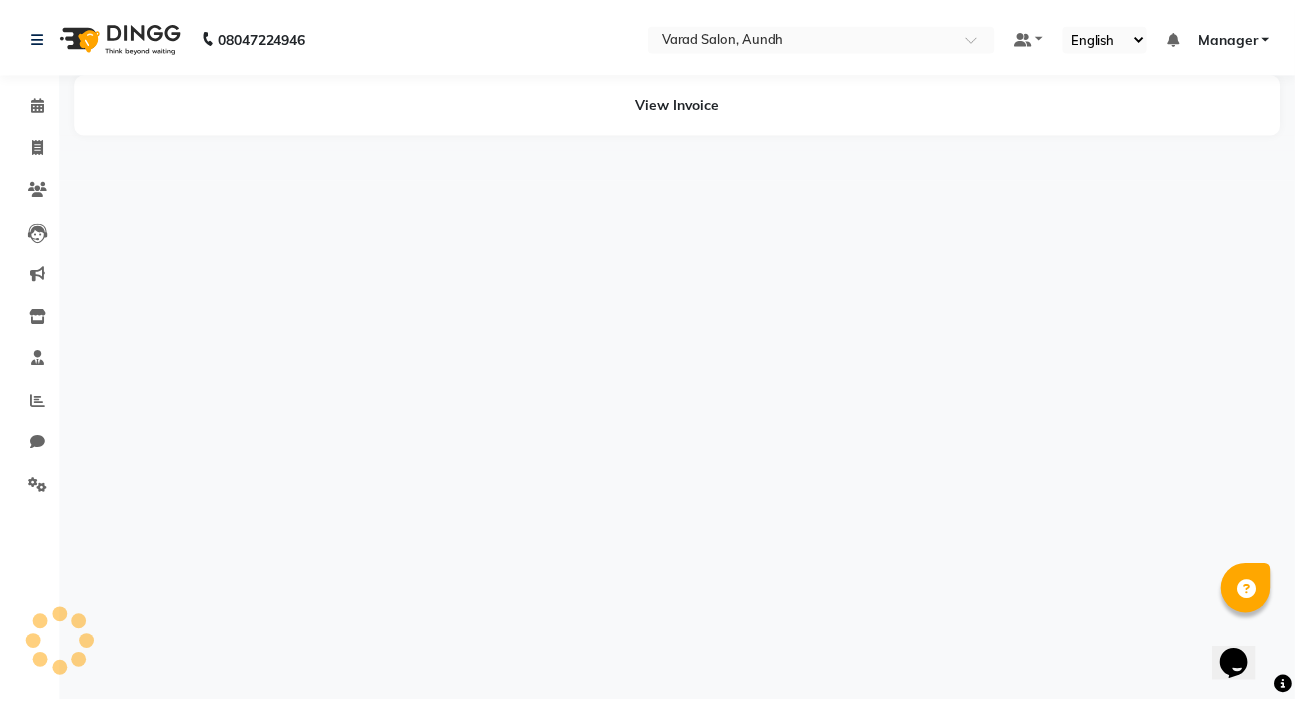 scroll, scrollTop: 0, scrollLeft: 0, axis: both 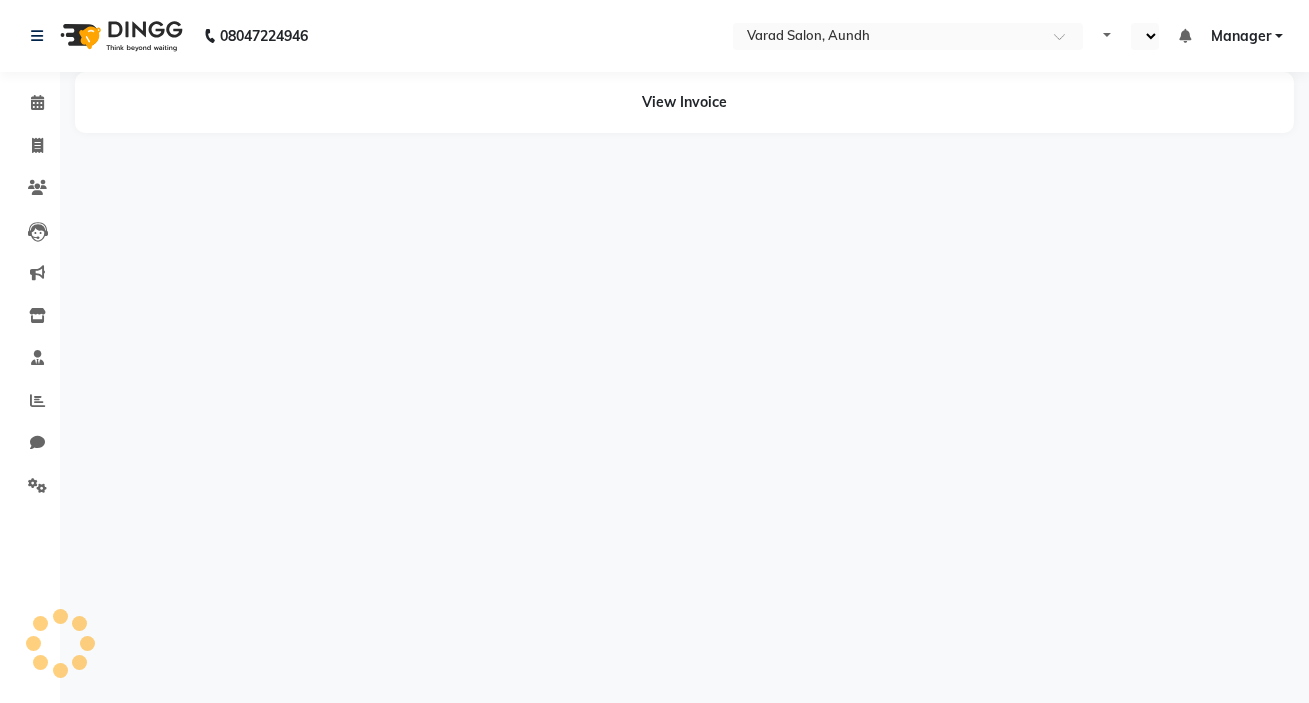 select on "en" 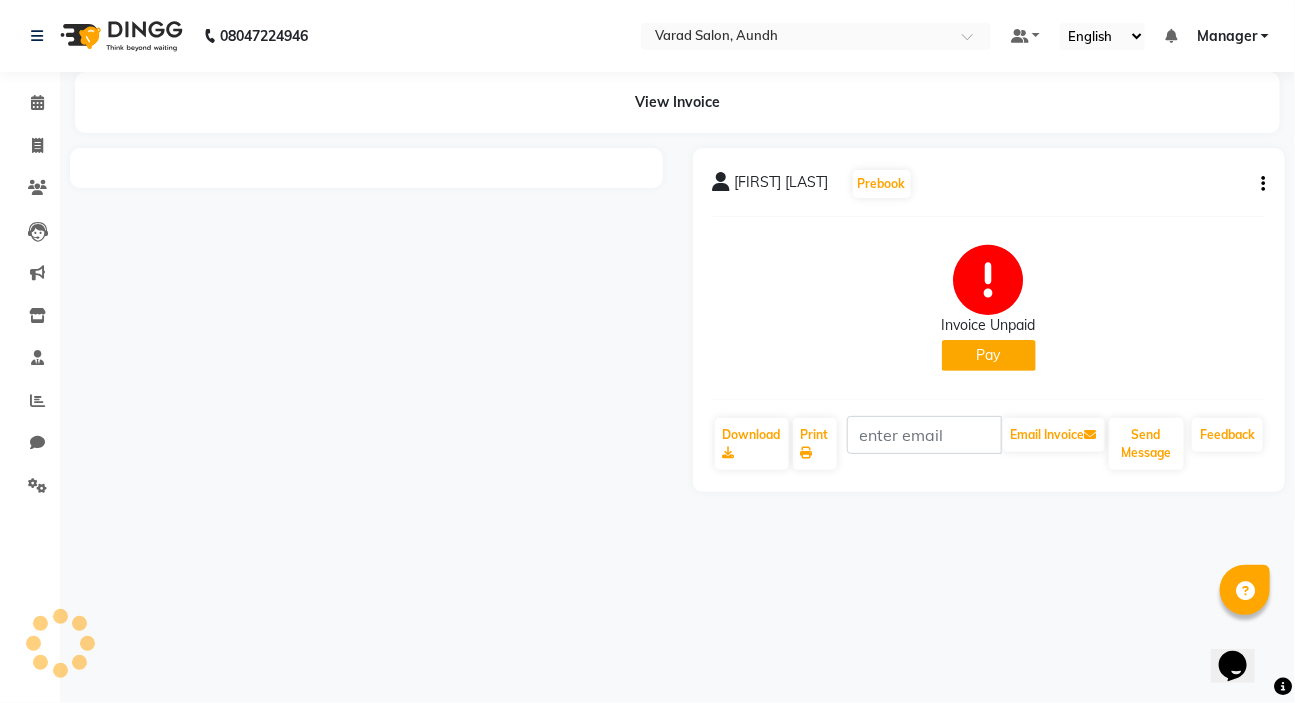 scroll, scrollTop: 0, scrollLeft: 0, axis: both 